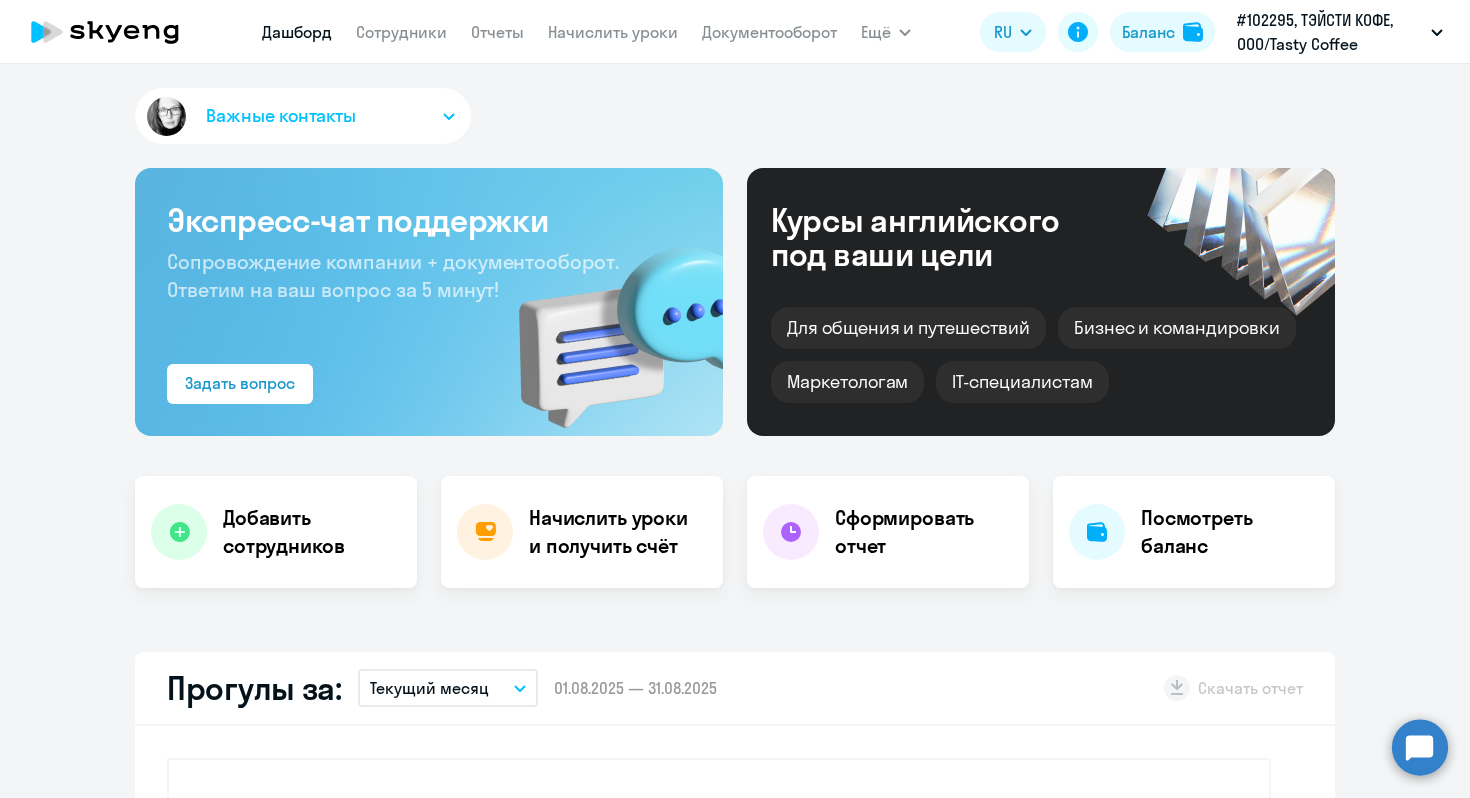 scroll, scrollTop: 0, scrollLeft: 0, axis: both 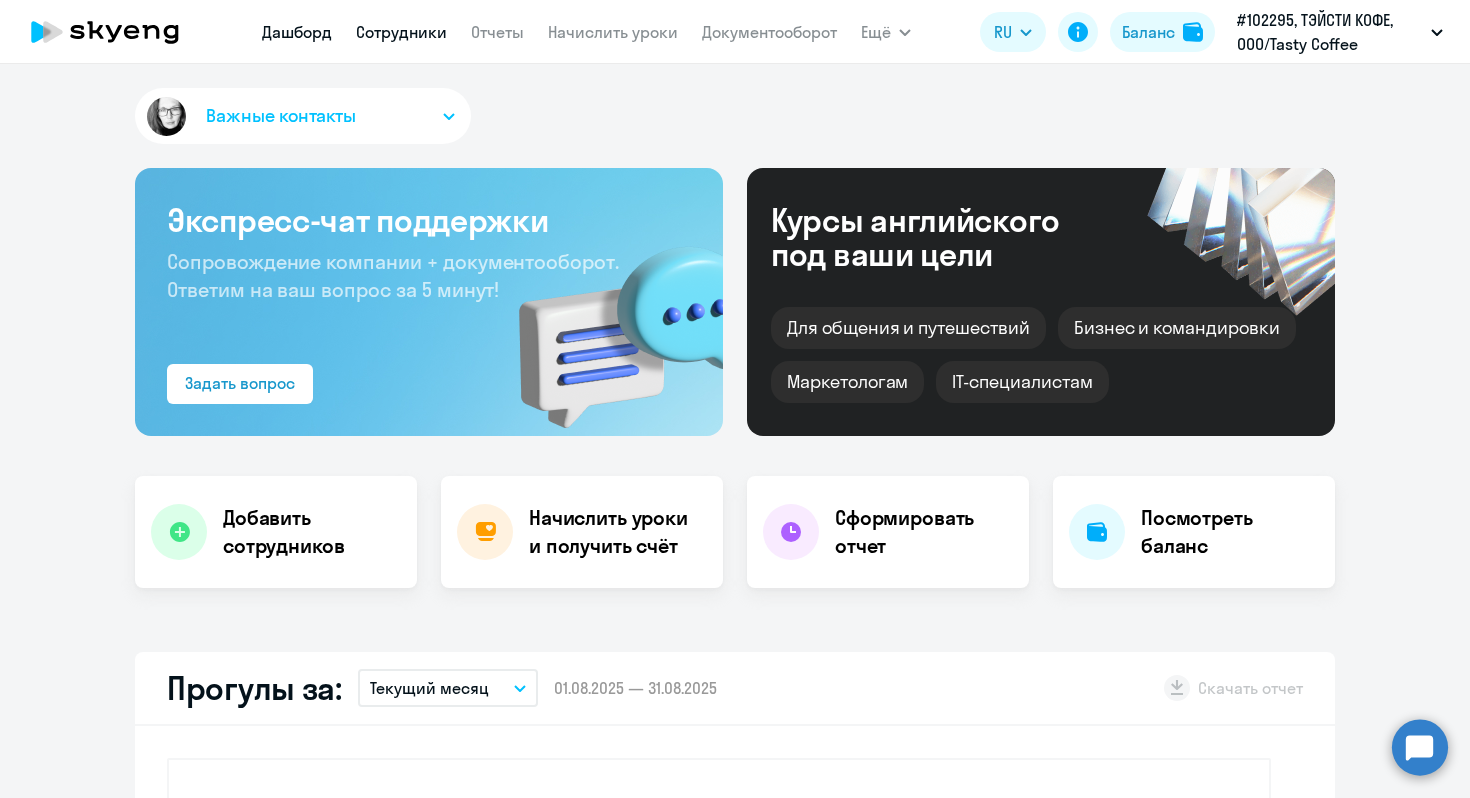 click on "Сотрудники" at bounding box center [401, 32] 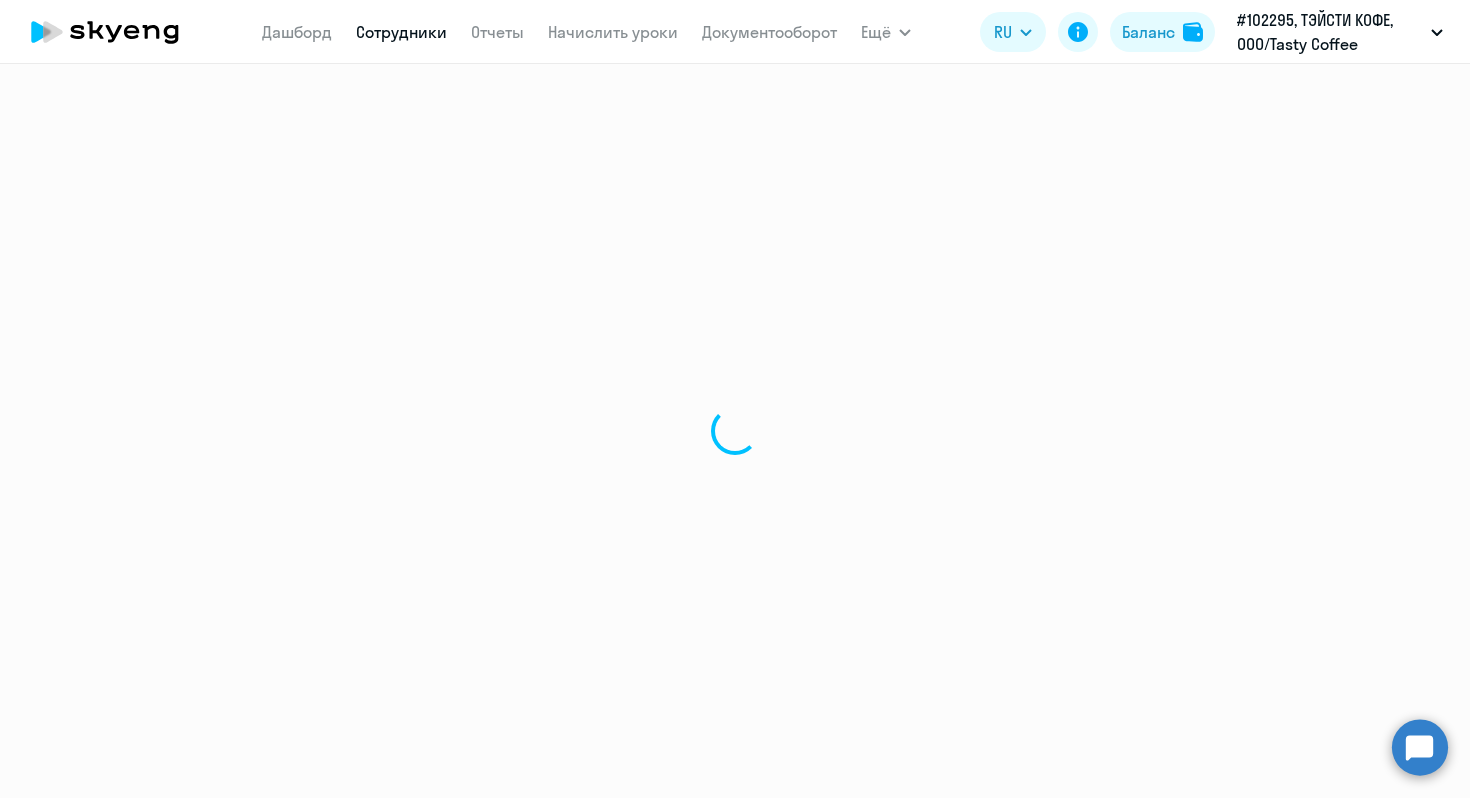 select on "30" 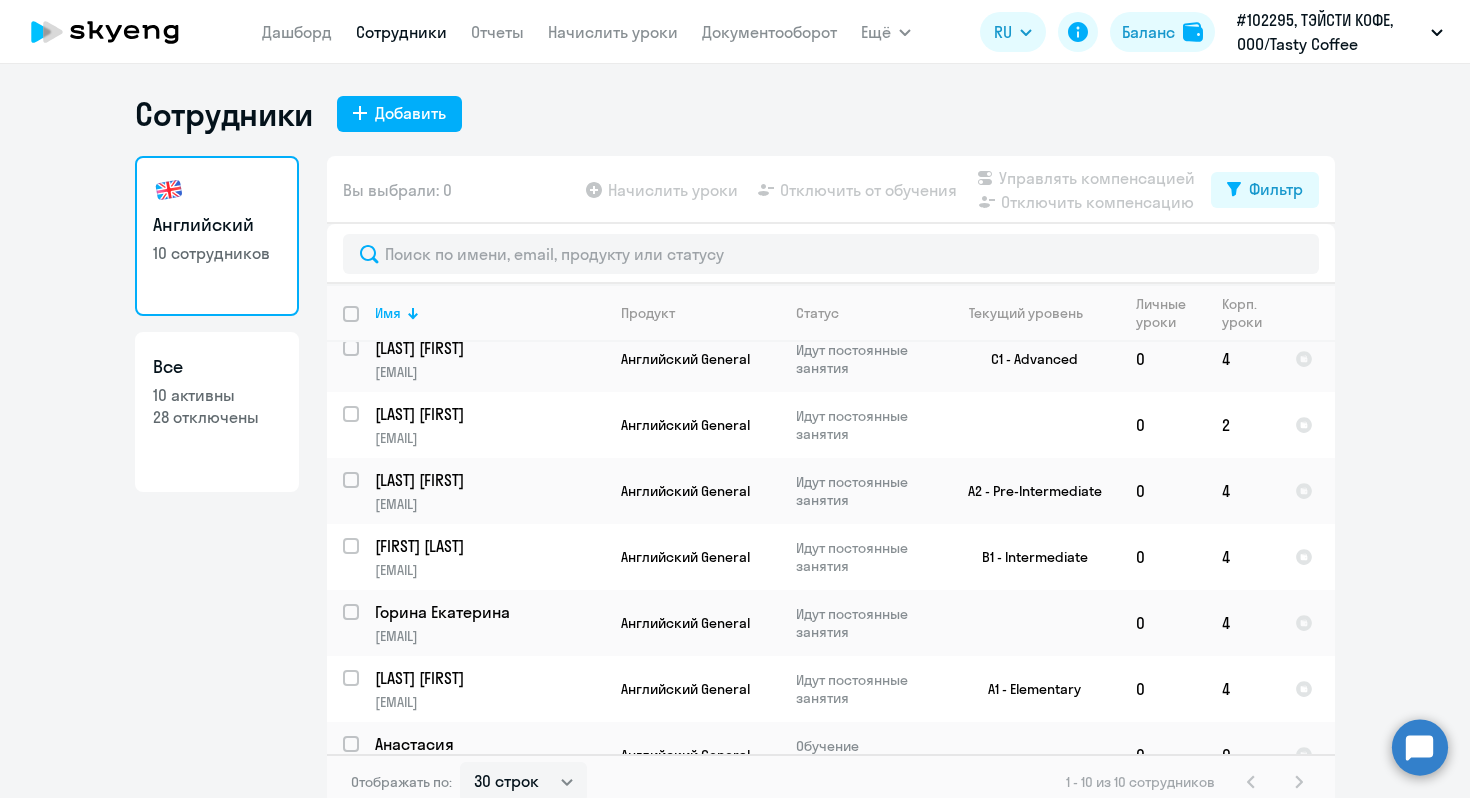 scroll, scrollTop: 243, scrollLeft: 0, axis: vertical 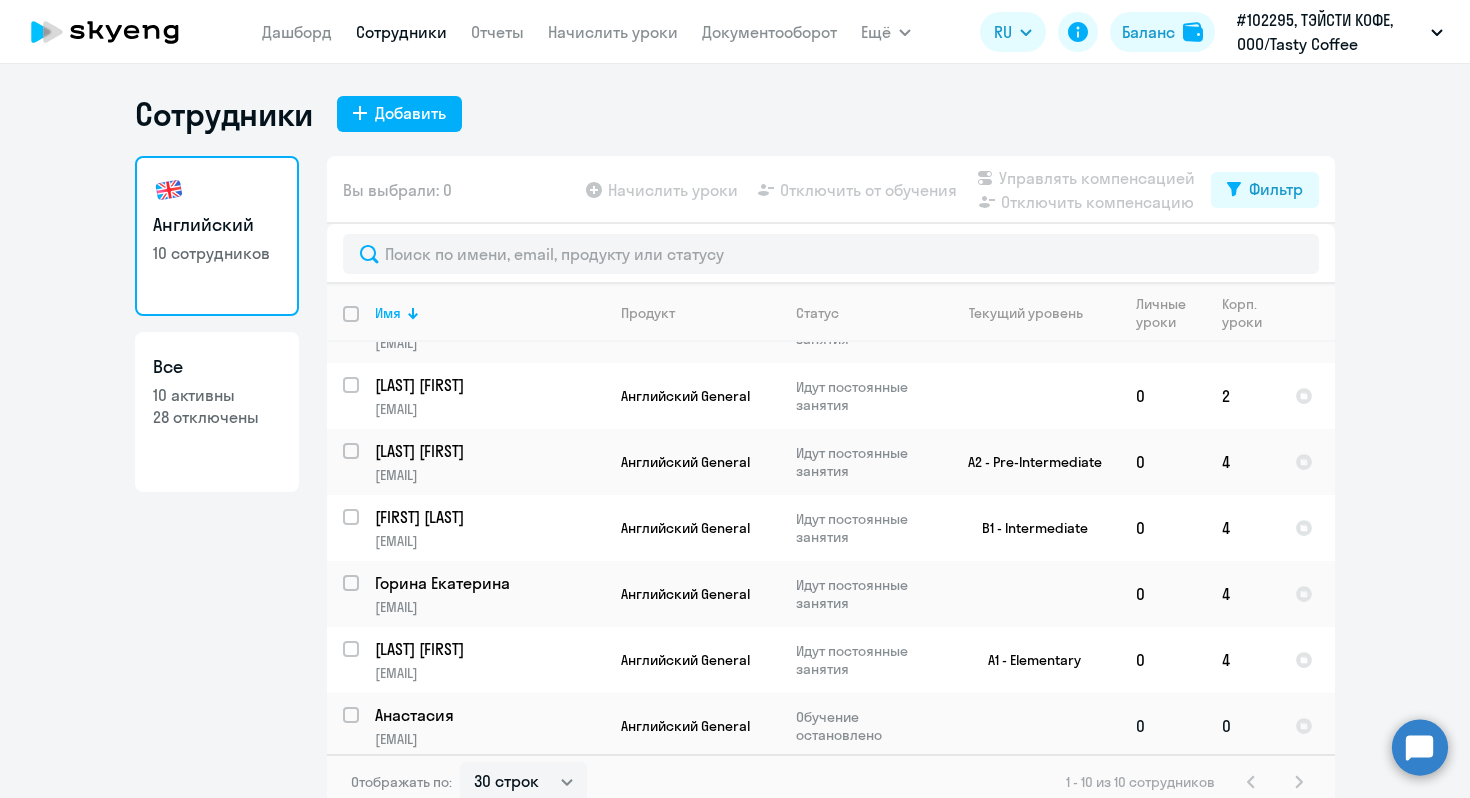 click 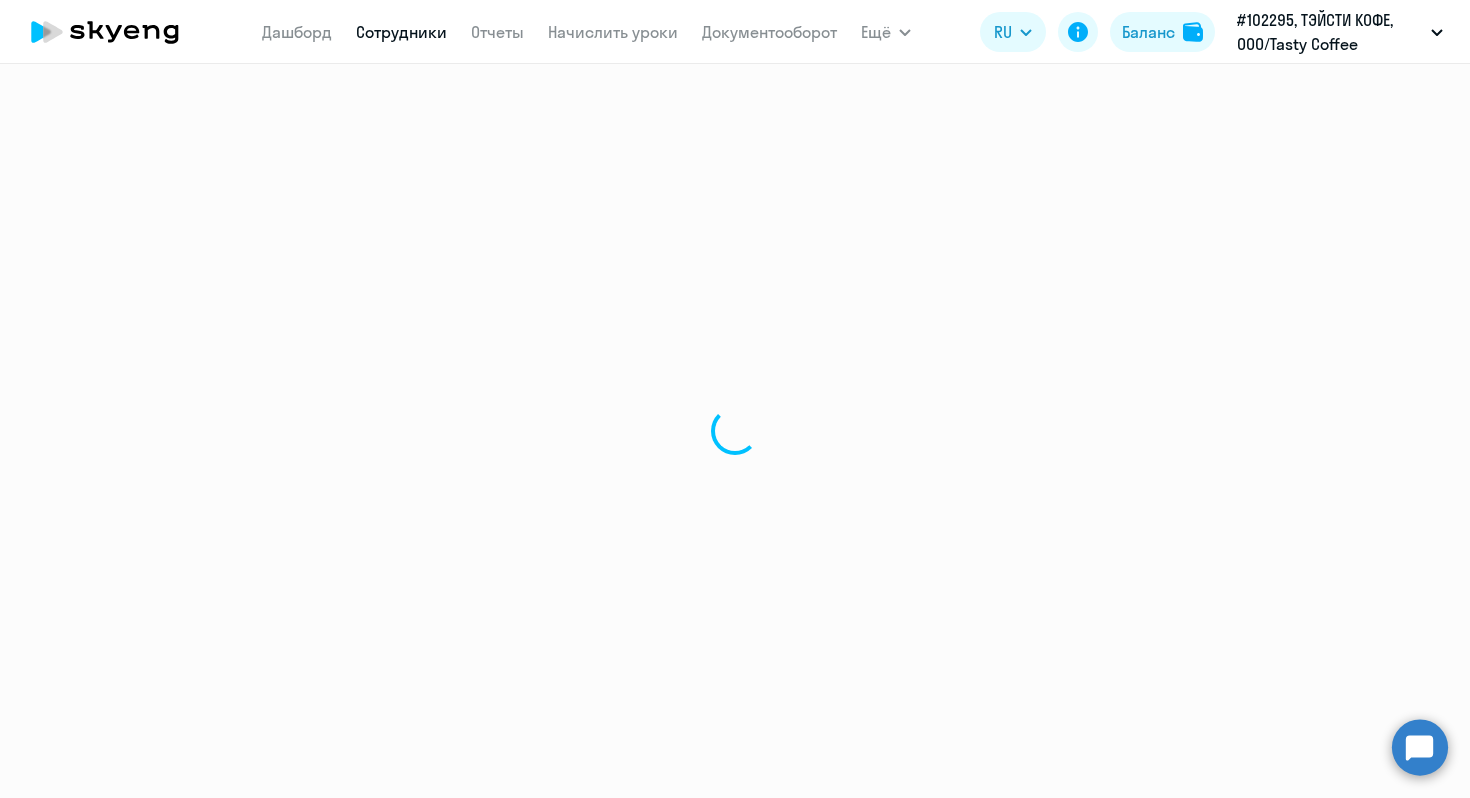 select on "english" 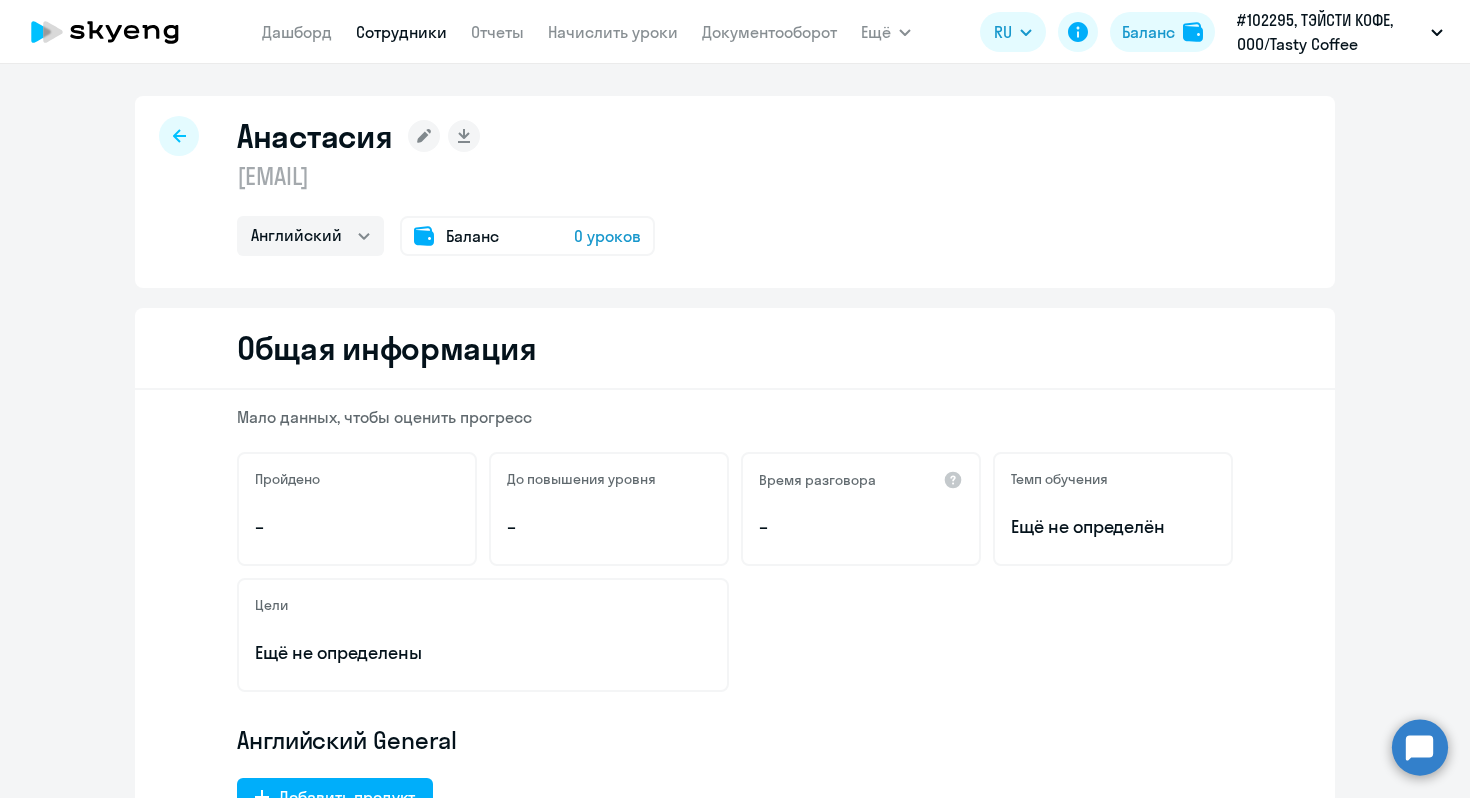 click on "0 уроков" 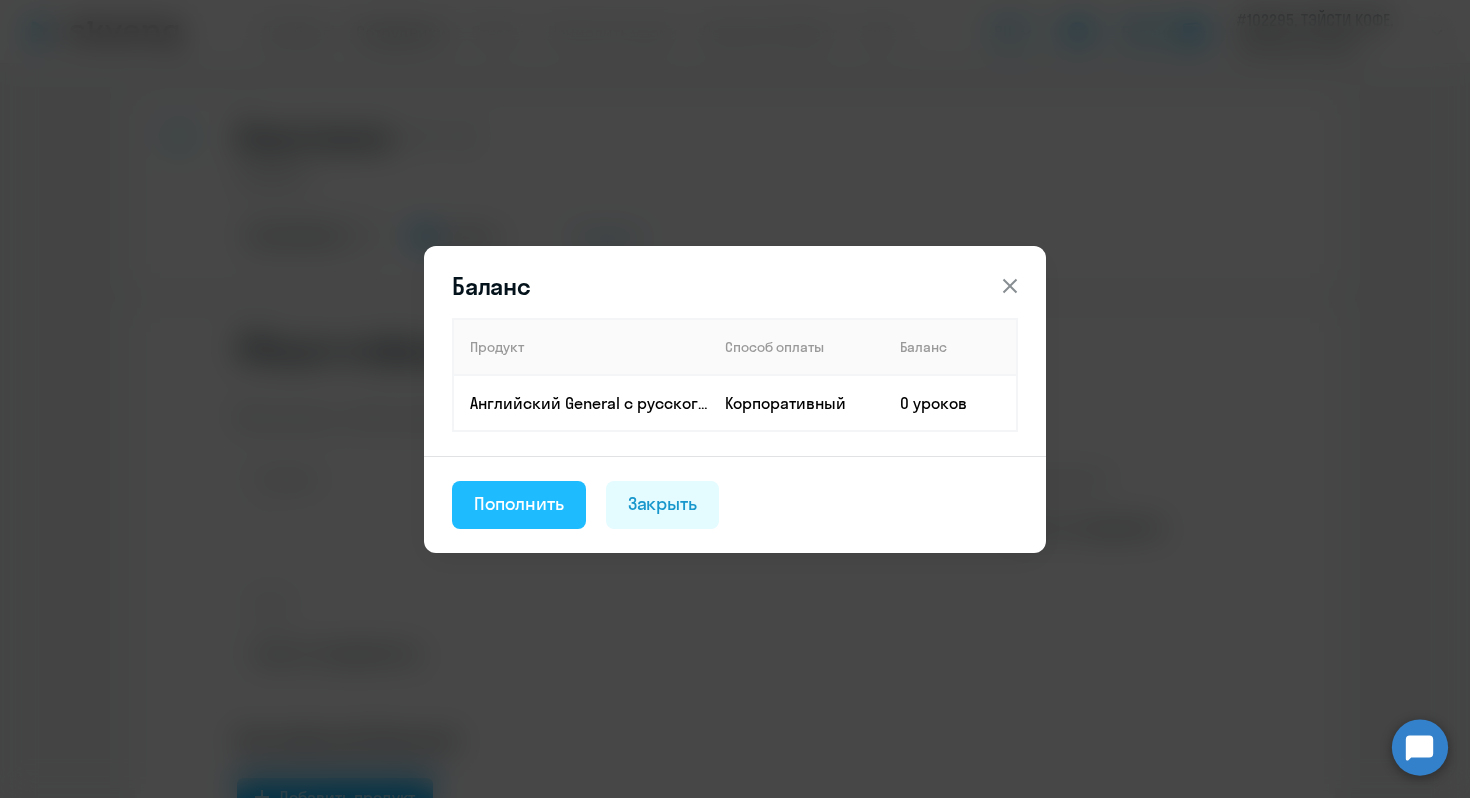 click on "Пополнить" at bounding box center [519, 504] 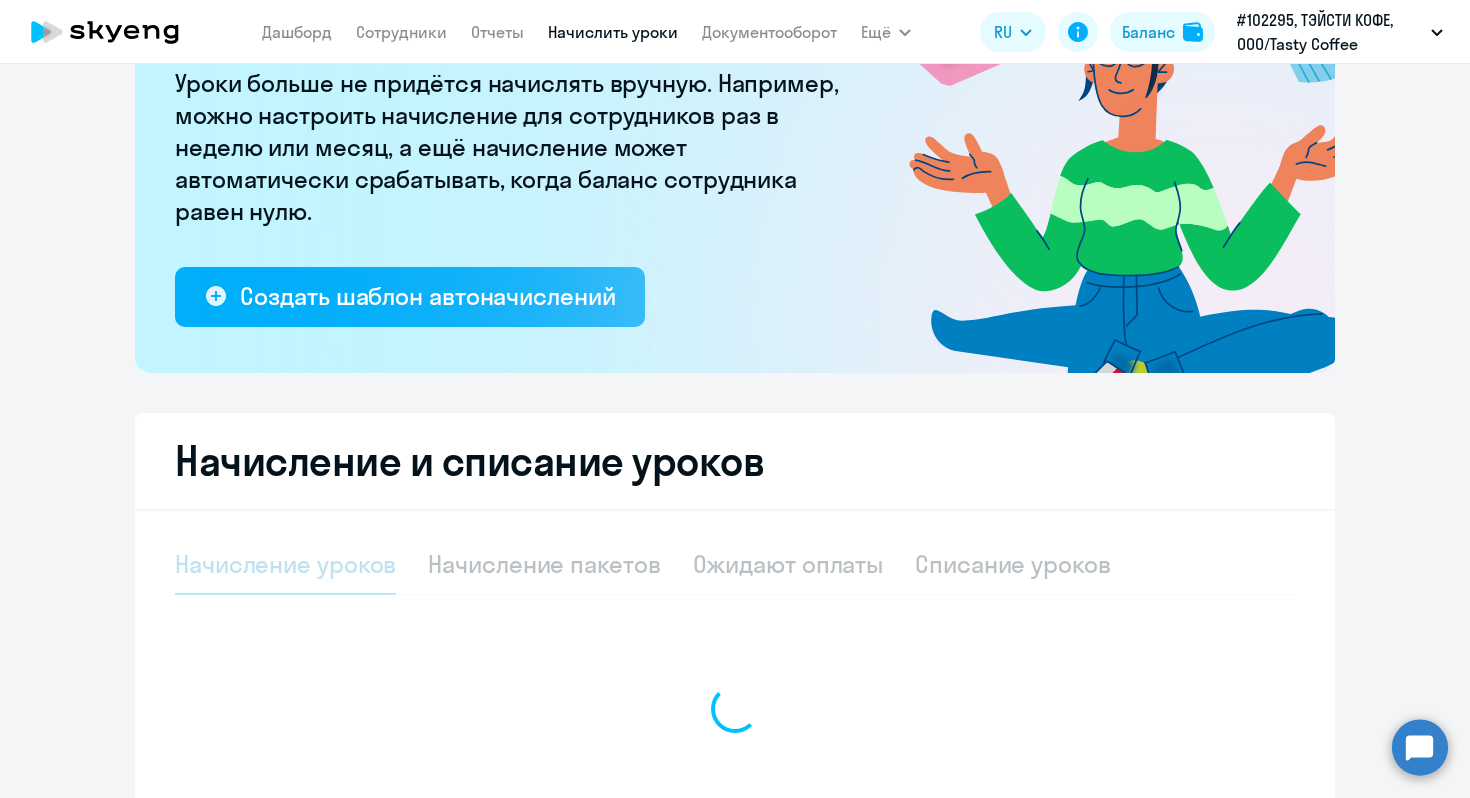 select on "10" 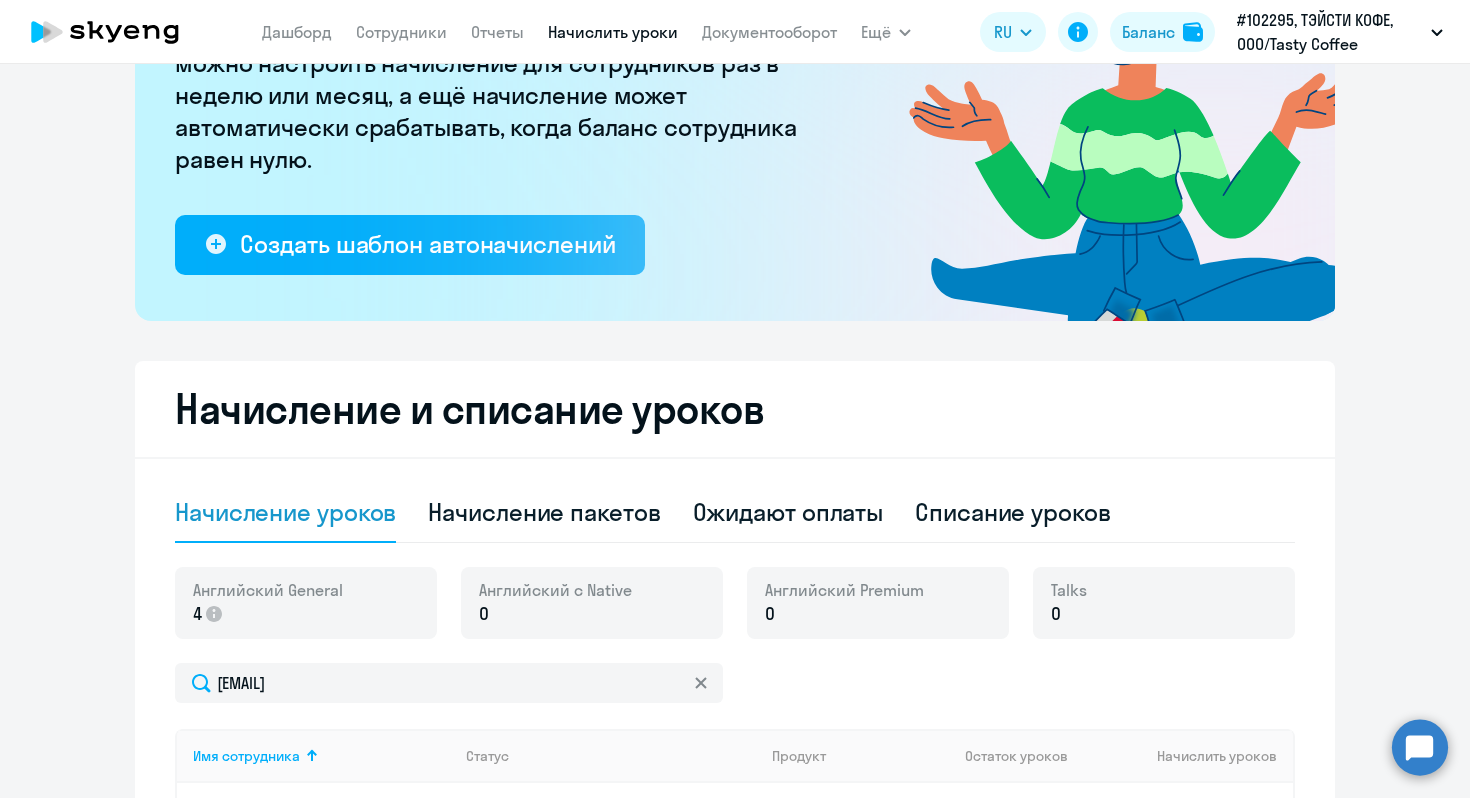 scroll, scrollTop: 38, scrollLeft: 0, axis: vertical 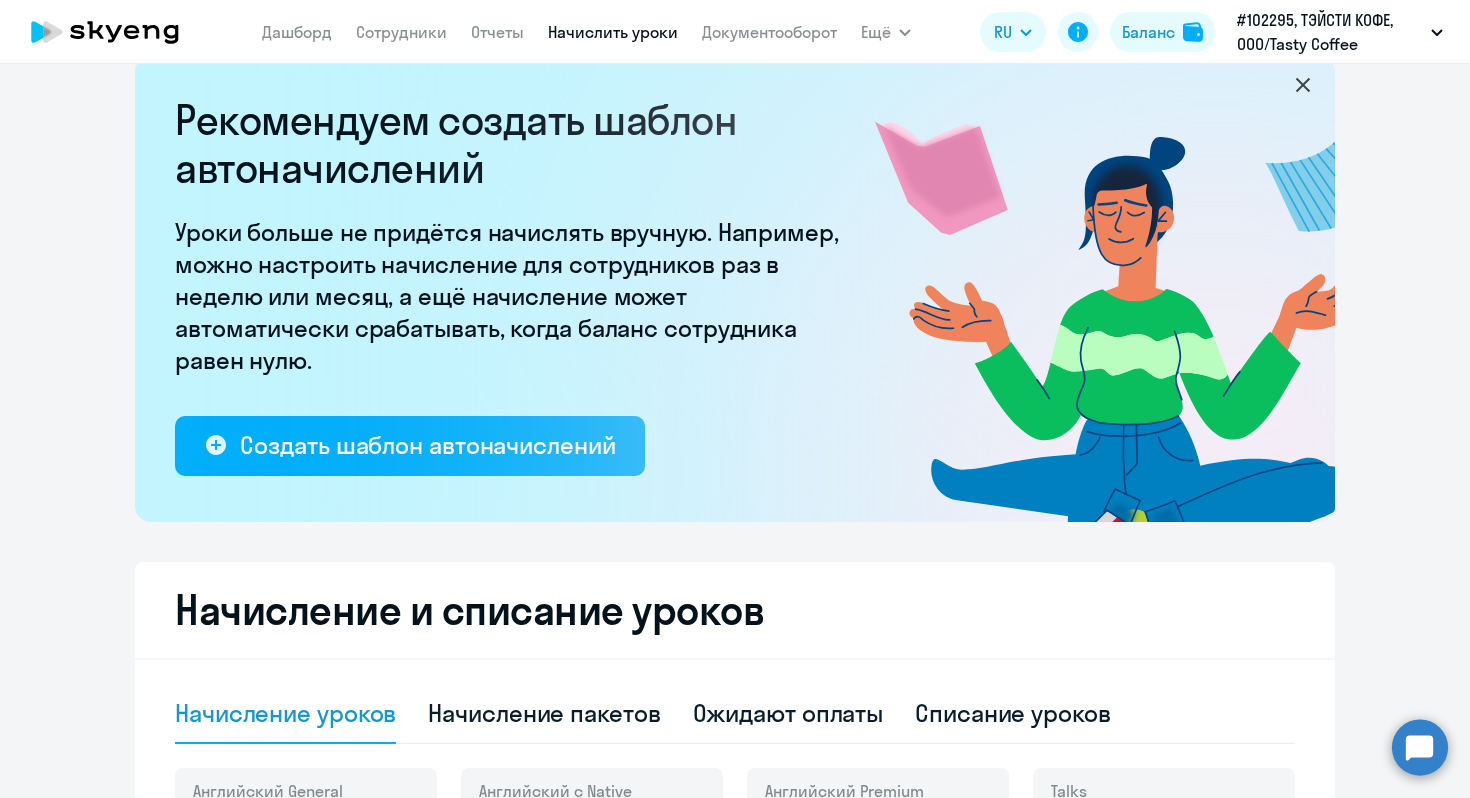 click on "Начислить уроки" at bounding box center (613, 32) 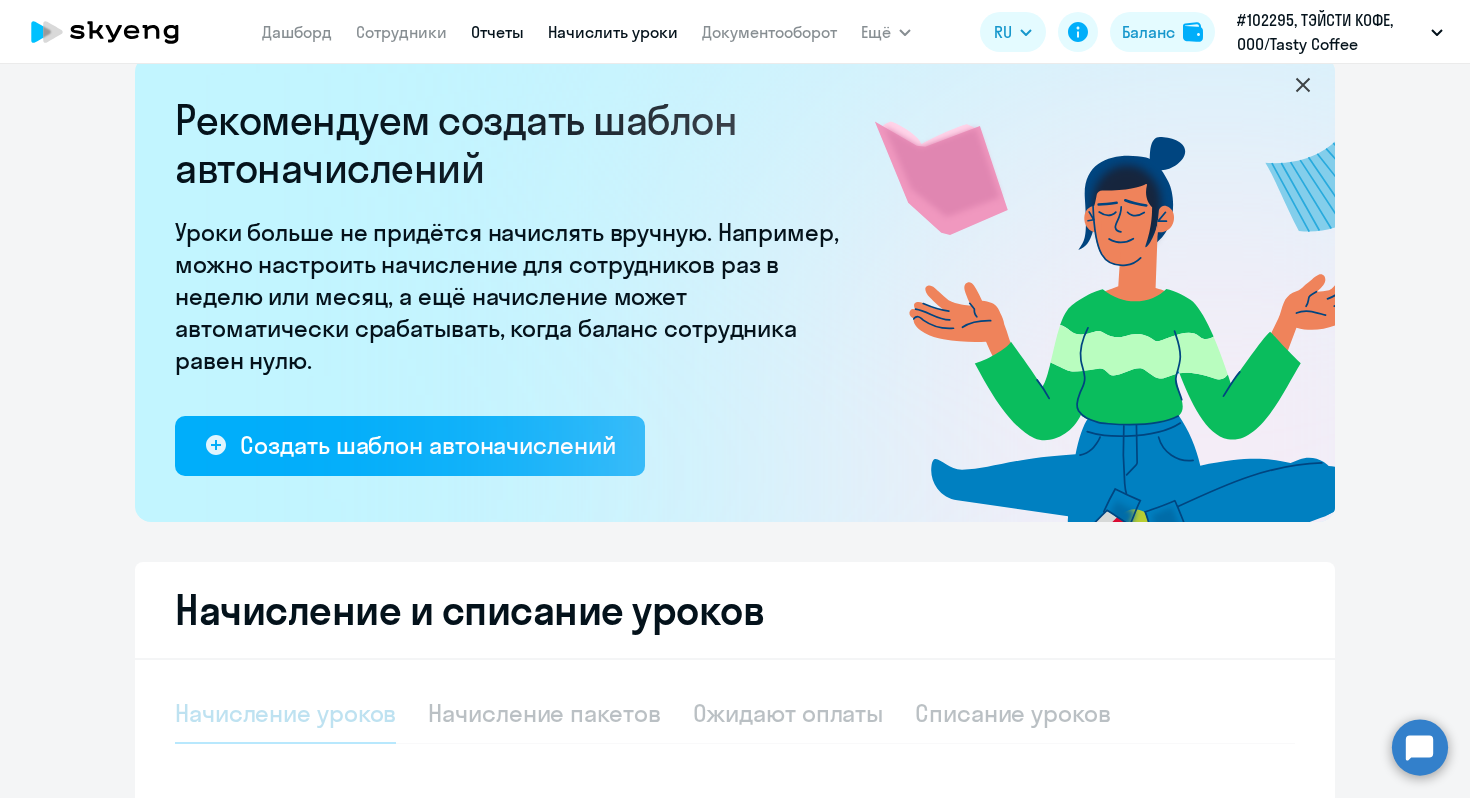 select on "10" 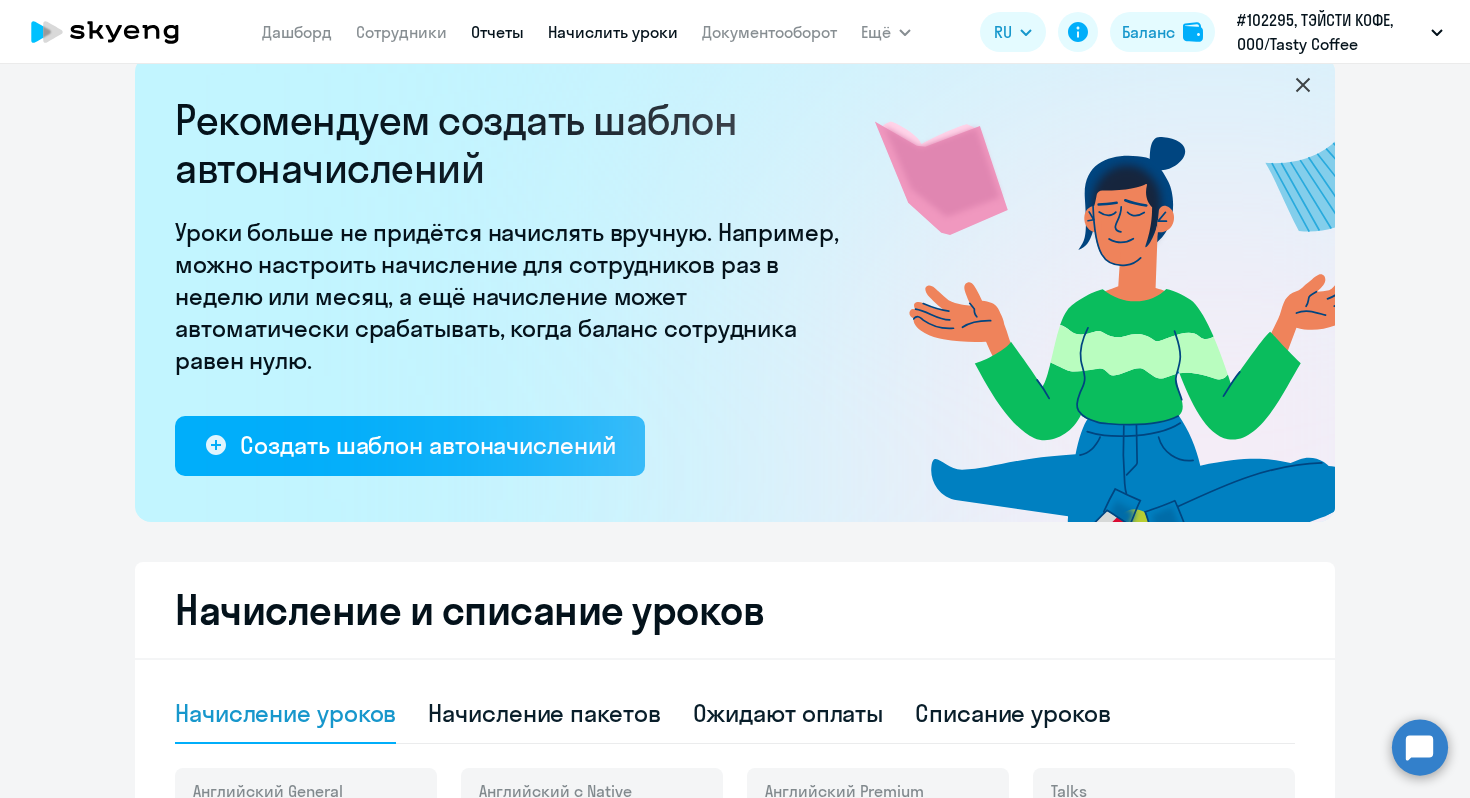click on "Отчеты" at bounding box center (497, 32) 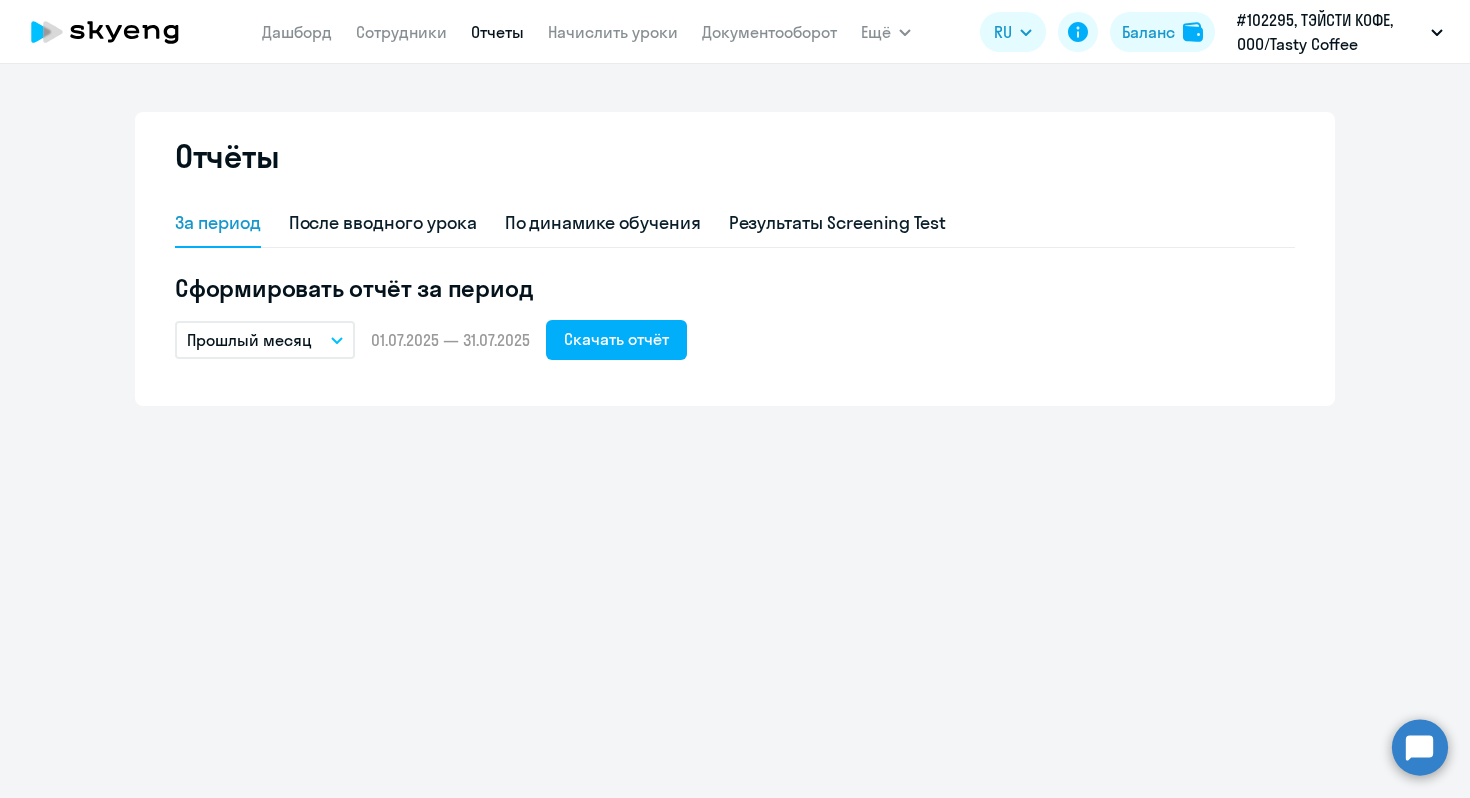 scroll, scrollTop: 0, scrollLeft: 0, axis: both 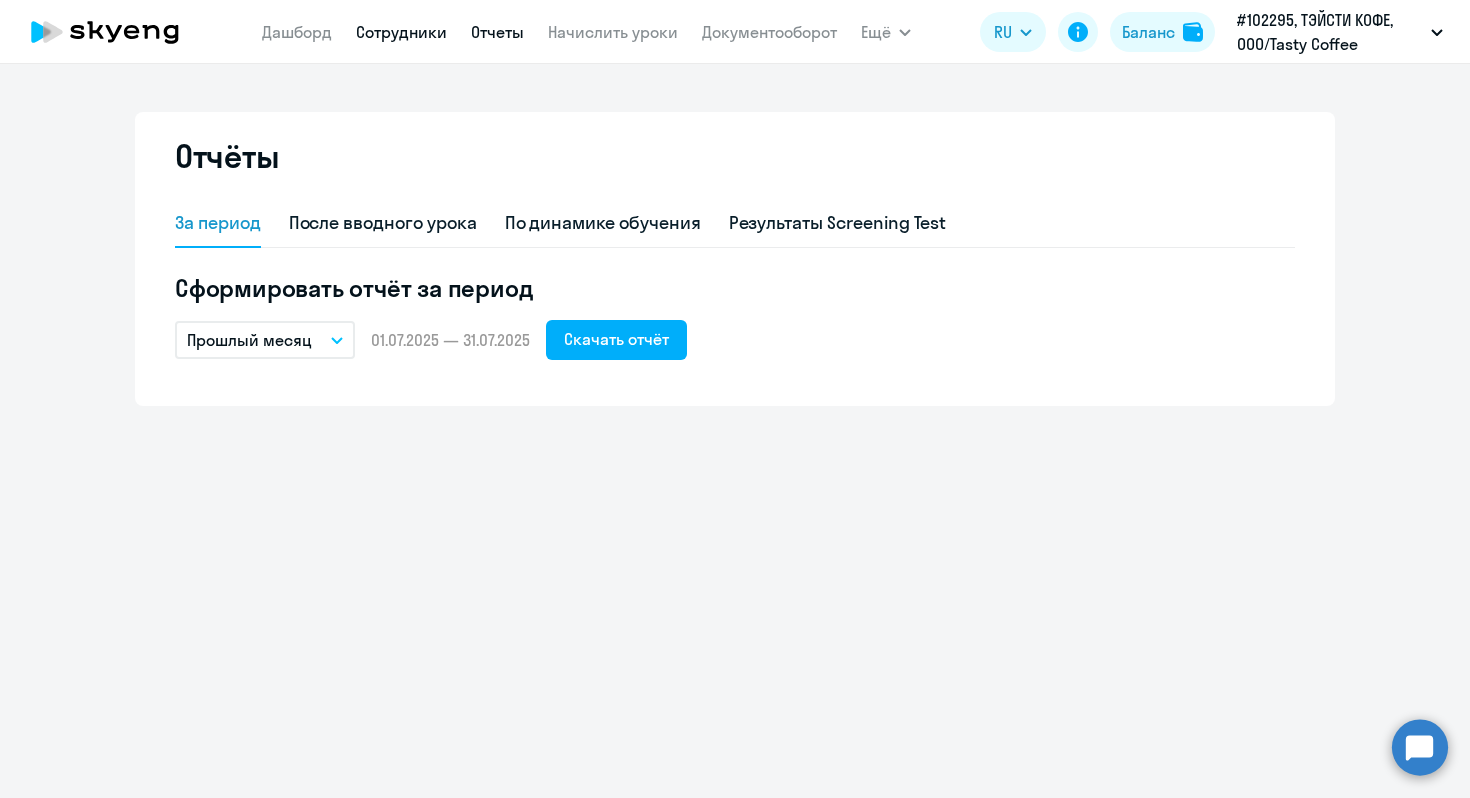 click on "Сотрудники" at bounding box center [401, 32] 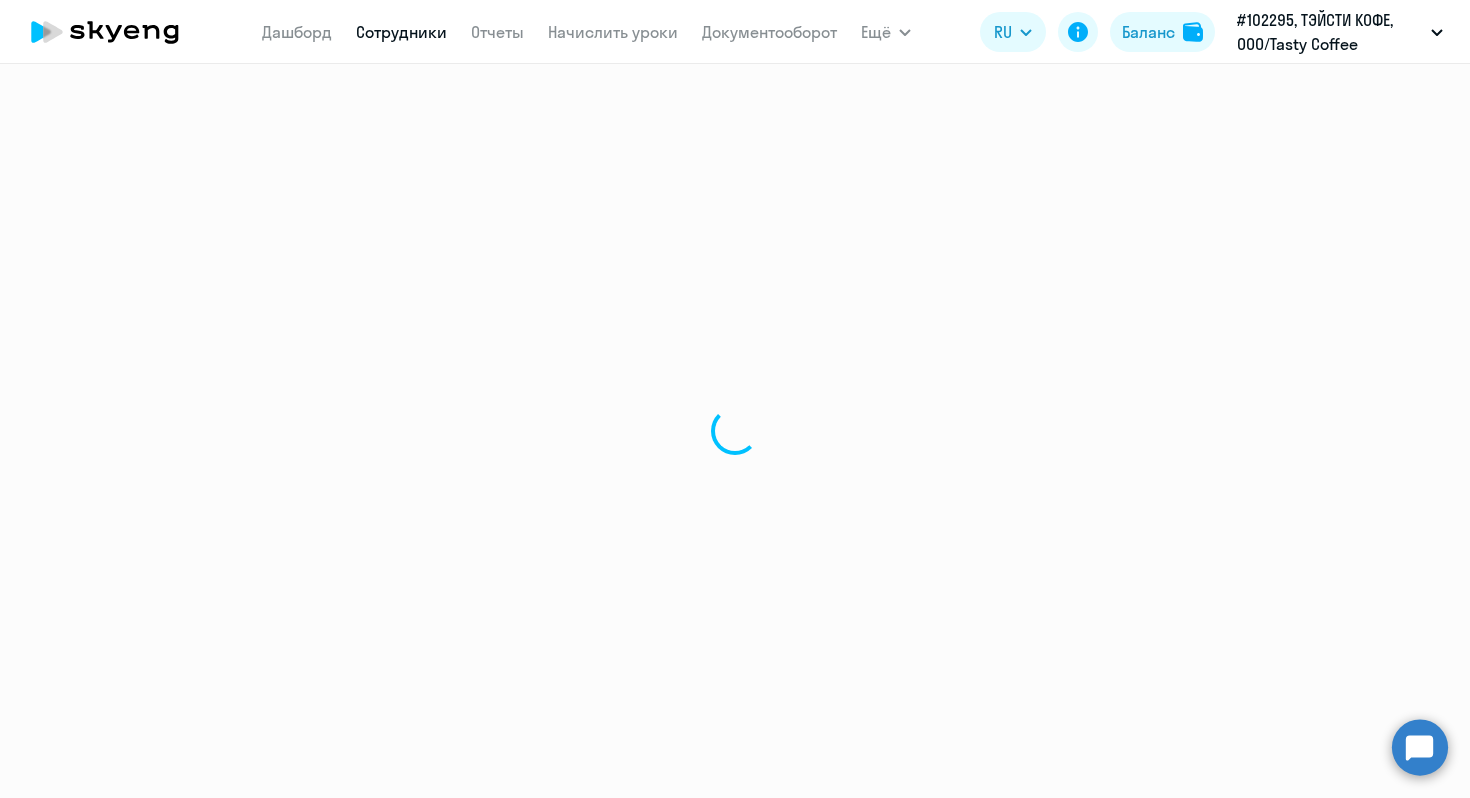select on "30" 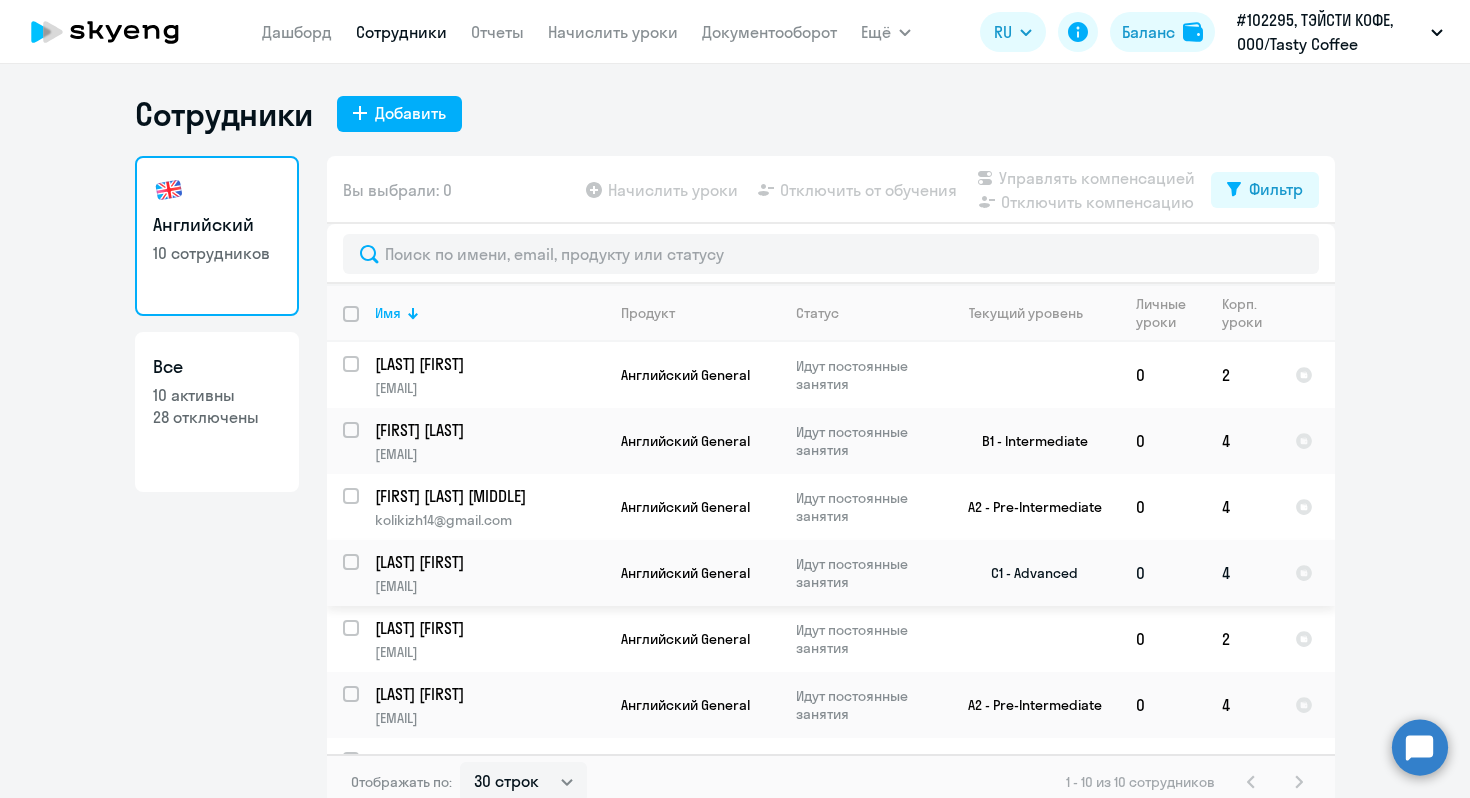 scroll, scrollTop: 243, scrollLeft: 0, axis: vertical 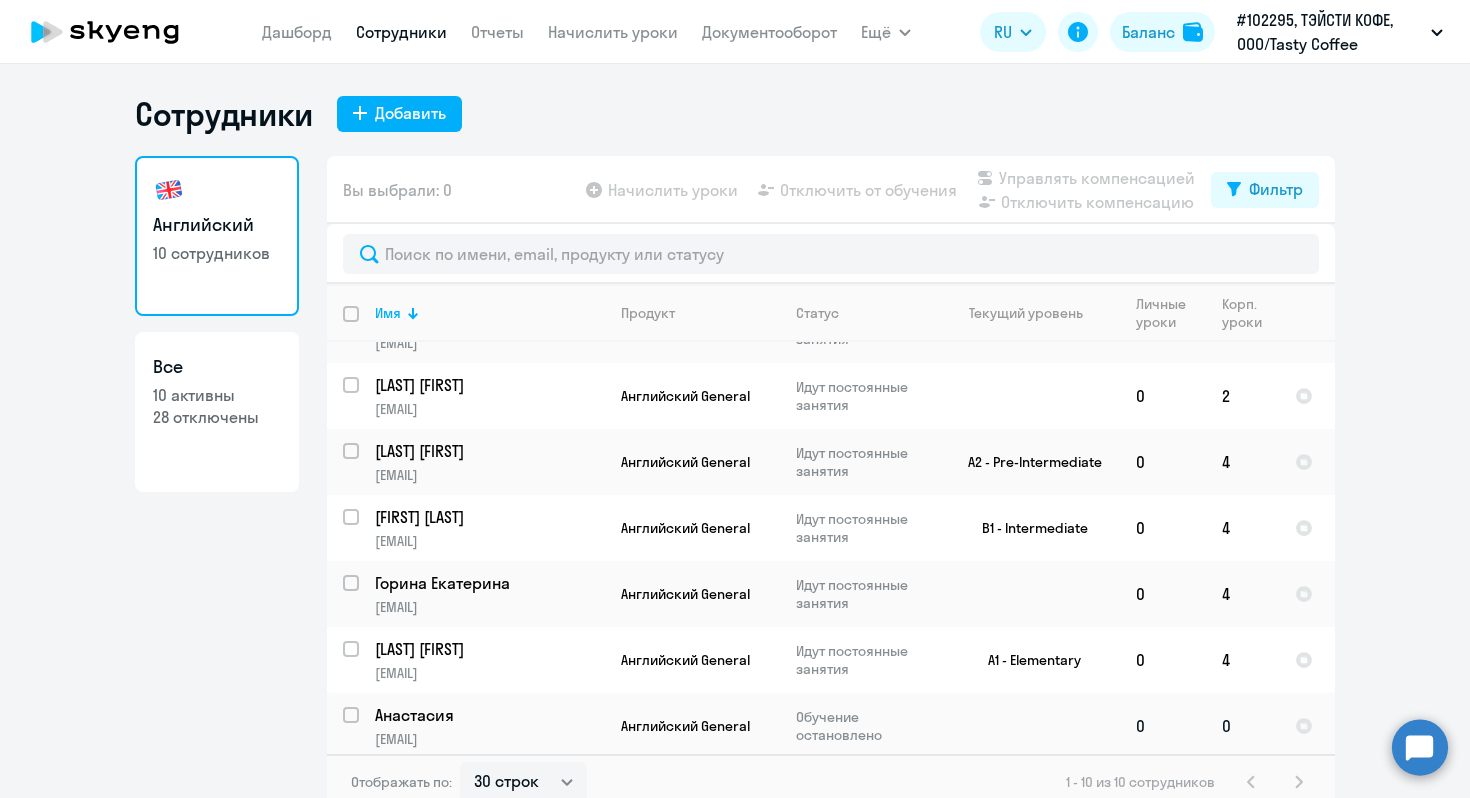 click on "Анастасия [EMAIL]" 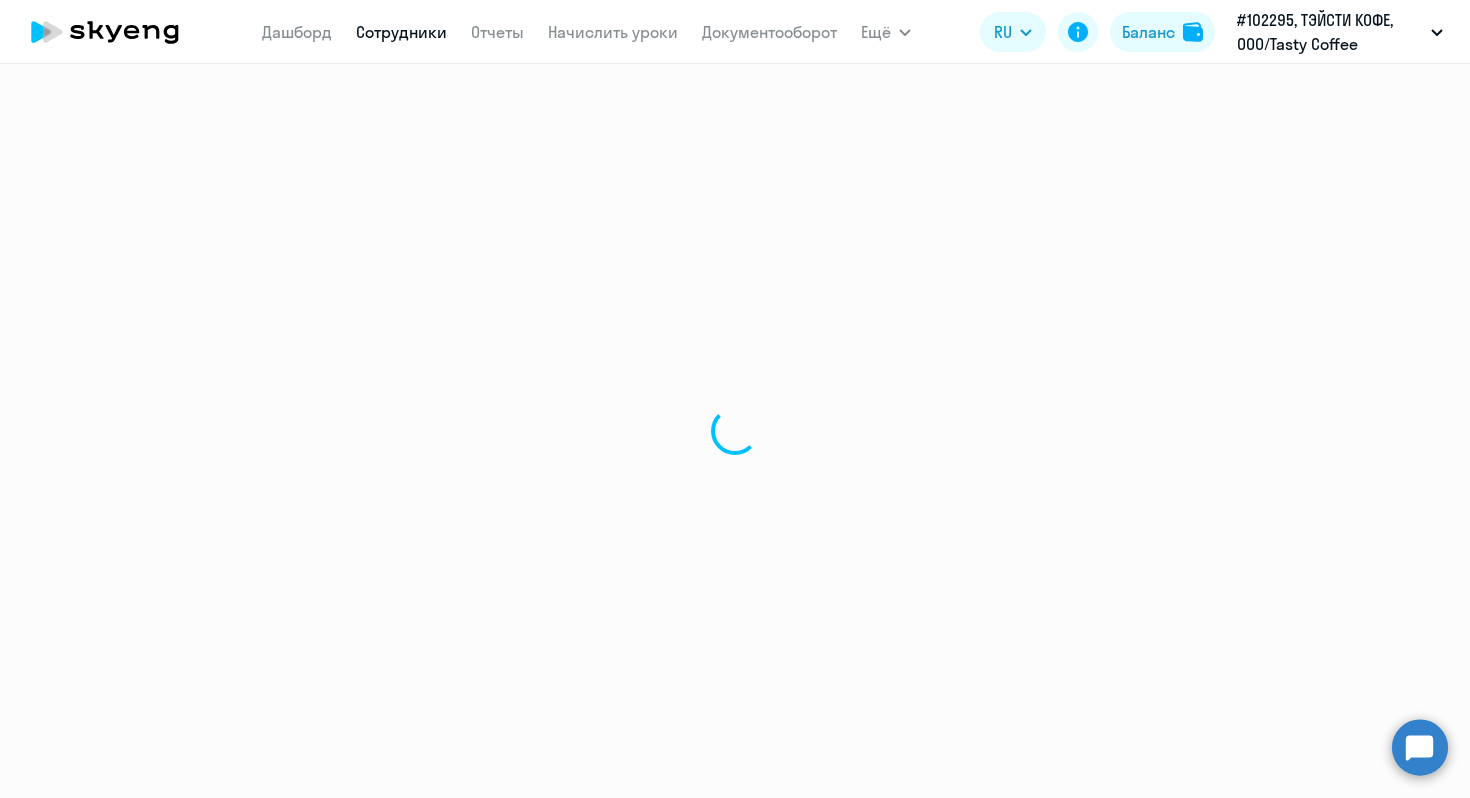 select on "english" 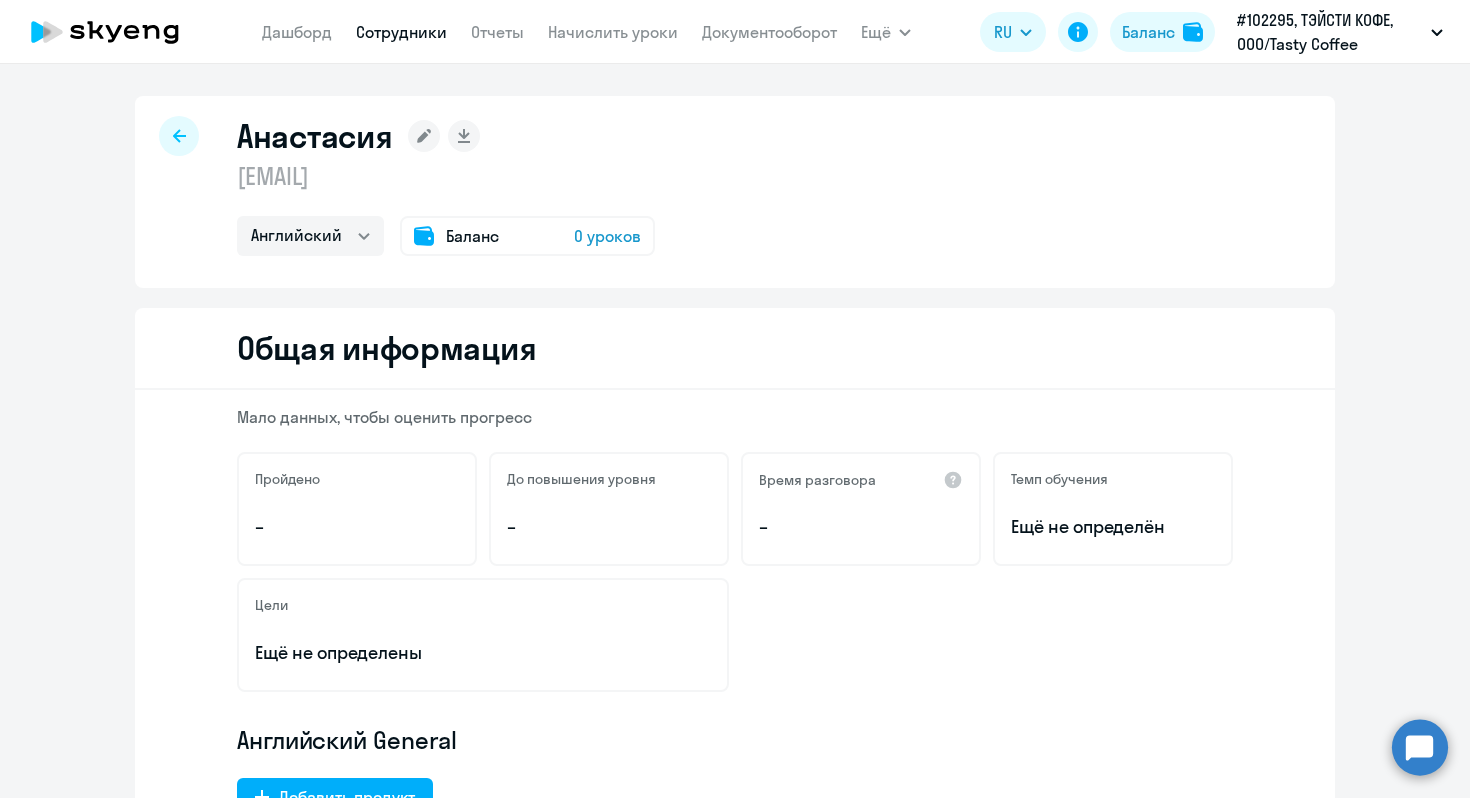 click on "Анастасия
atasiina@yandex.ru  Английский
Баланс 0 уроков" 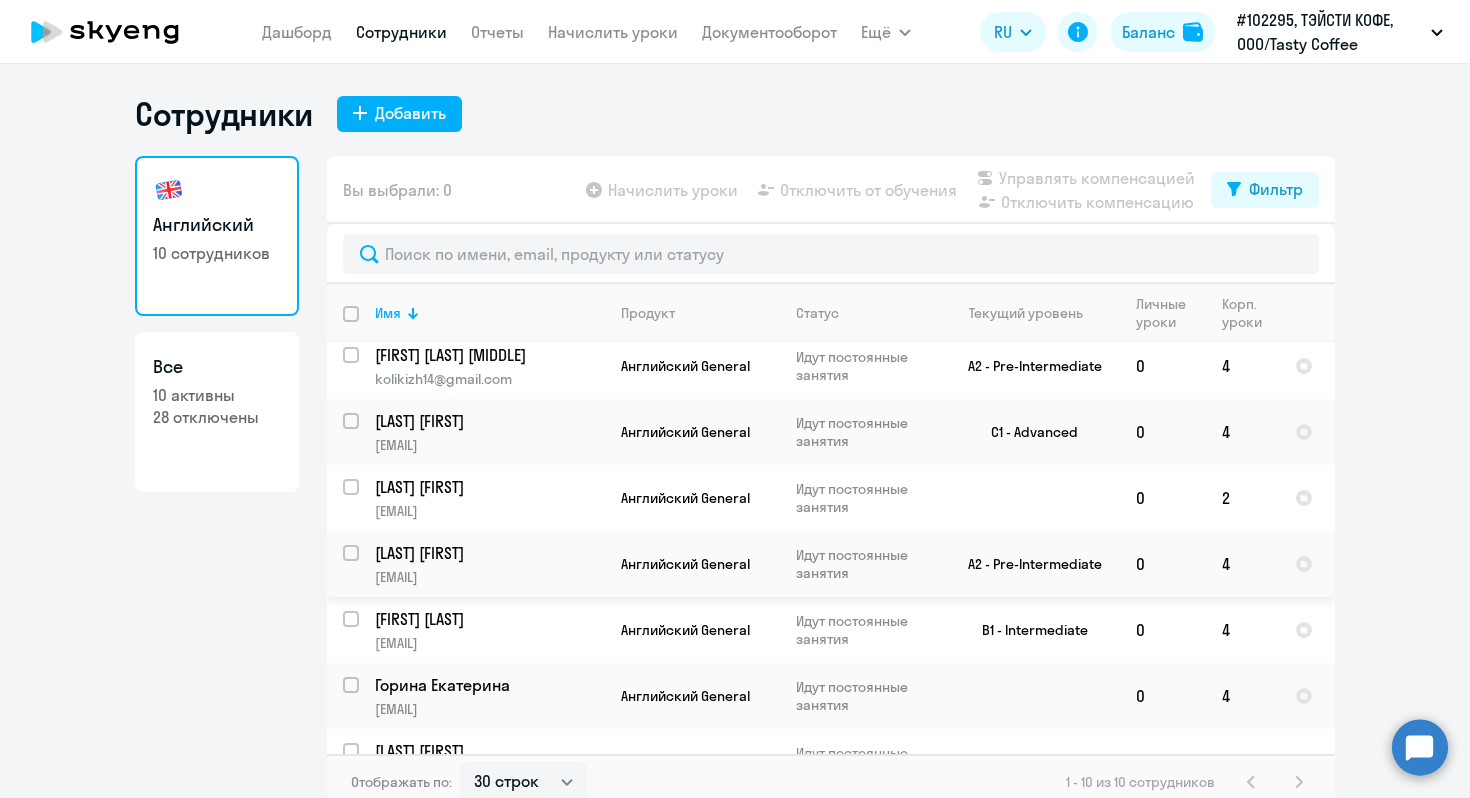 scroll, scrollTop: 243, scrollLeft: 0, axis: vertical 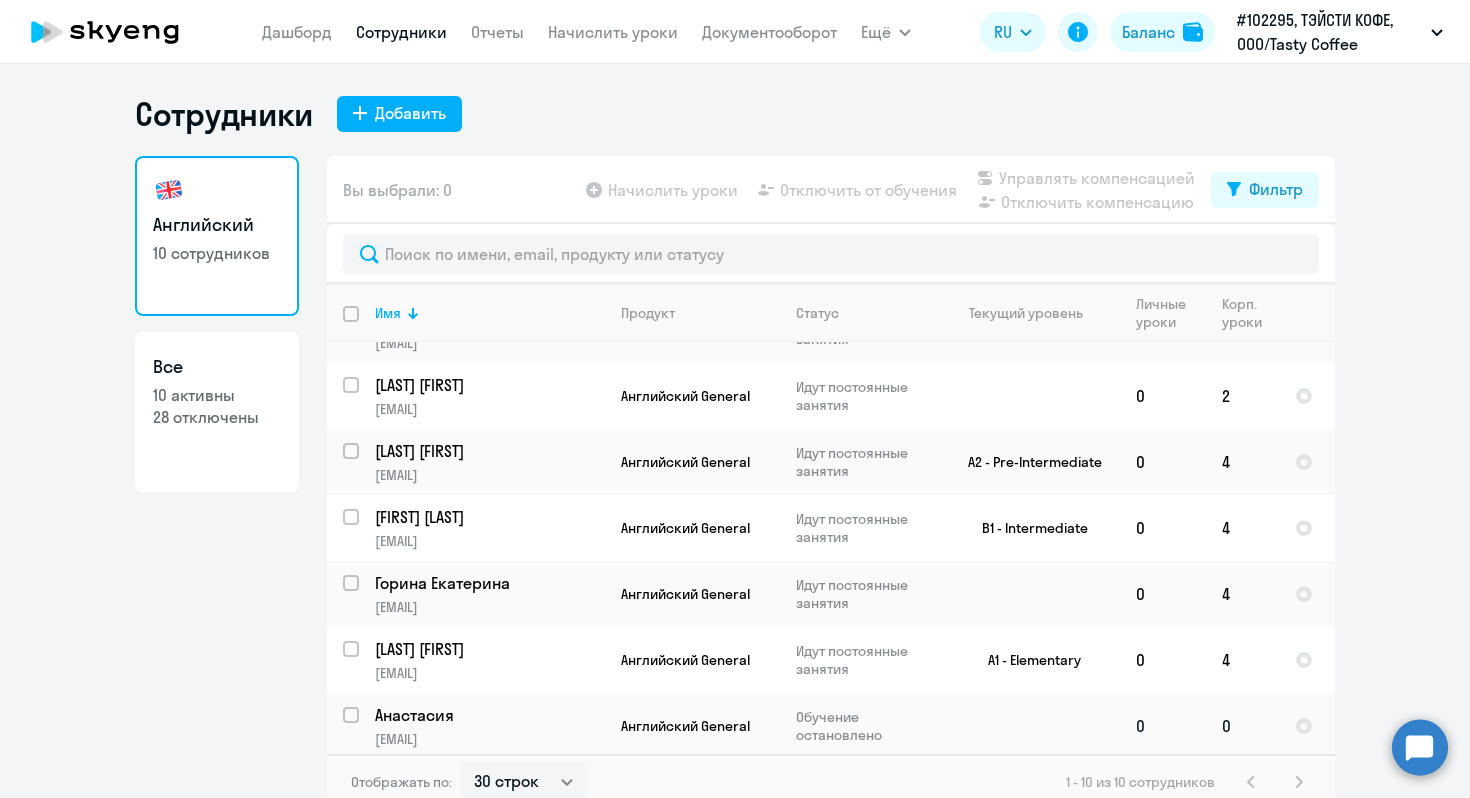 click at bounding box center [363, 727] 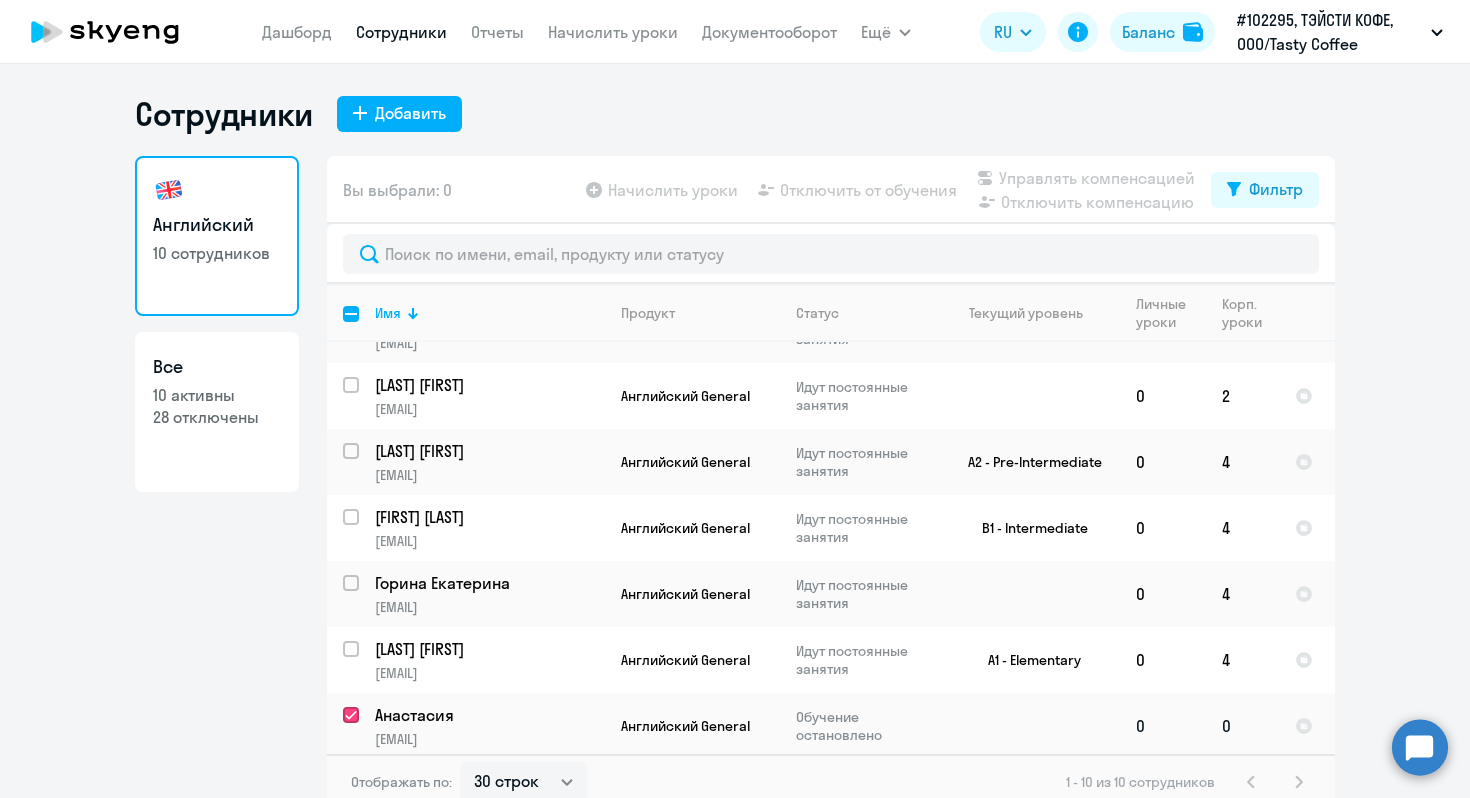 checkbox on "true" 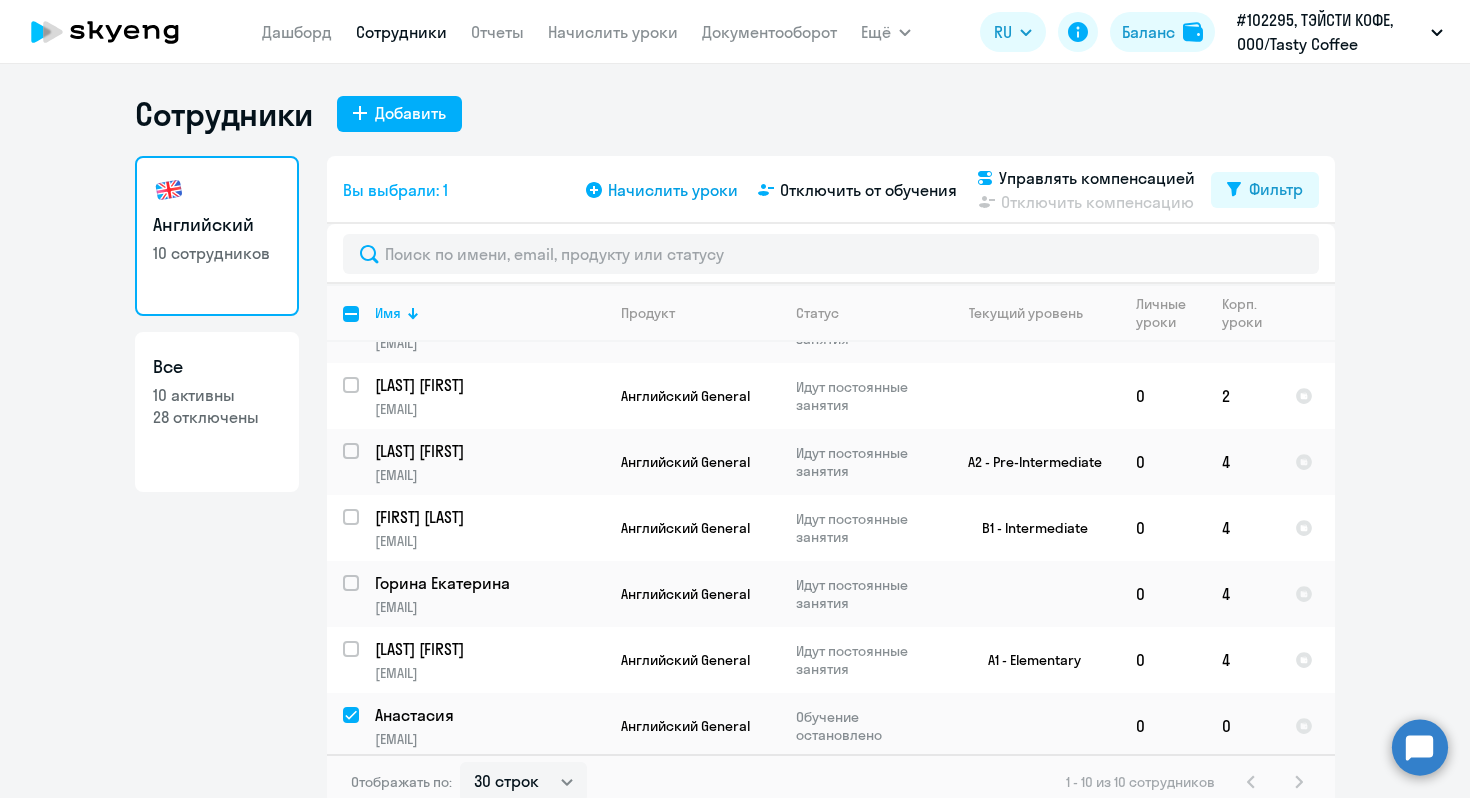 click on "Начислить уроки" 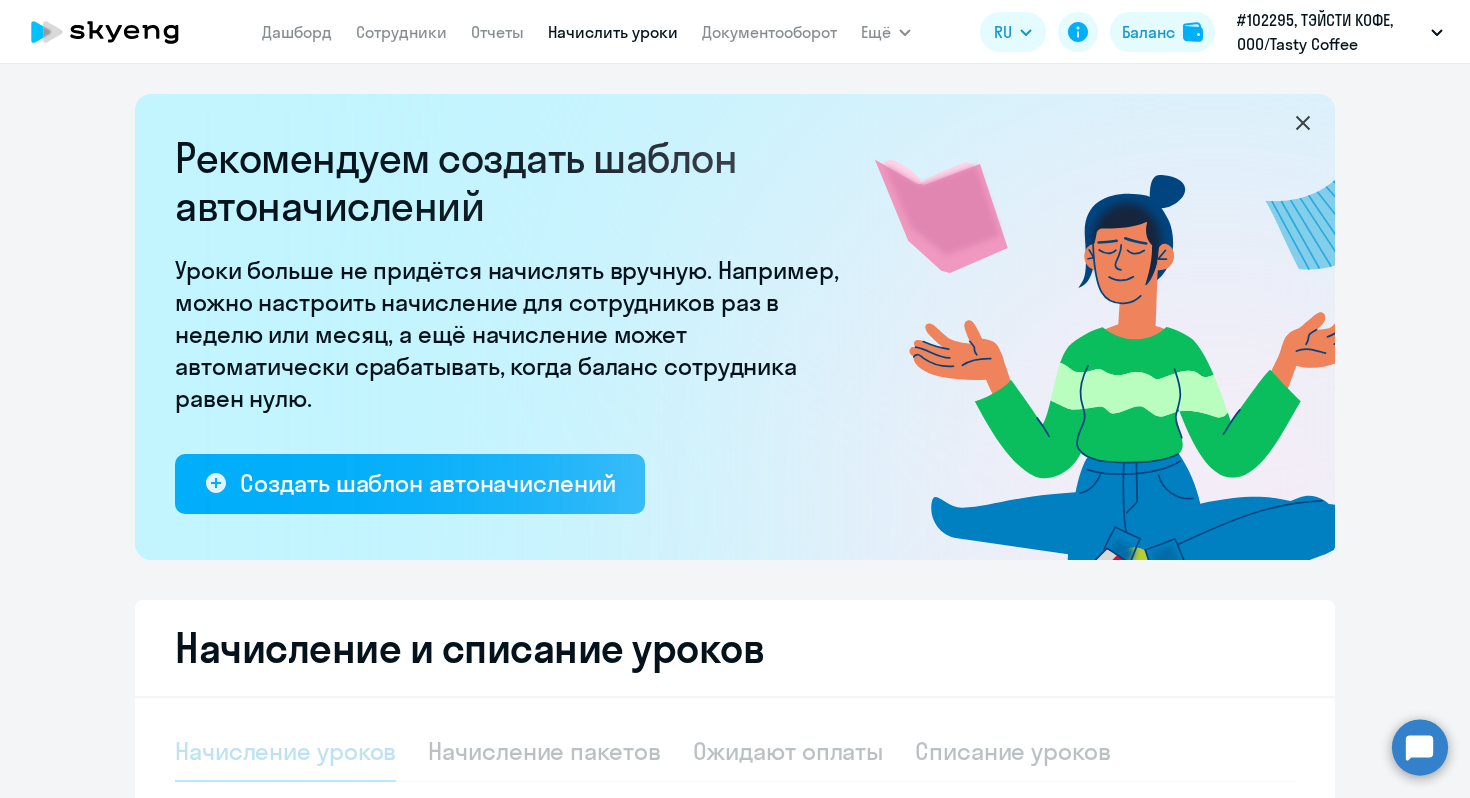 select on "10" 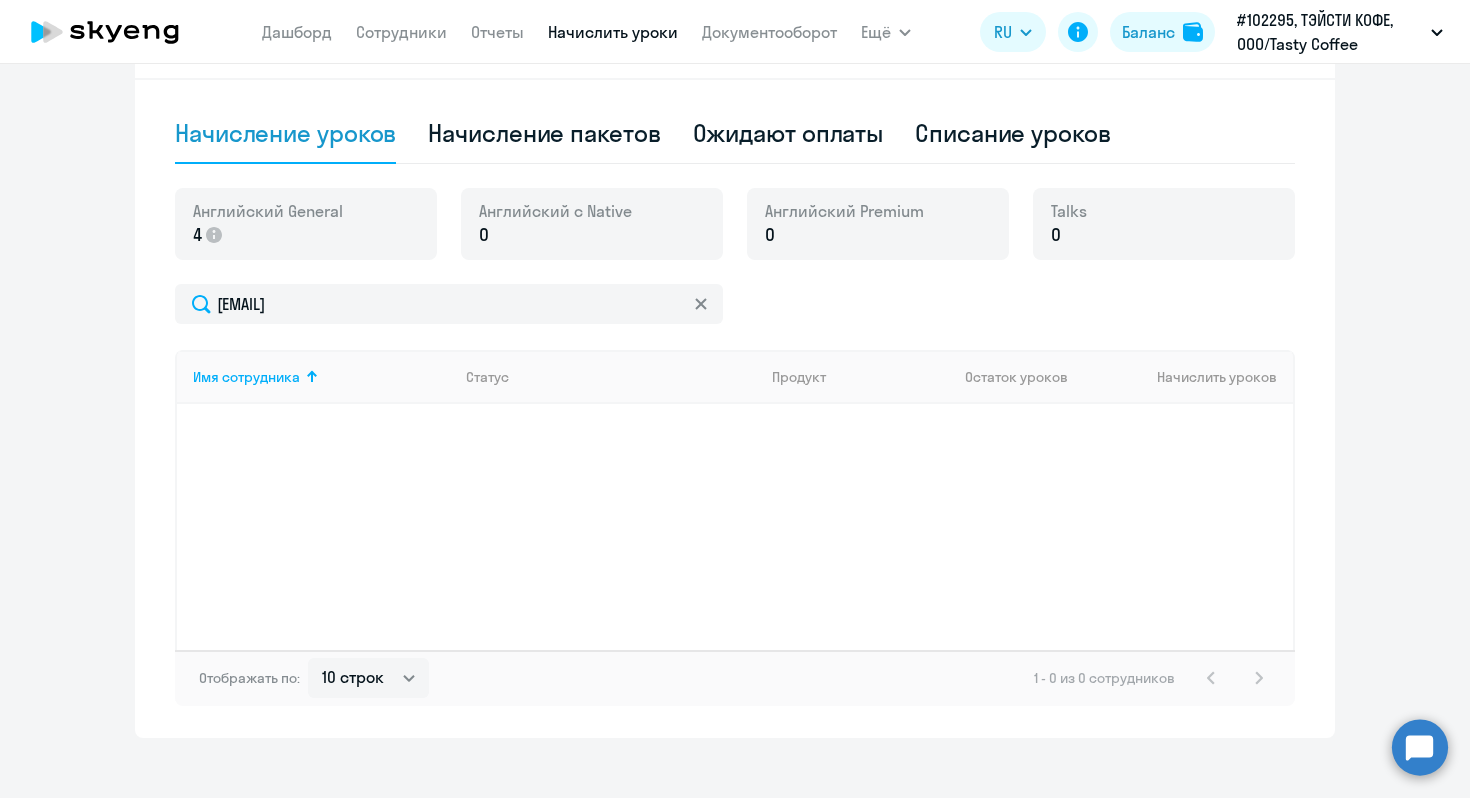 scroll, scrollTop: 619, scrollLeft: 0, axis: vertical 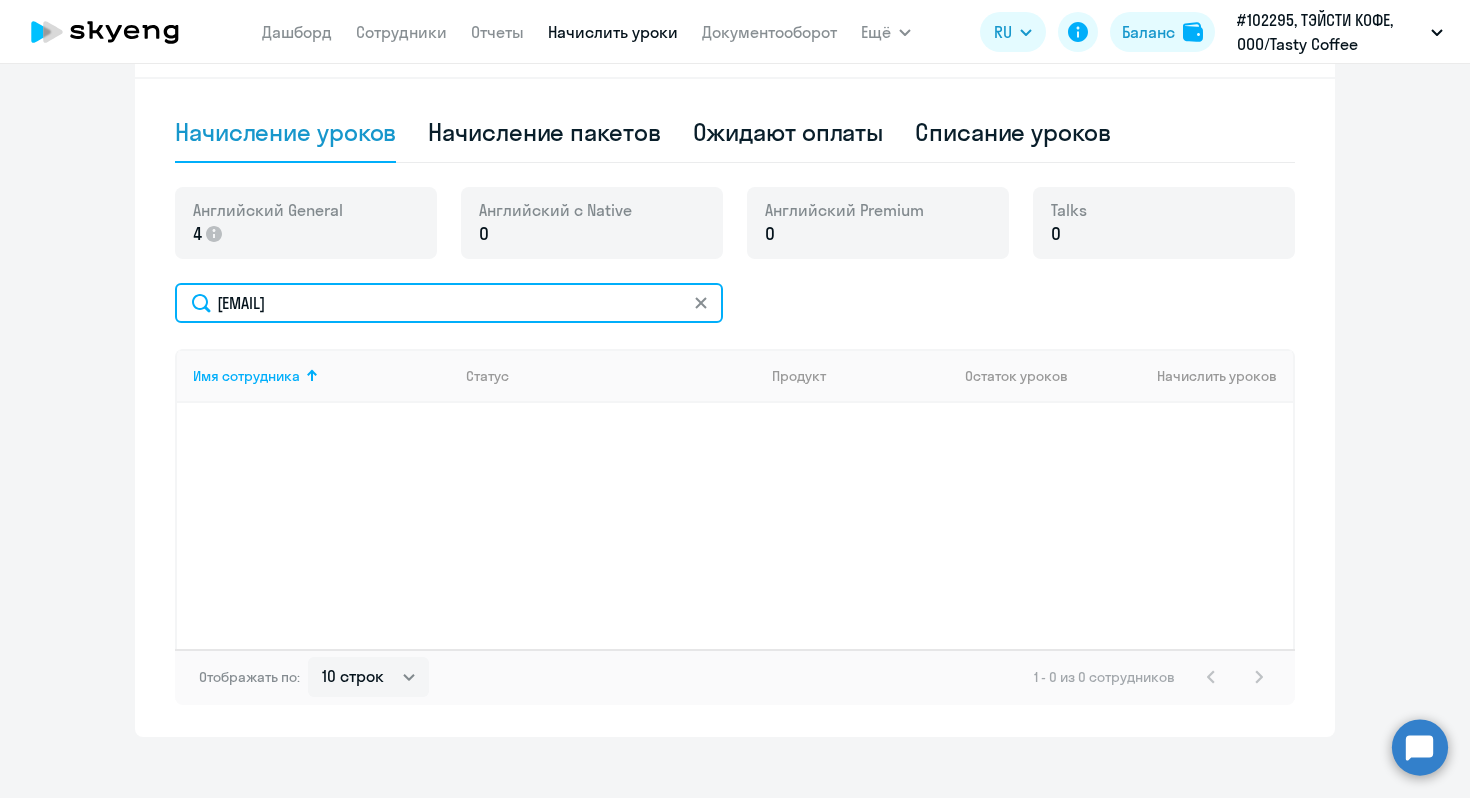 click on "[EMAIL]" 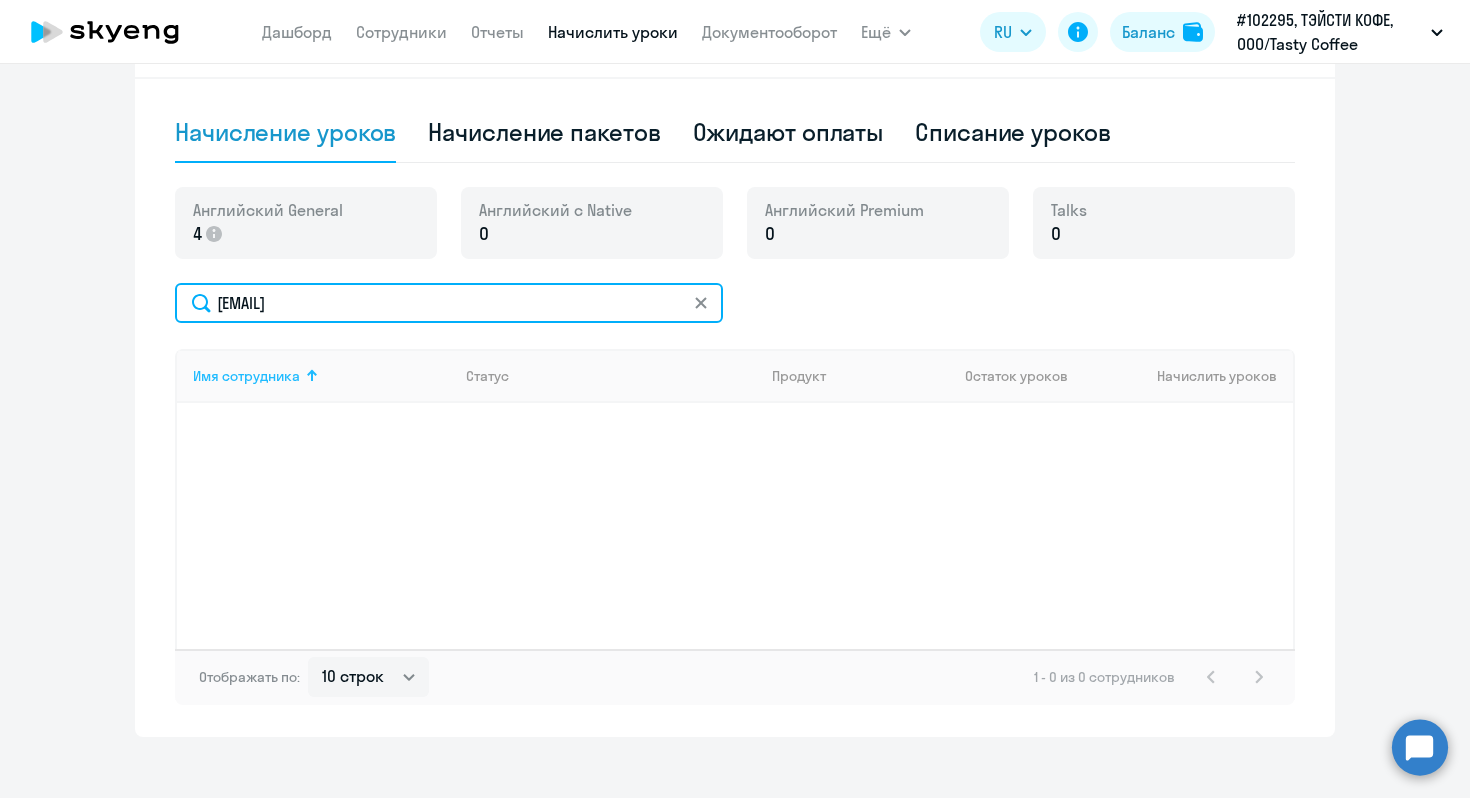 scroll, scrollTop: 0, scrollLeft: 0, axis: both 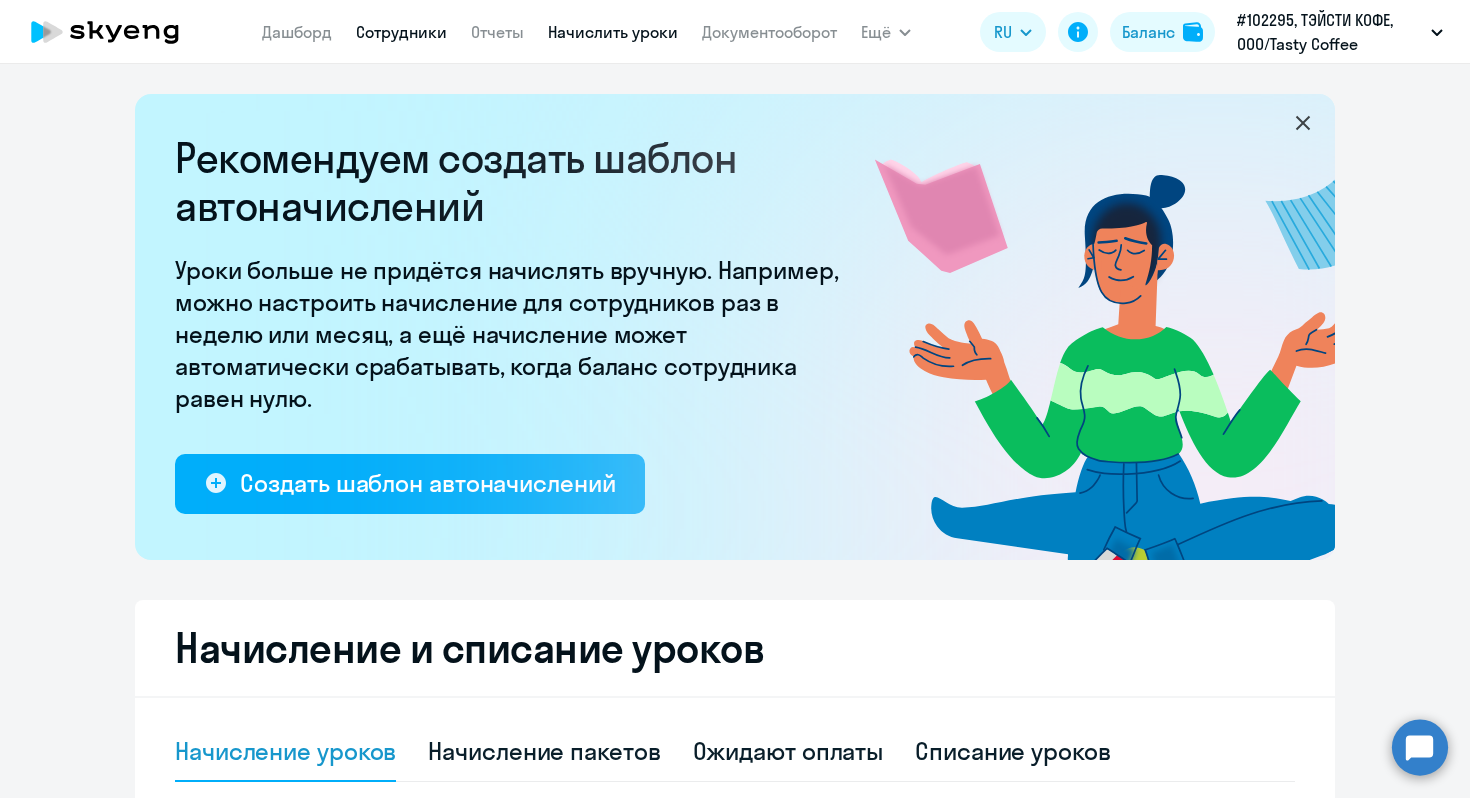 click on "Сотрудники" at bounding box center (401, 32) 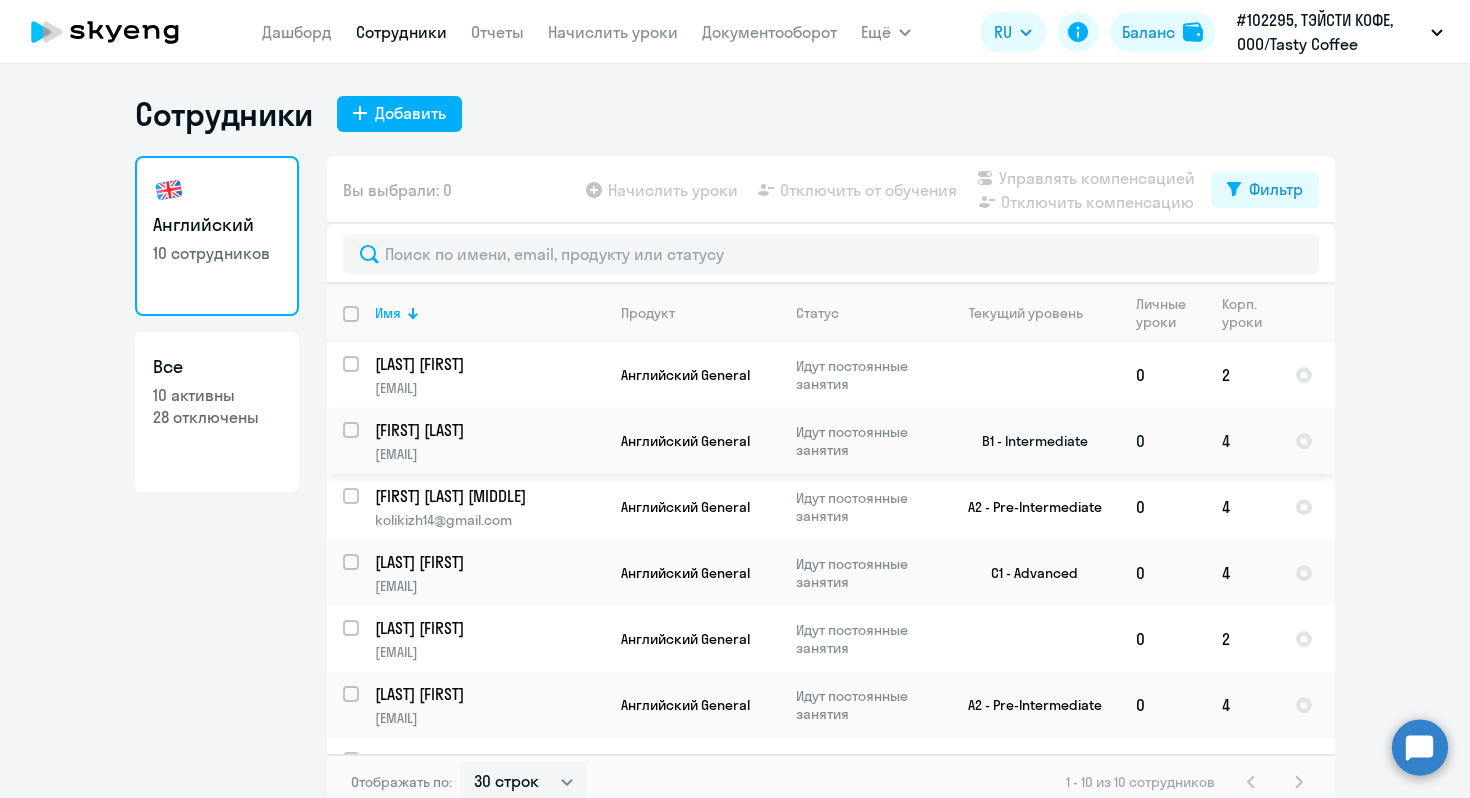 scroll, scrollTop: 243, scrollLeft: 0, axis: vertical 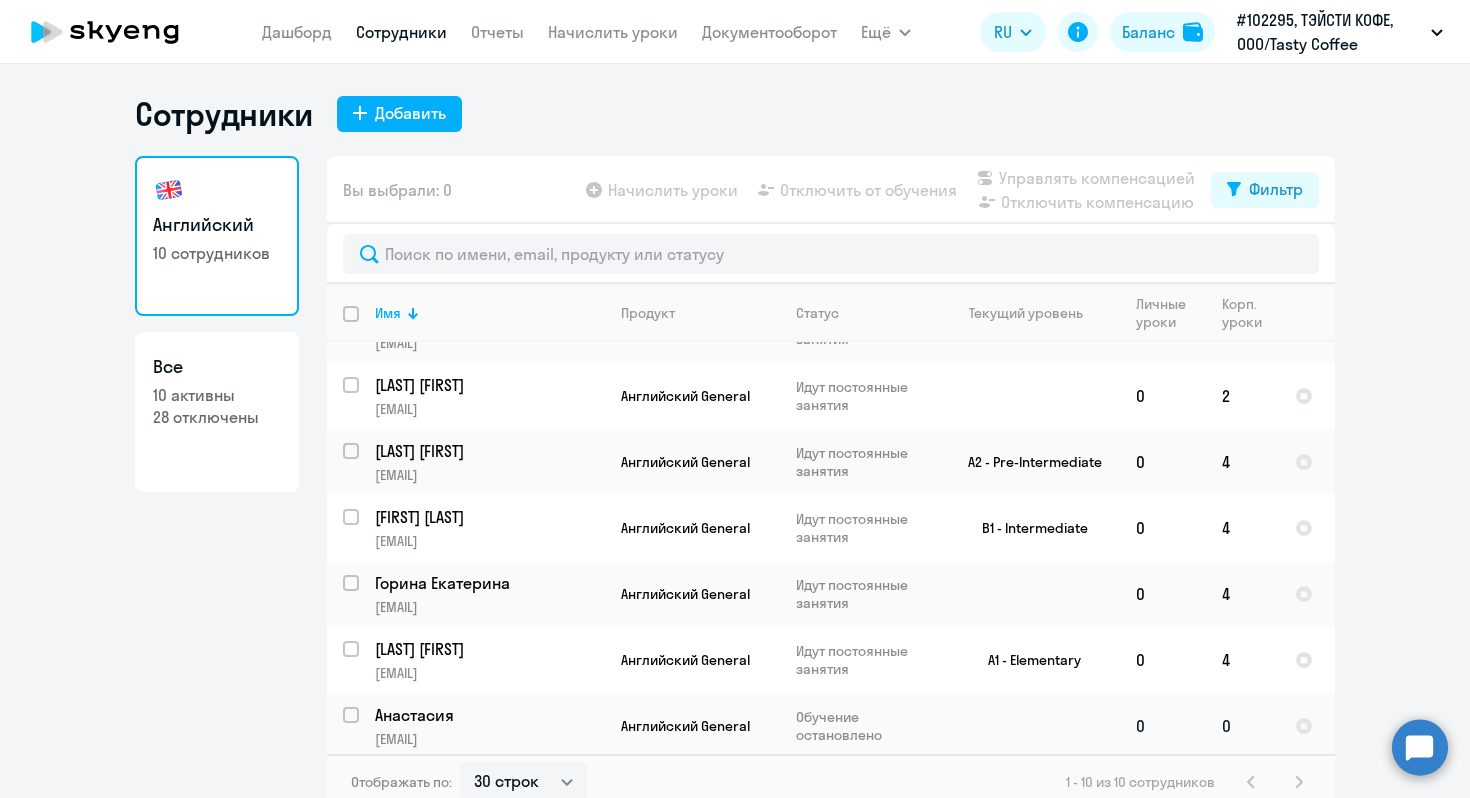 click 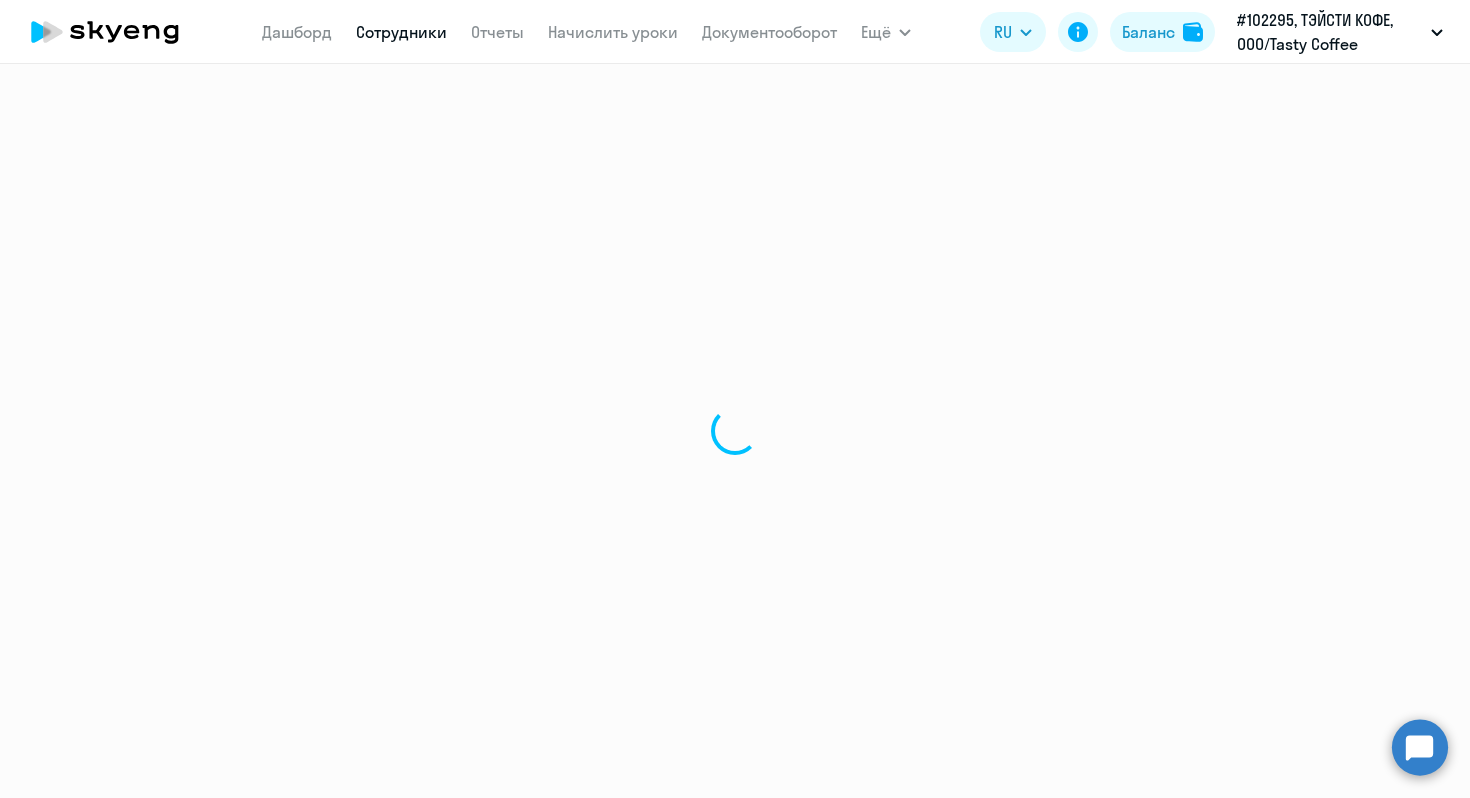 select on "english" 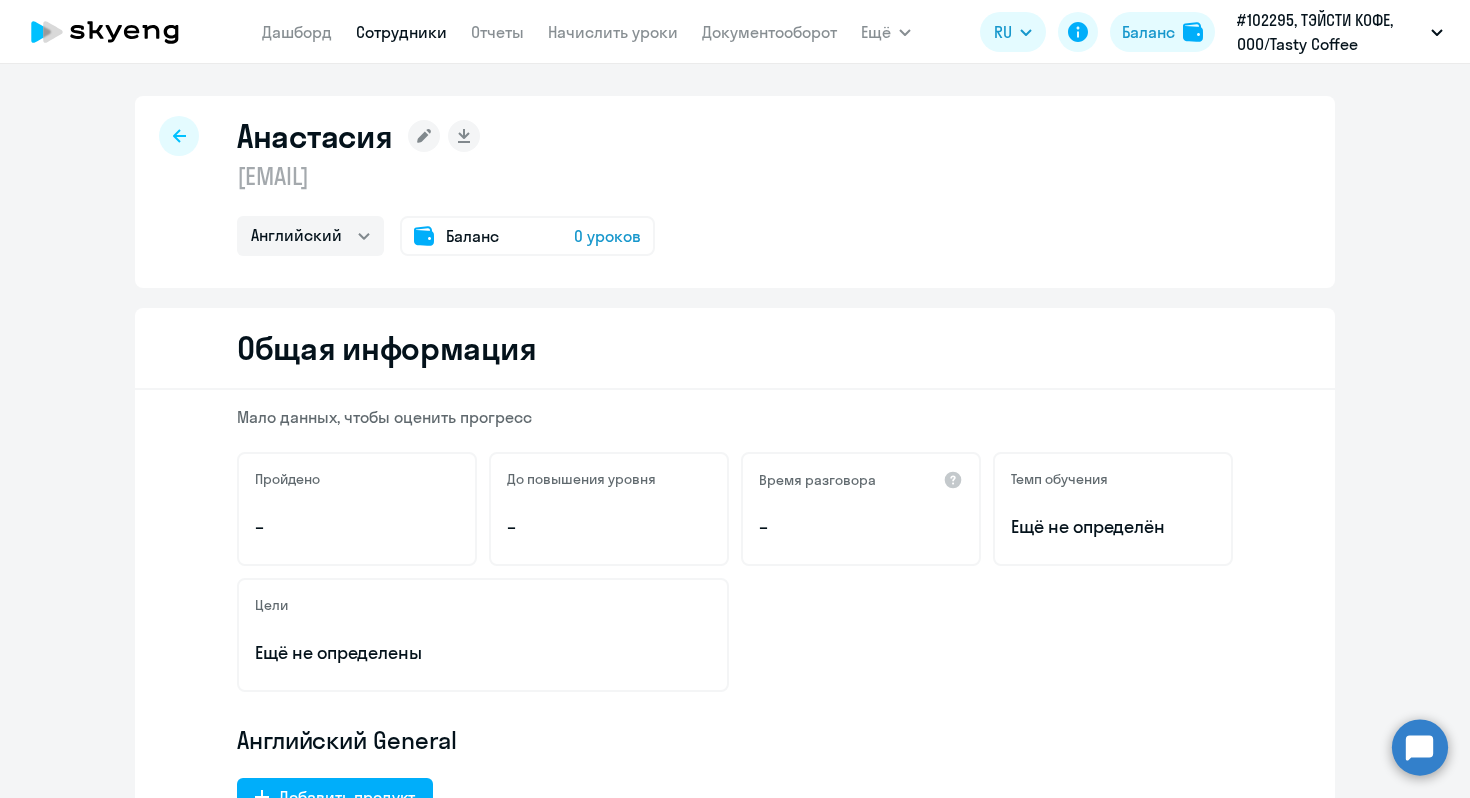 click on "0 уроков" 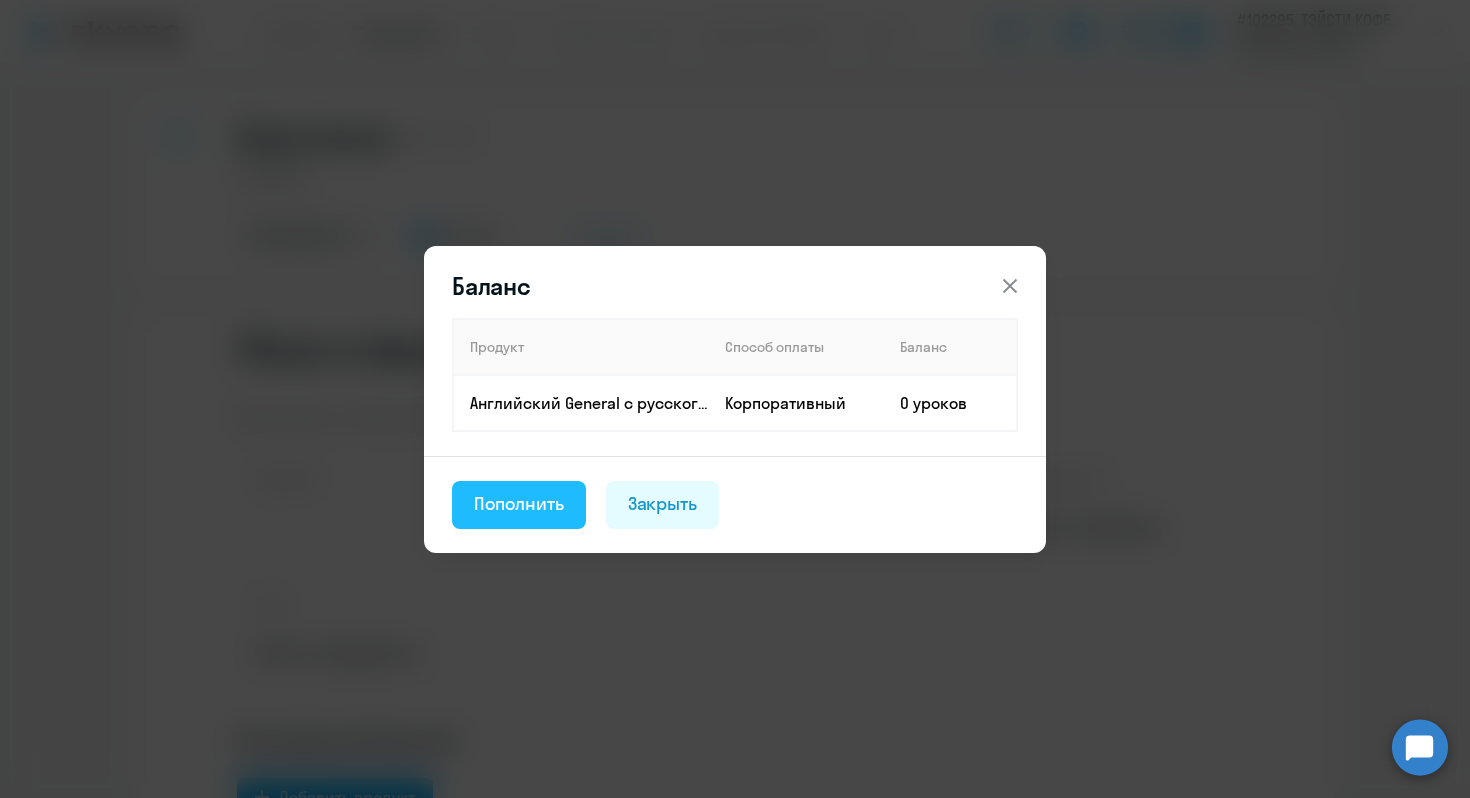 click on "Пополнить" at bounding box center [519, 504] 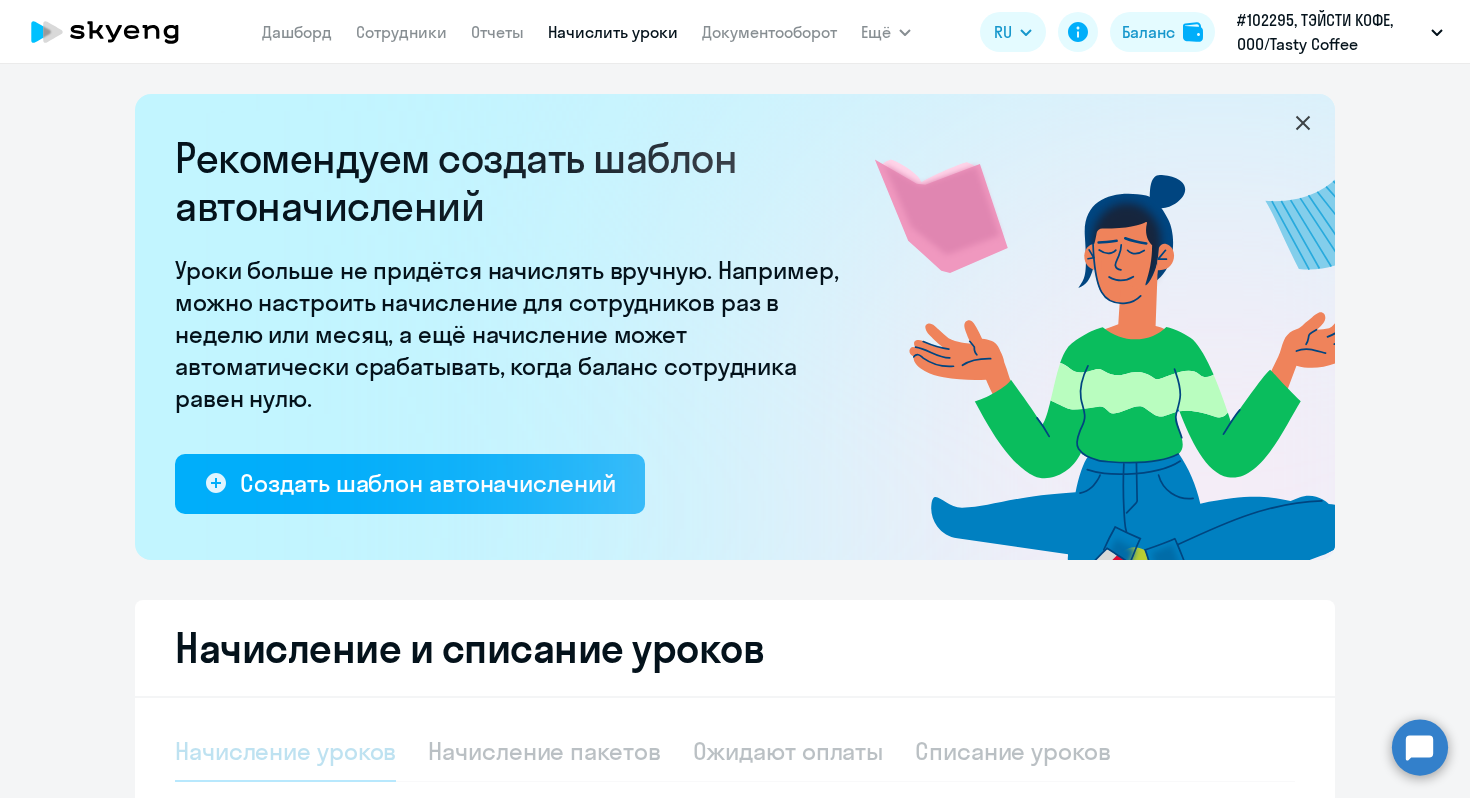 select on "10" 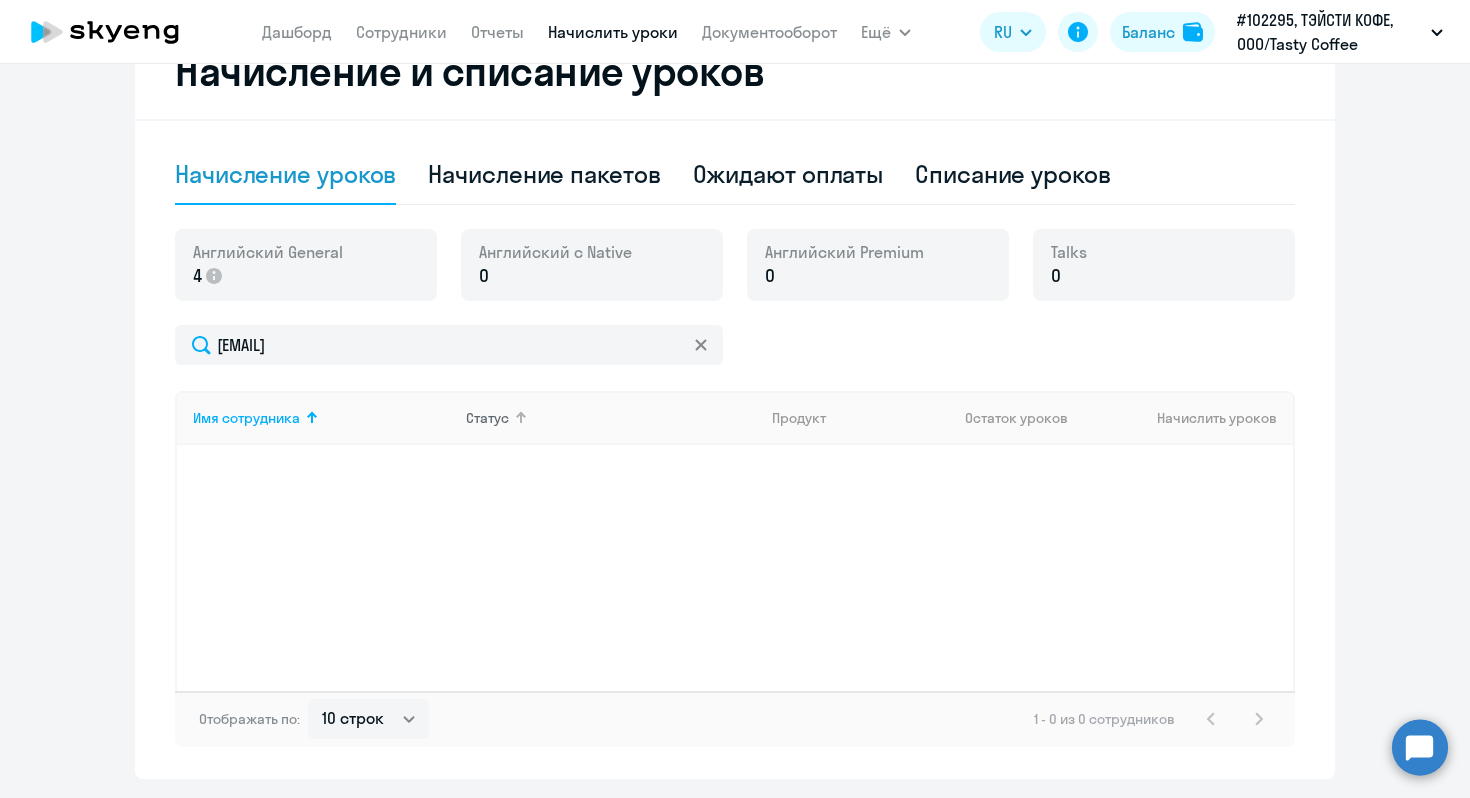 scroll, scrollTop: 638, scrollLeft: 0, axis: vertical 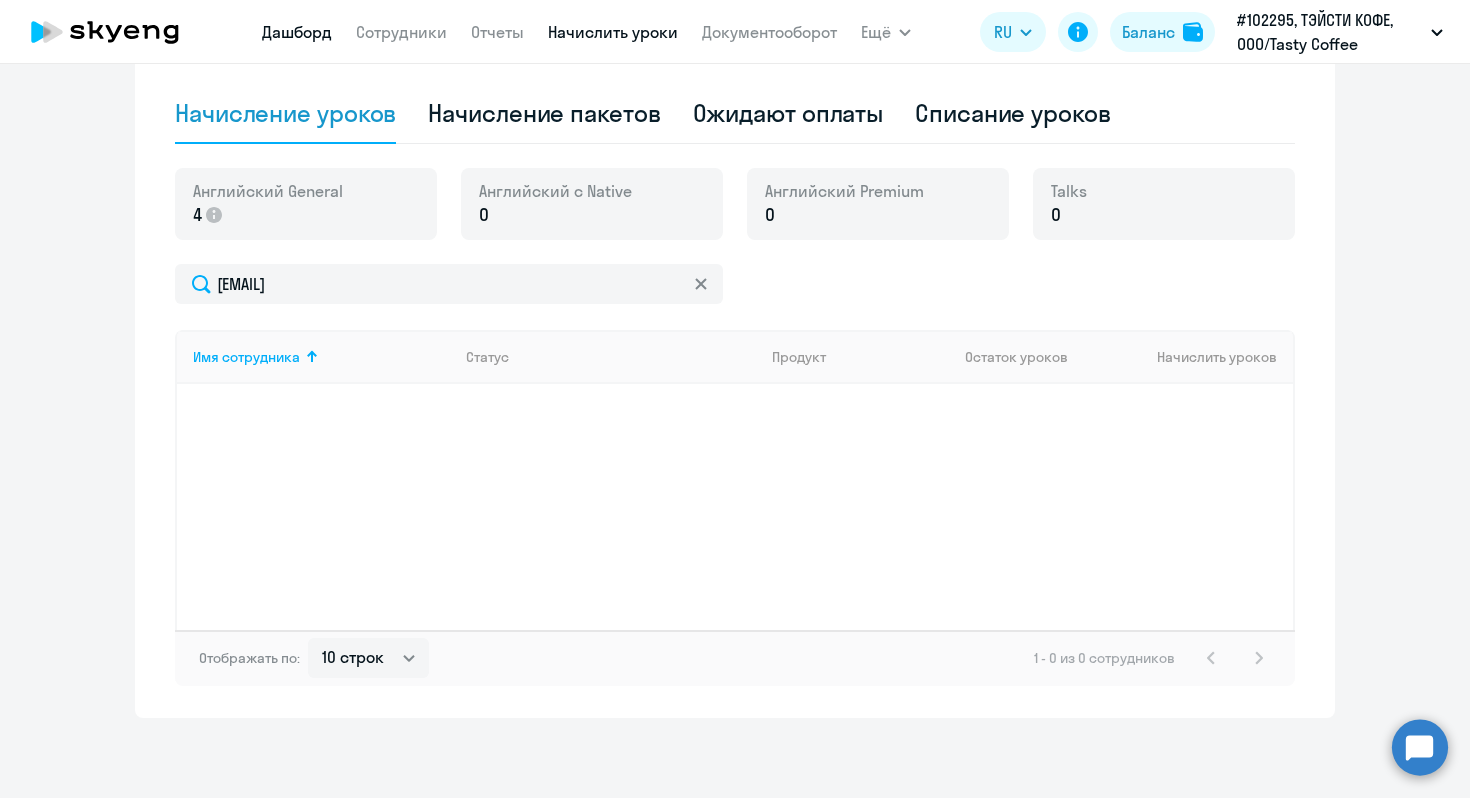 click on "Дашборд" at bounding box center [297, 32] 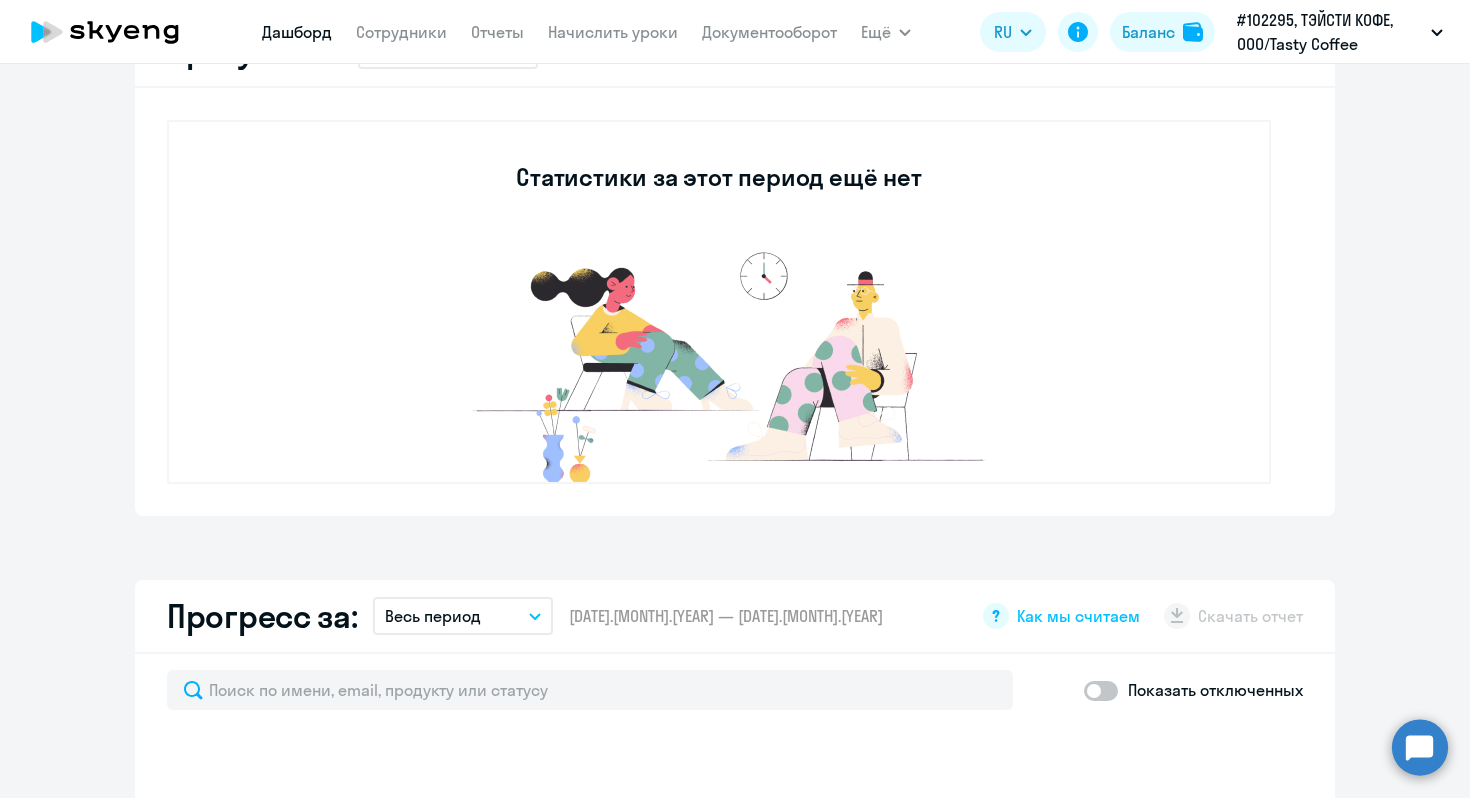 select on "30" 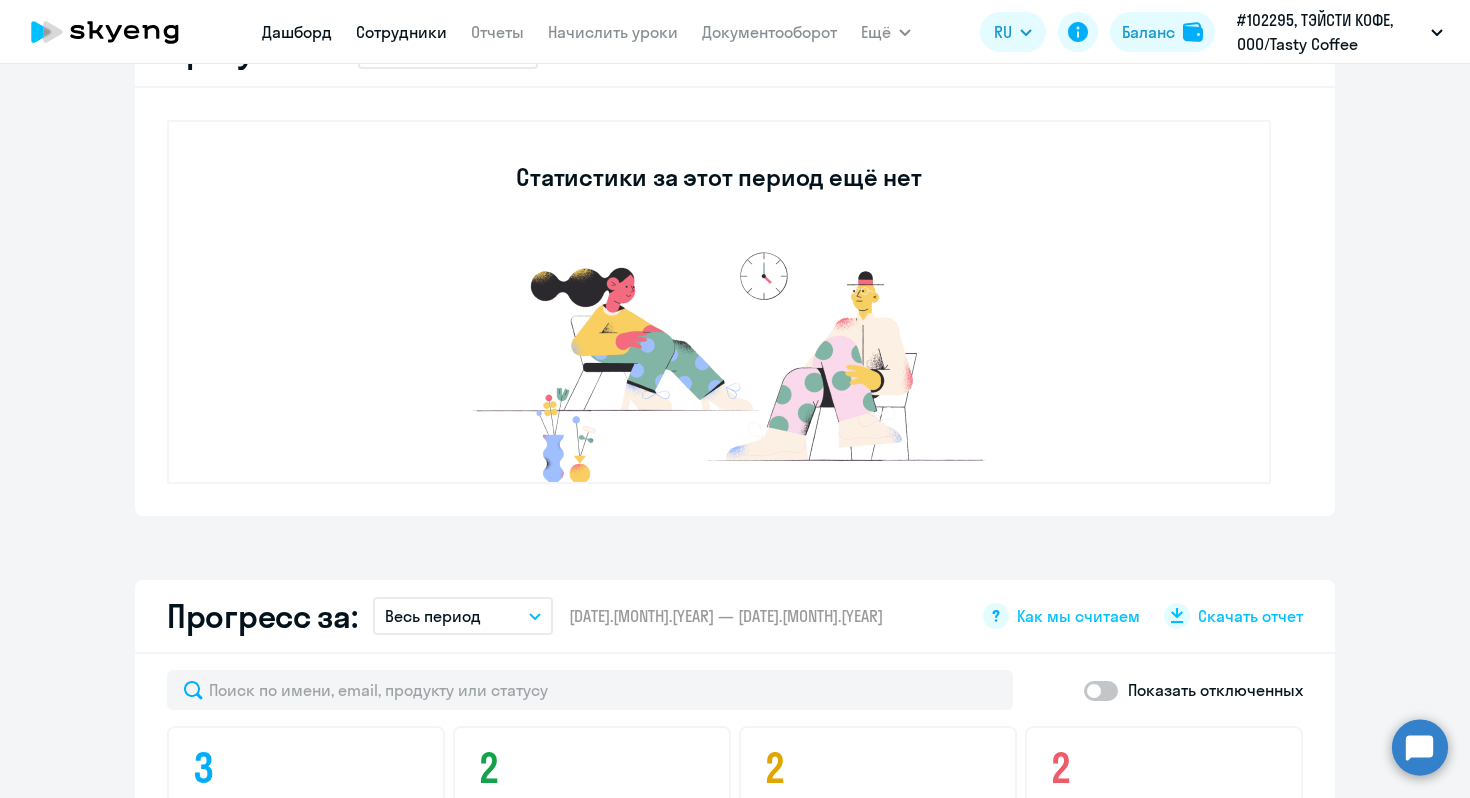 click on "Сотрудники" at bounding box center (401, 32) 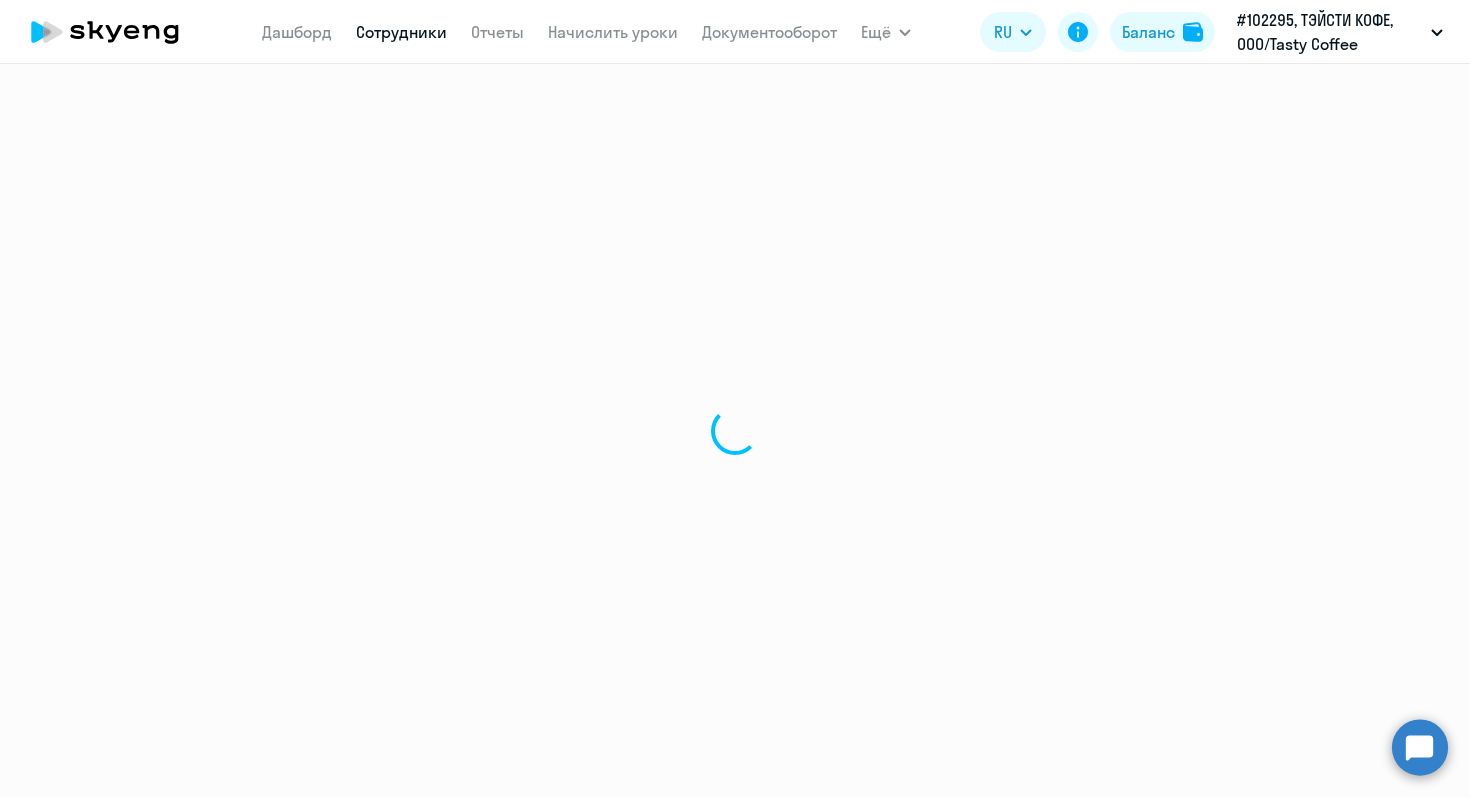 select on "30" 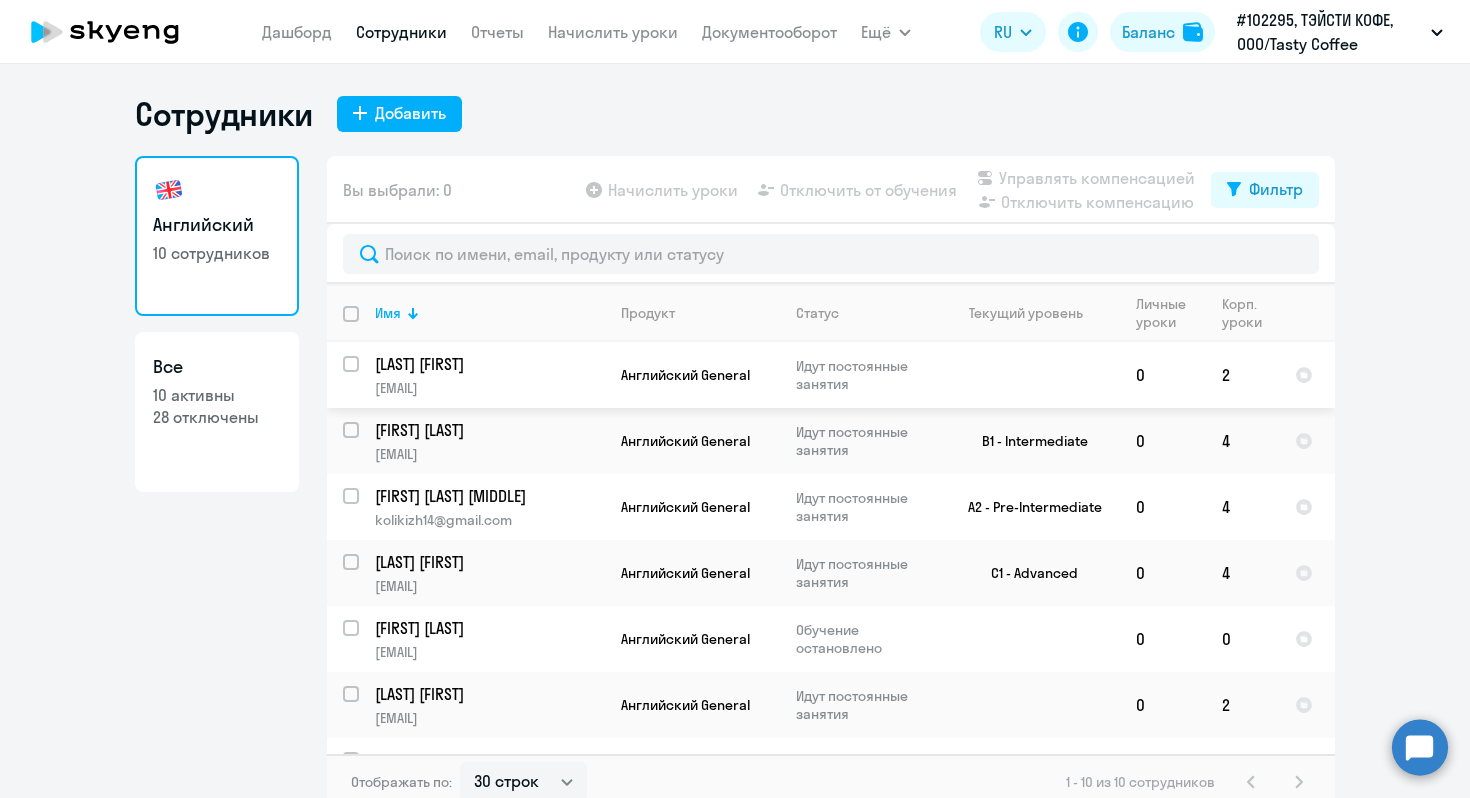 scroll, scrollTop: 243, scrollLeft: 0, axis: vertical 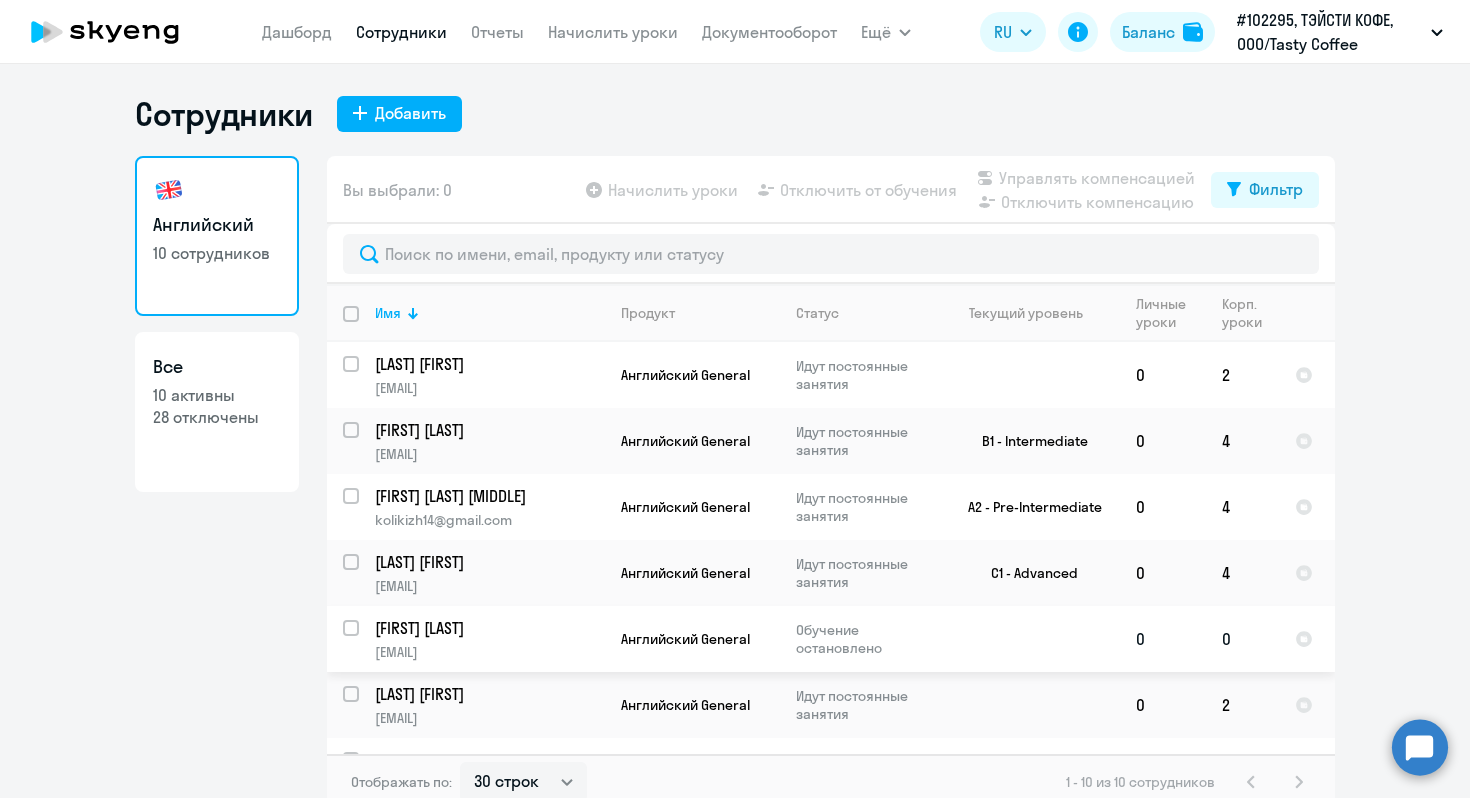 click on "[NAME] atasiina@yandex.ru" 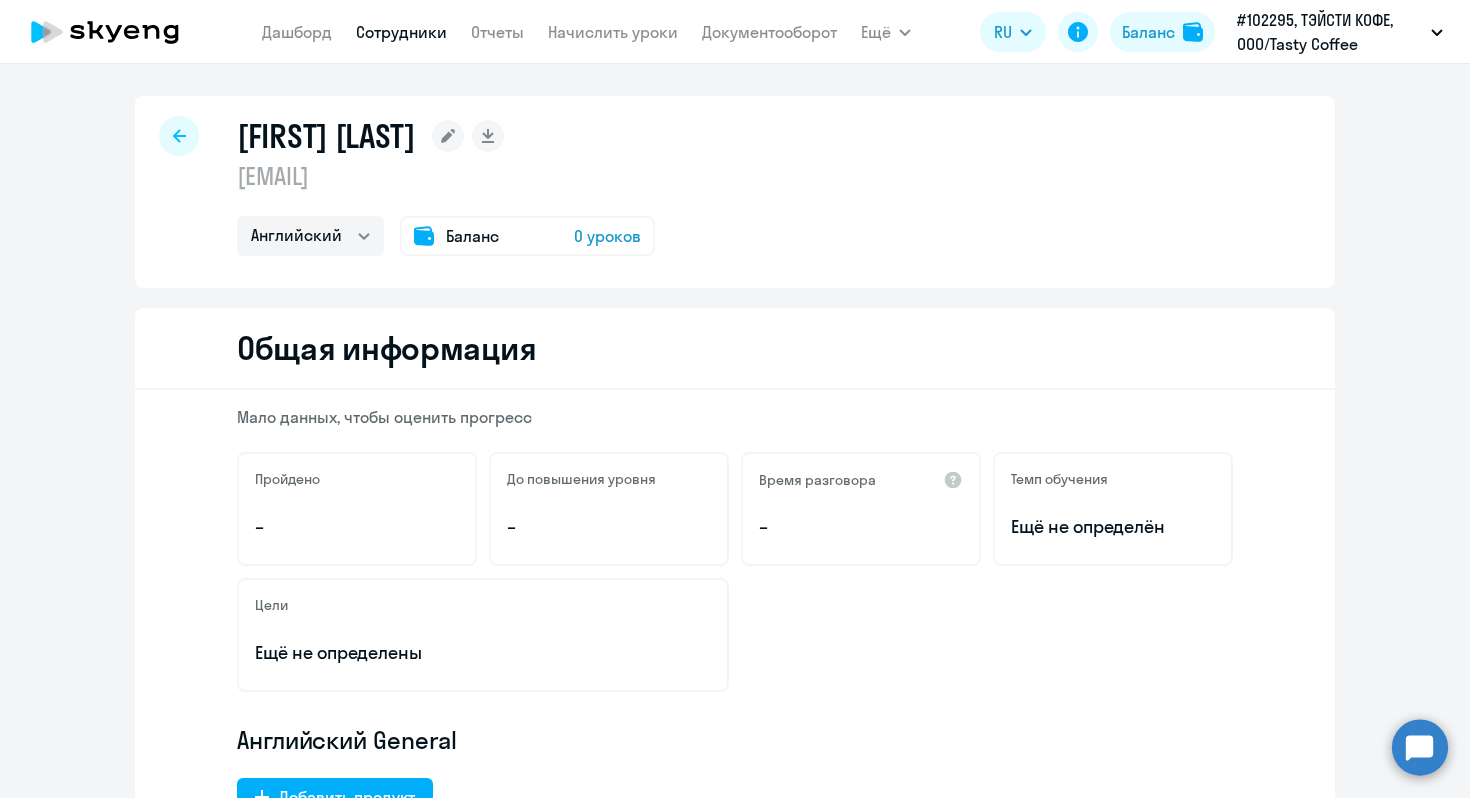 click on "Баланс 0 уроков" 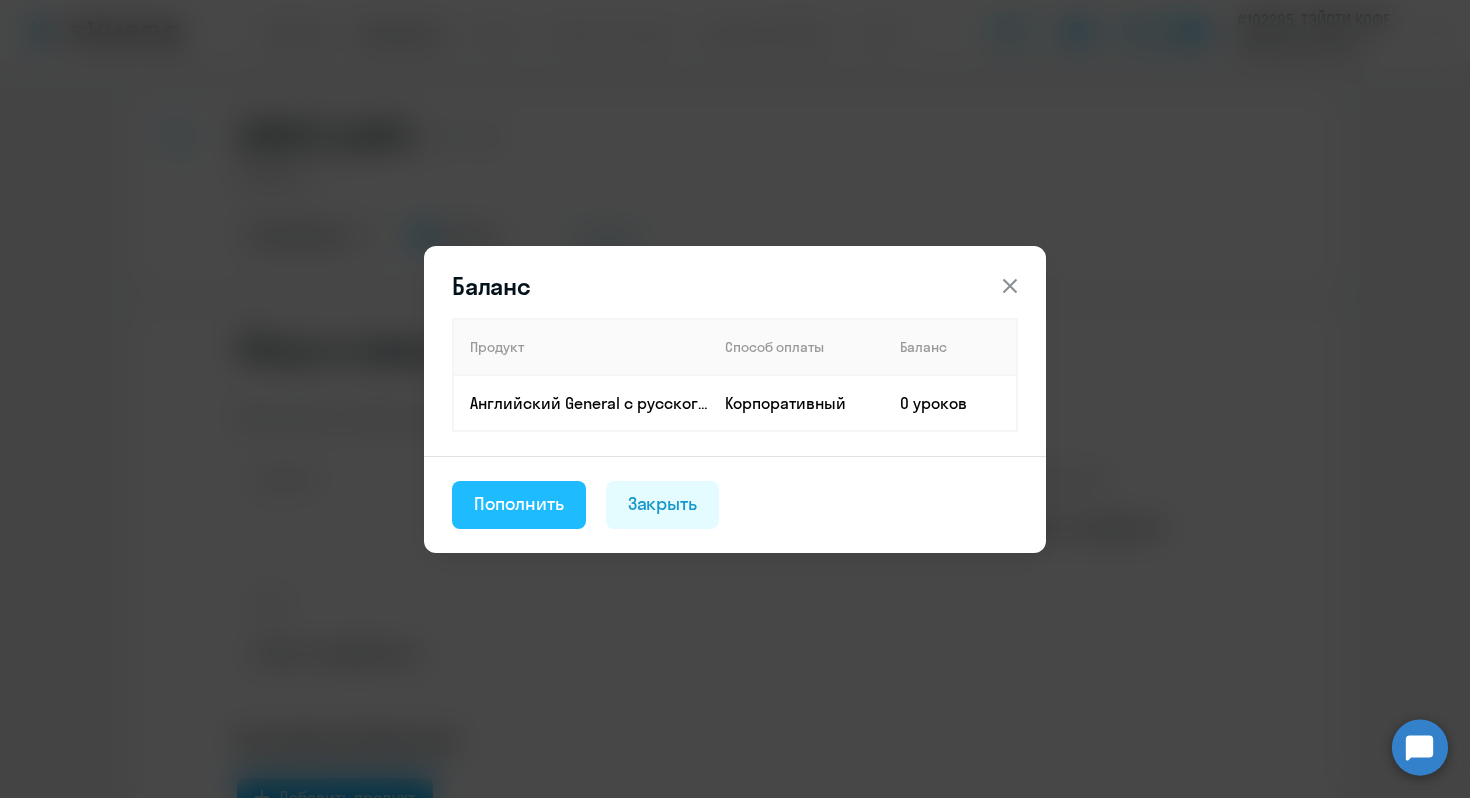 click on "Пополнить" at bounding box center [519, 505] 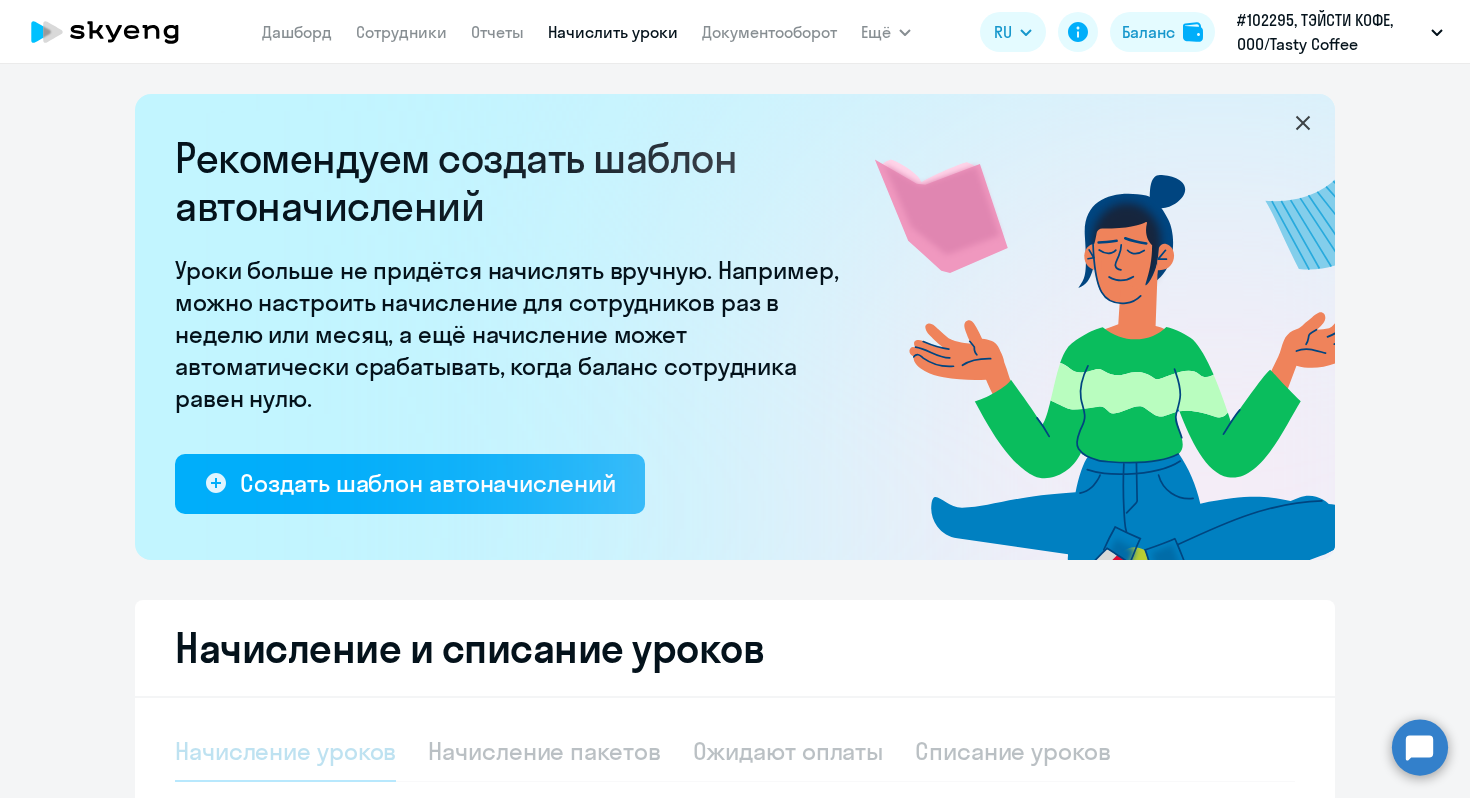 select on "10" 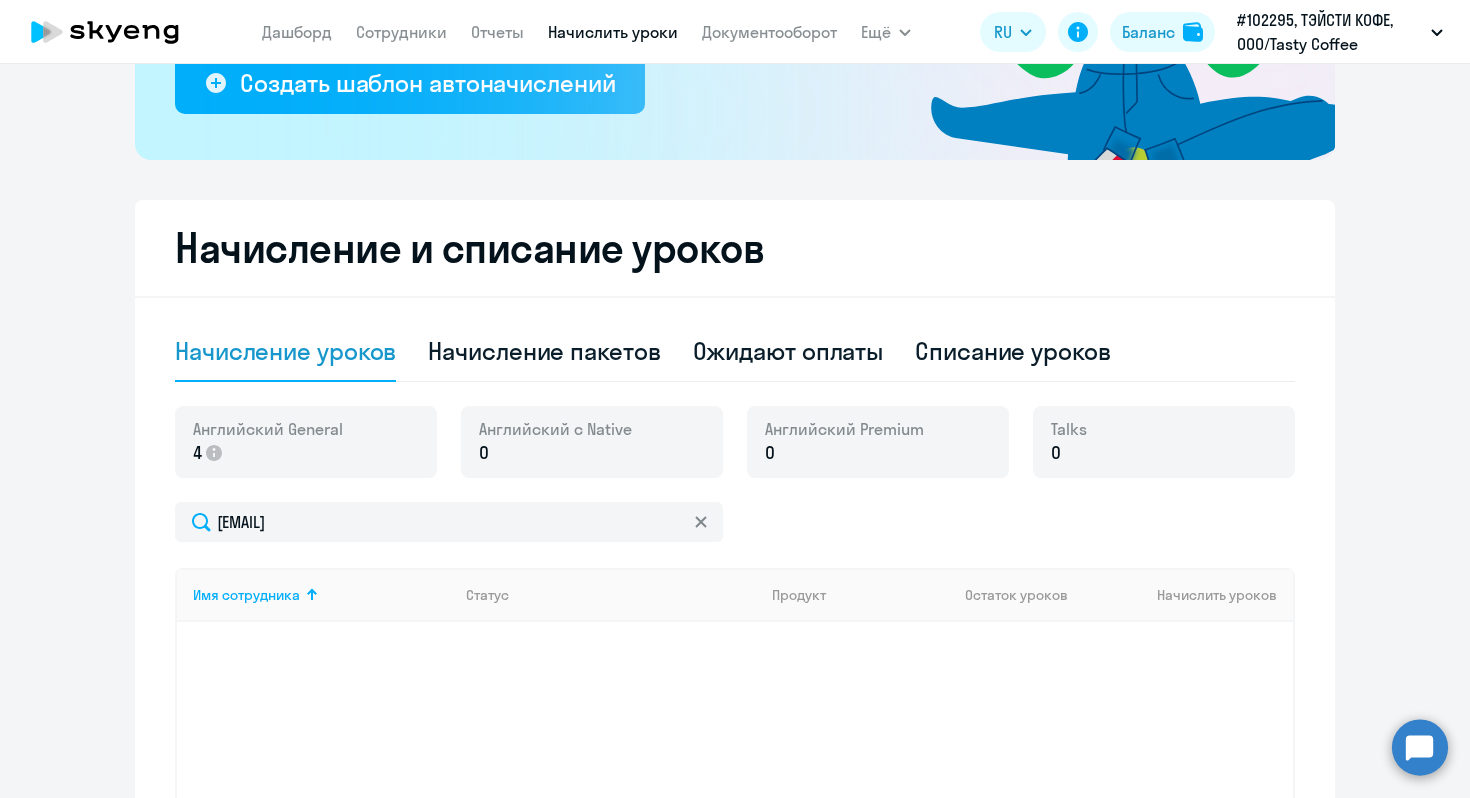 scroll, scrollTop: 0, scrollLeft: 0, axis: both 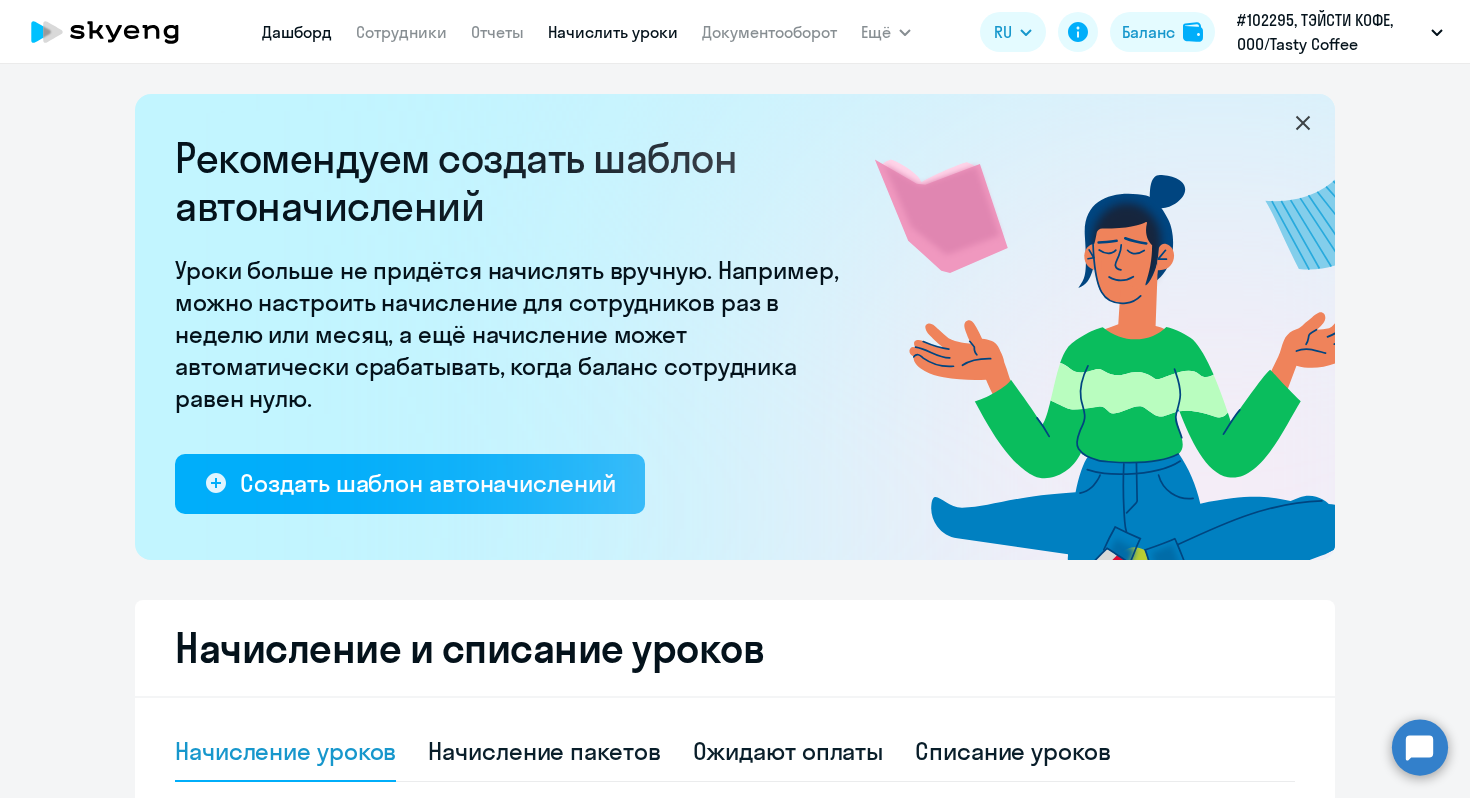 click on "Дашборд" at bounding box center [297, 32] 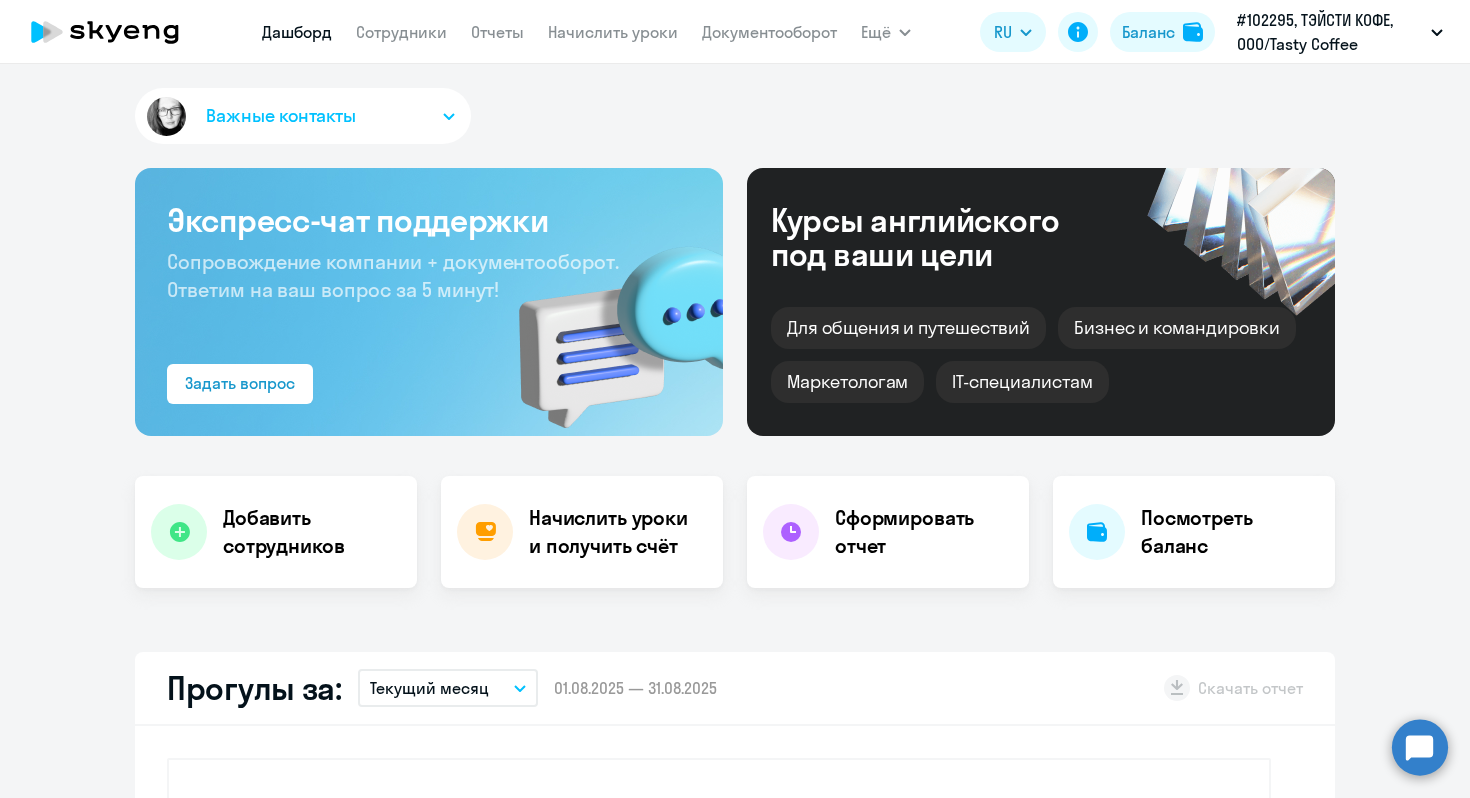 click on "Дашборд
Сотрудники
Отчеты
Начислить уроки
Документооборот" 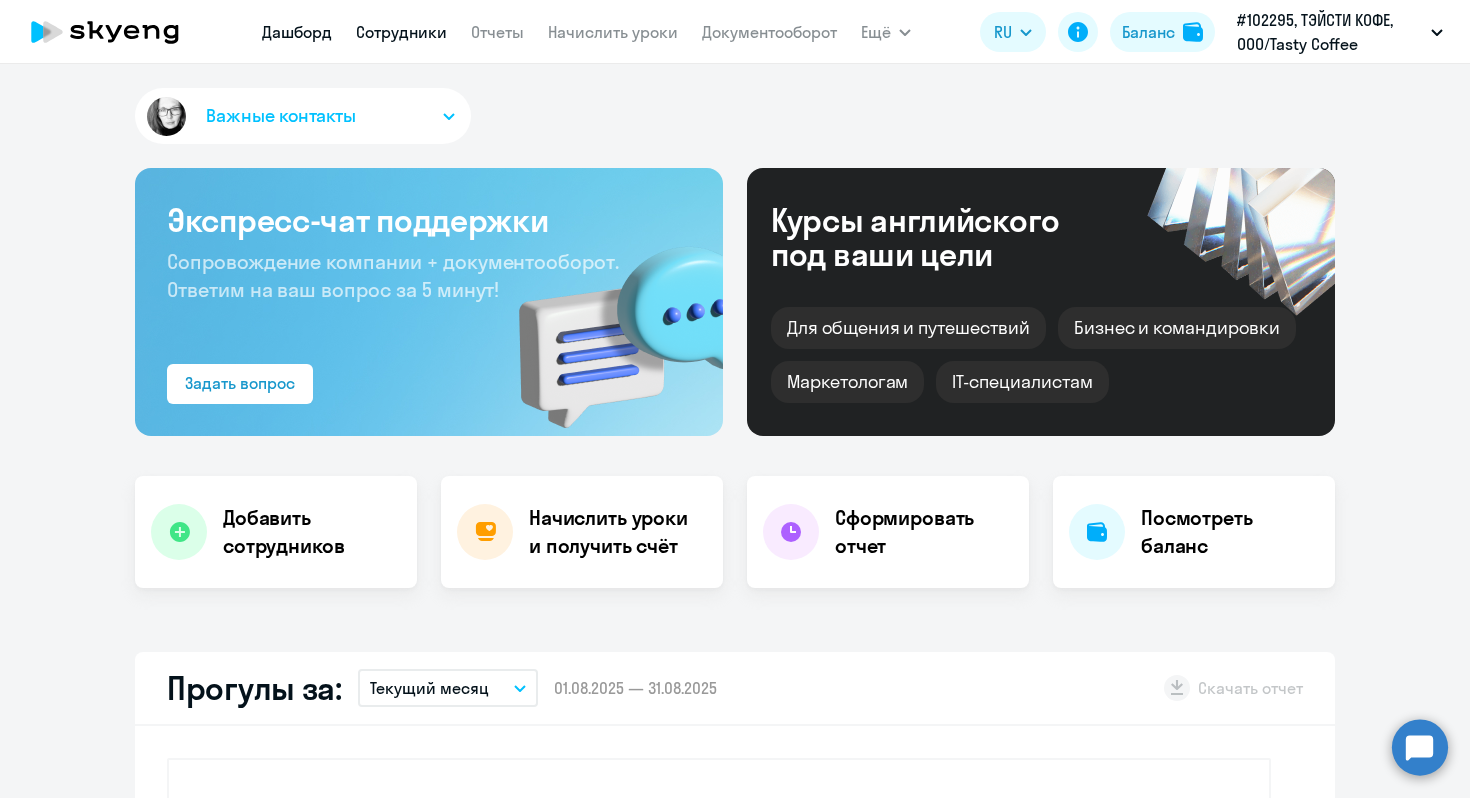 click on "Сотрудники" at bounding box center (401, 32) 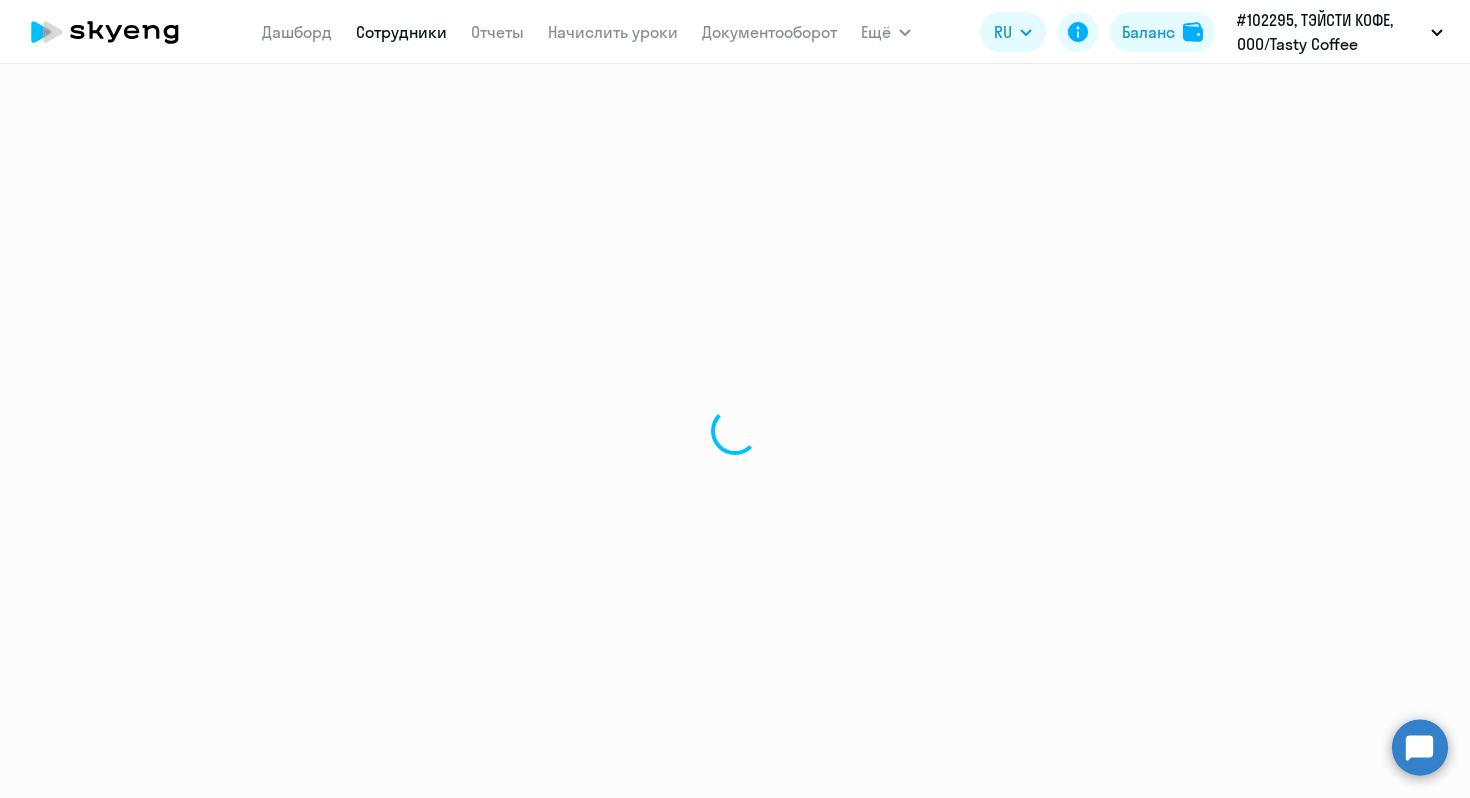 select on "30" 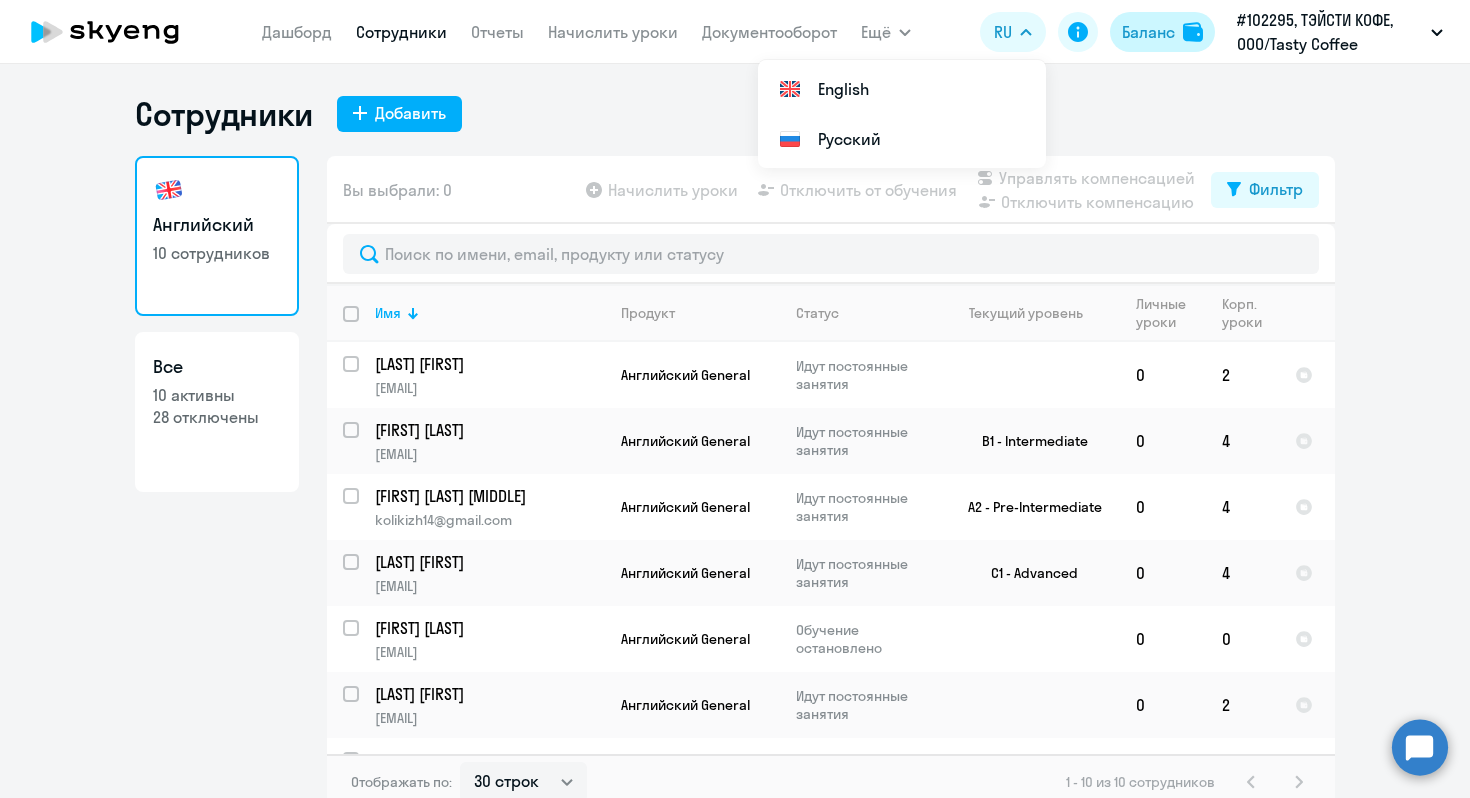 click on "Баланс" 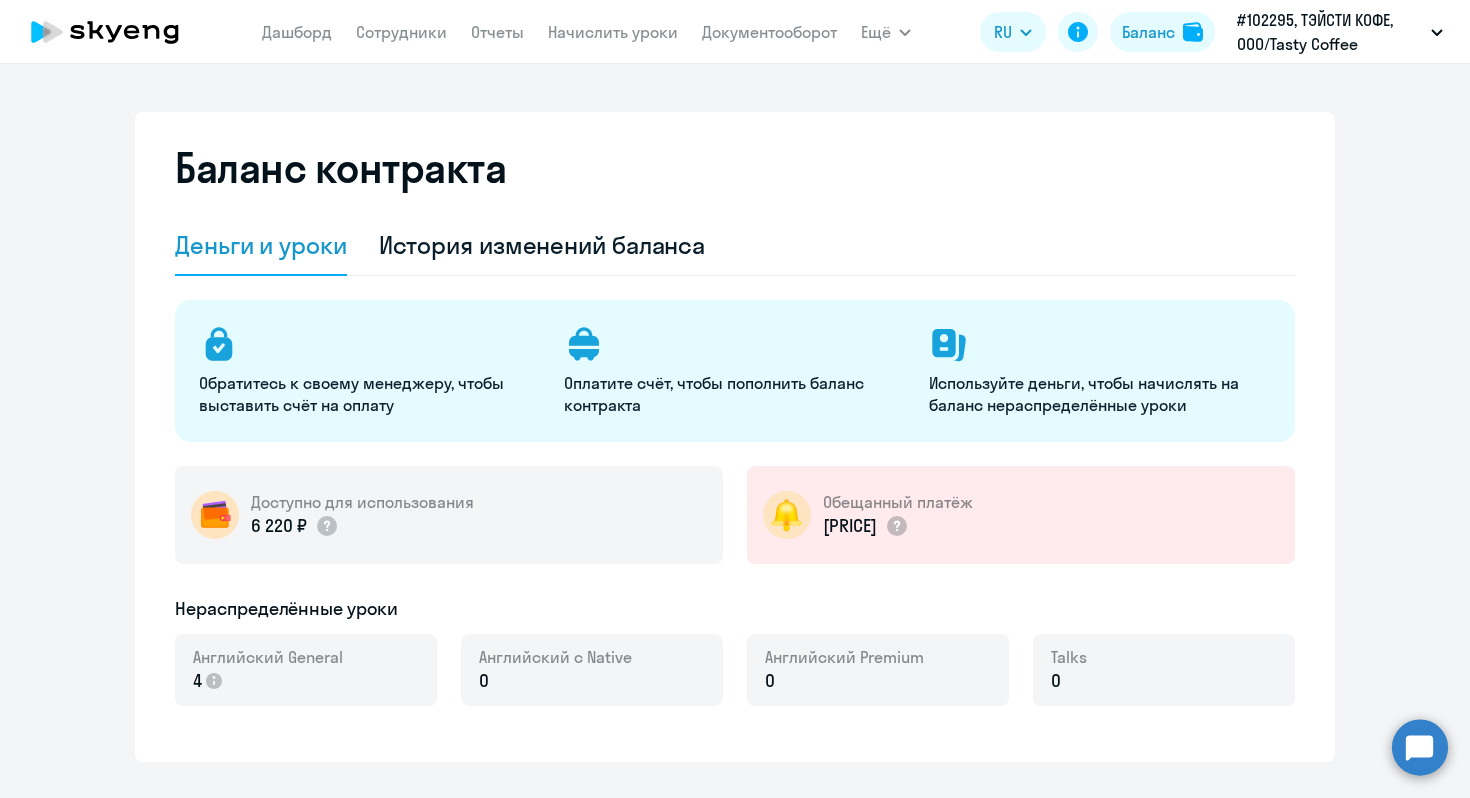 select on "english_adult_not_native_speaker" 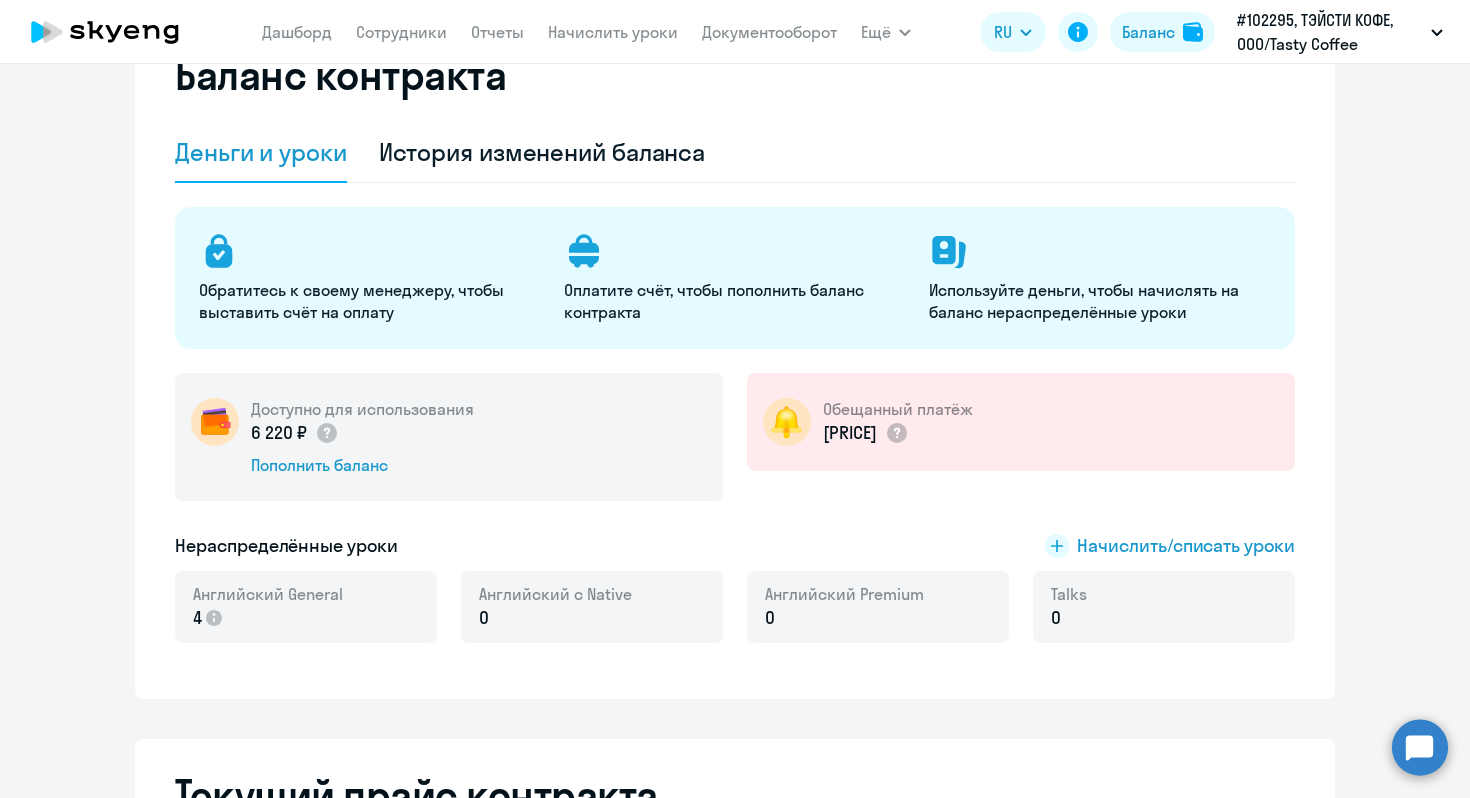 scroll, scrollTop: 0, scrollLeft: 0, axis: both 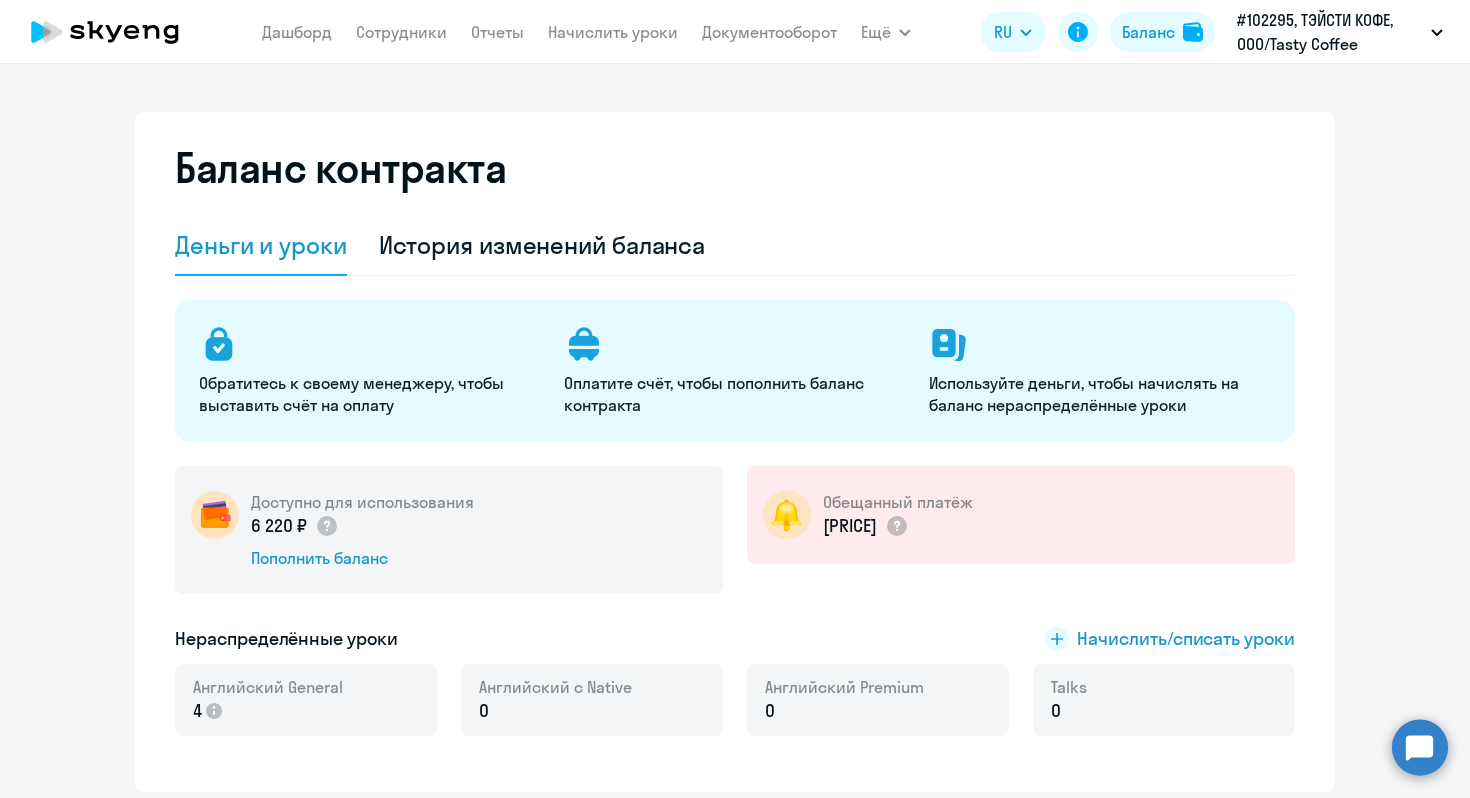 click on "Баланс   #102295, ТЭЙСТИ КОФЕ, ООО/Tasty Coffee
2025 ПОСТОПЛАТА, СТМ КОФЕ, ООО   2025 новый Постоплата, ИП Шаров Михаил Николаевич   #102295, ТЭЙСТИ КОФЕ, ООО/Tasty Coffee   #102311, КОФЕ С ДОСТАВКОЙ, ООО" at bounding box center [735, 32] 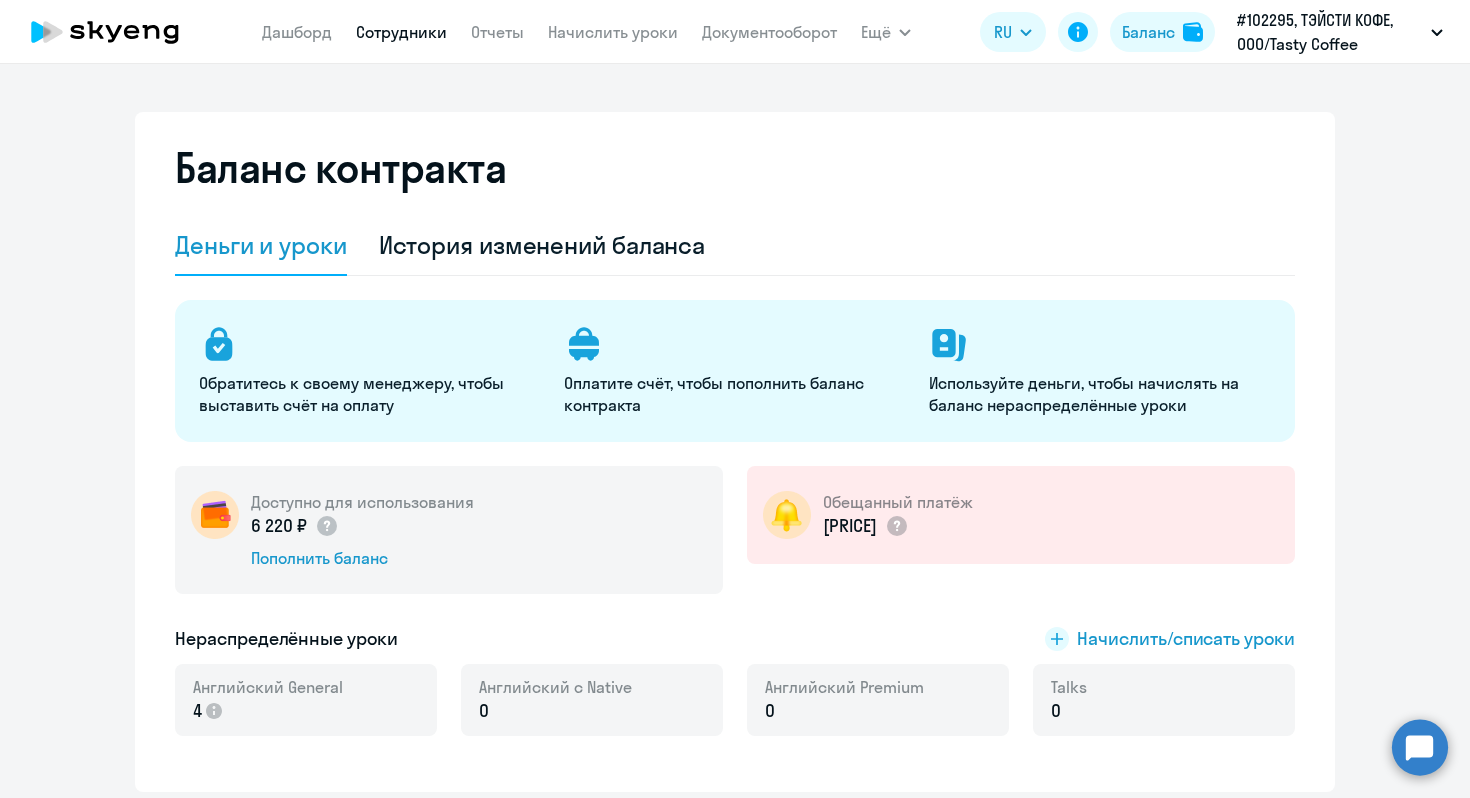 click on "Сотрудники" at bounding box center [401, 32] 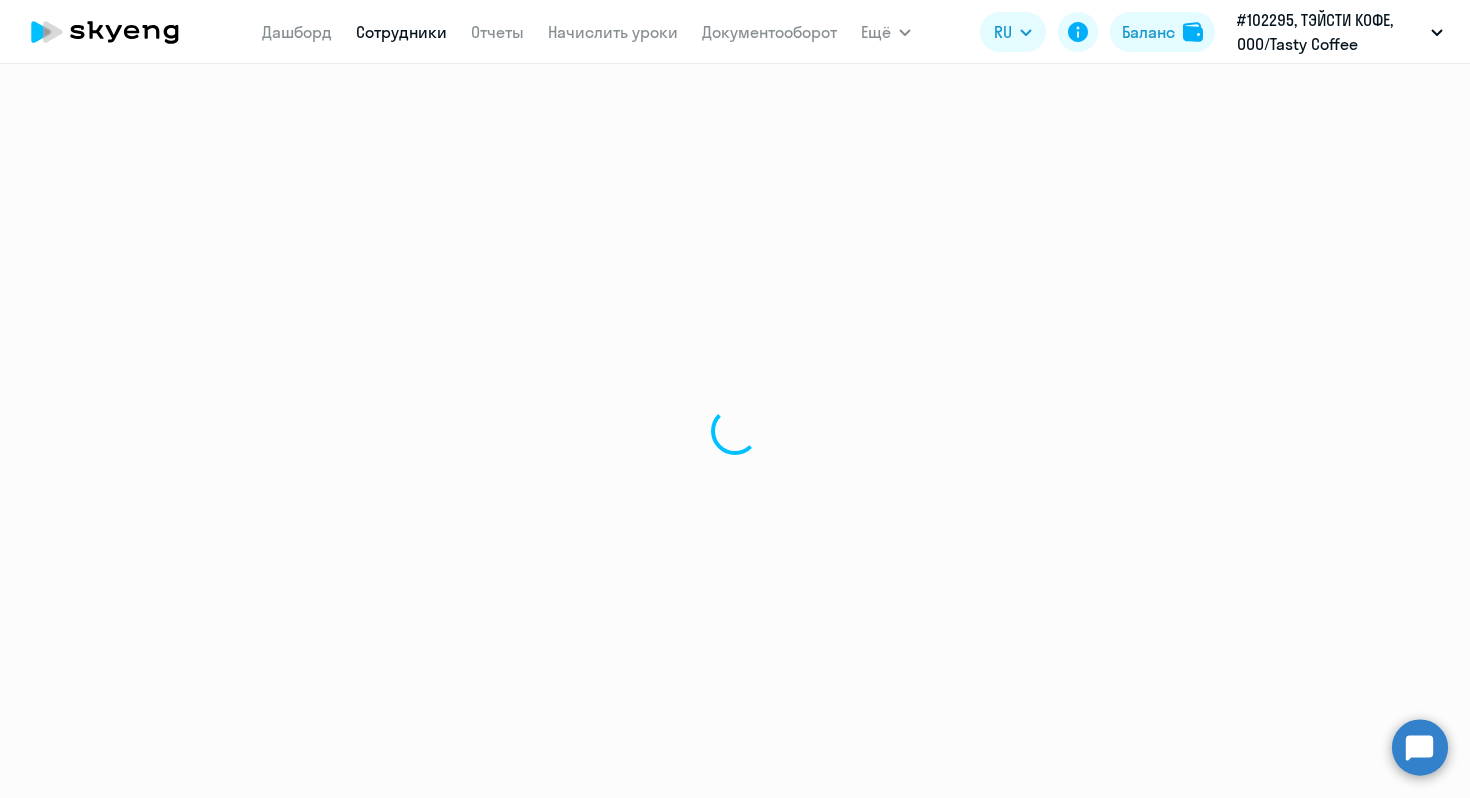 select on "30" 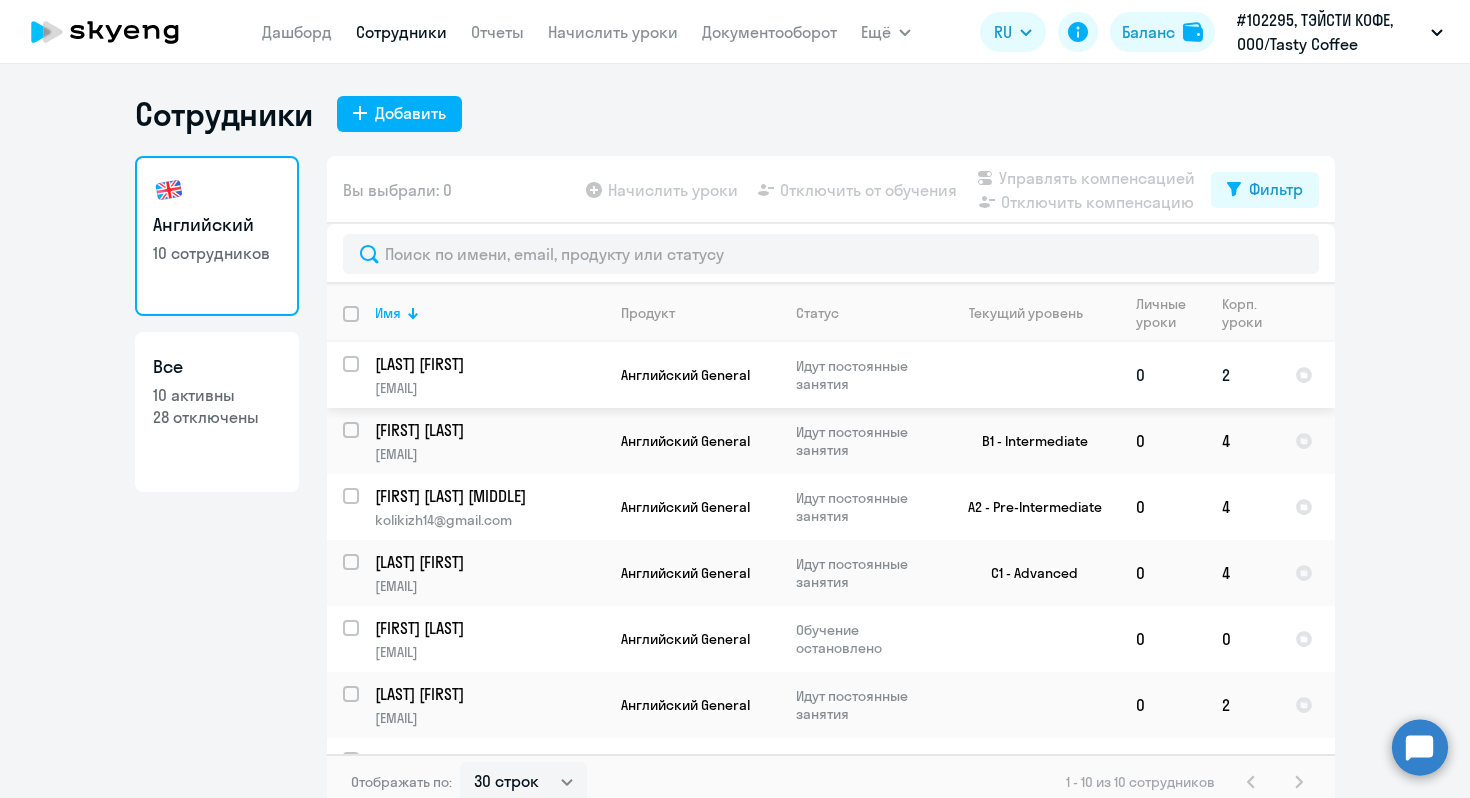 scroll, scrollTop: 243, scrollLeft: 0, axis: vertical 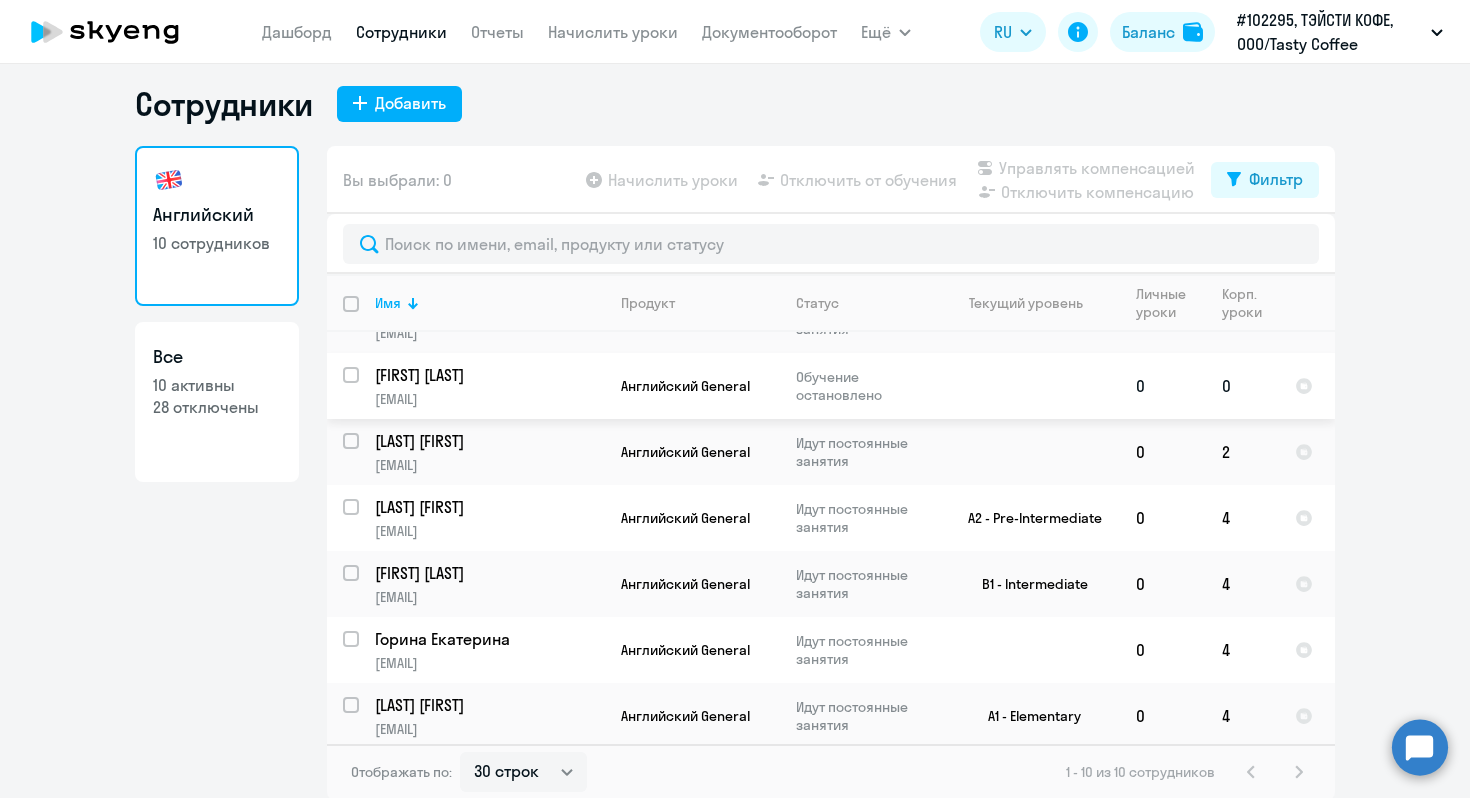 click at bounding box center (363, 387) 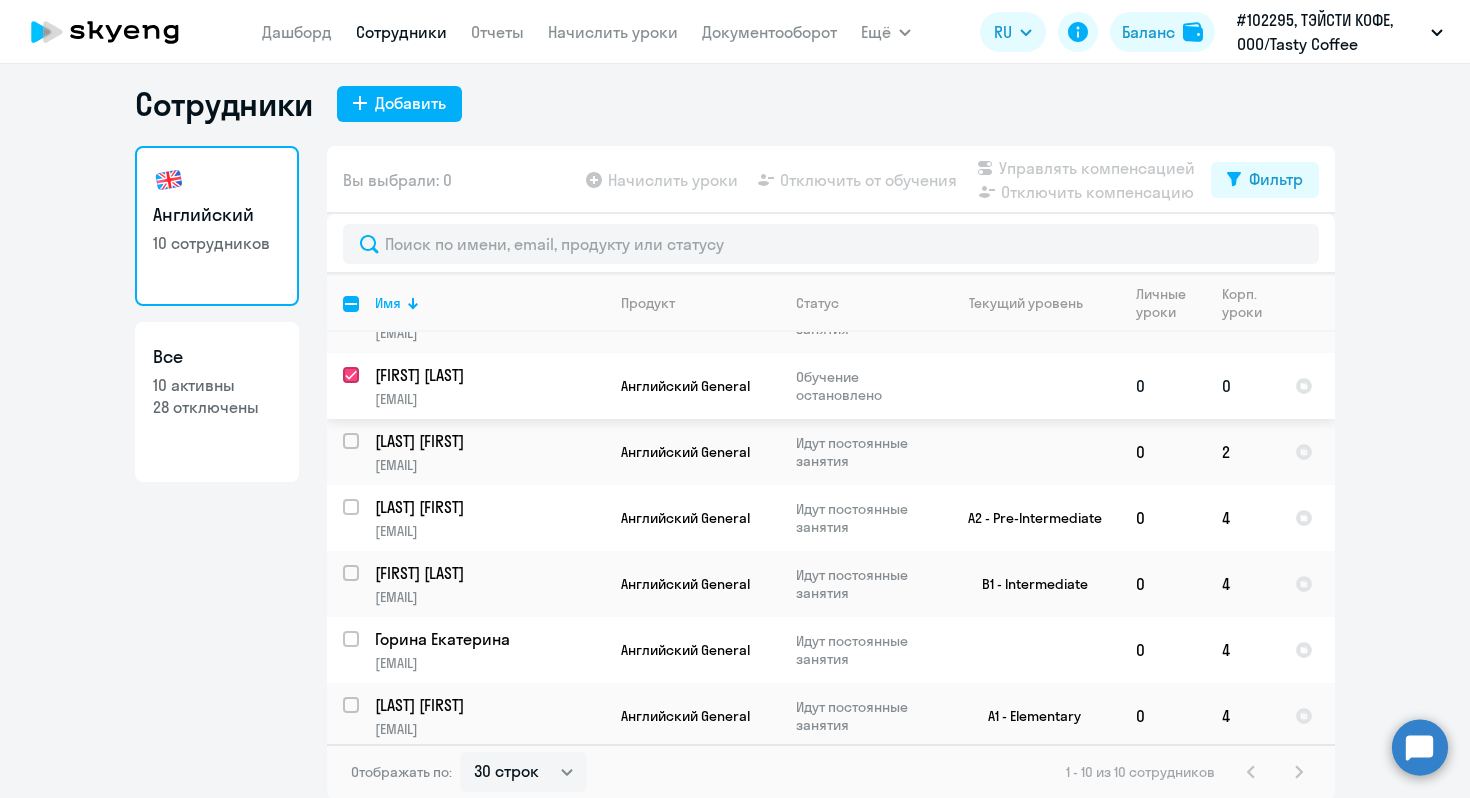 checkbox on "true" 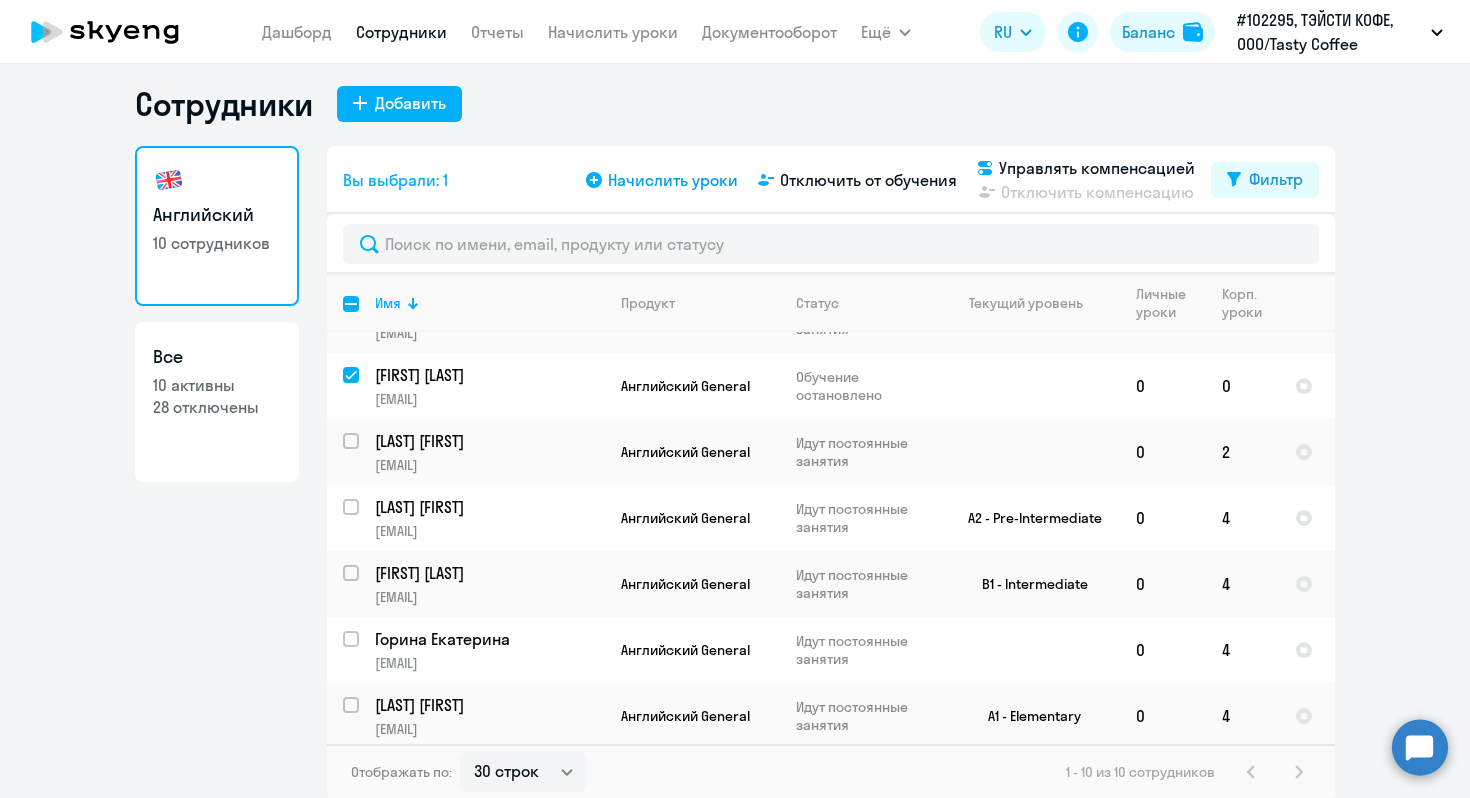 click on "Начислить уроки" 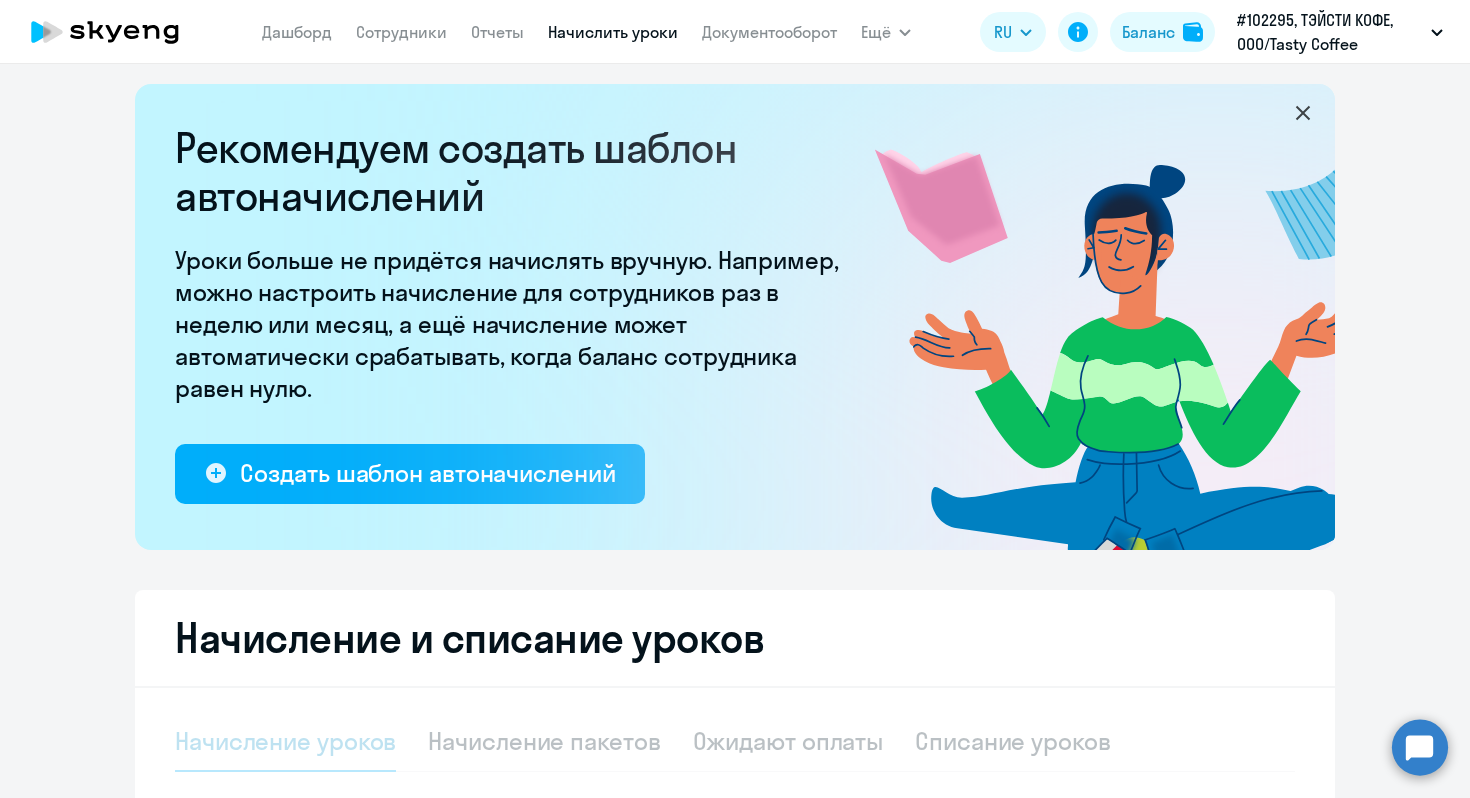 select on "10" 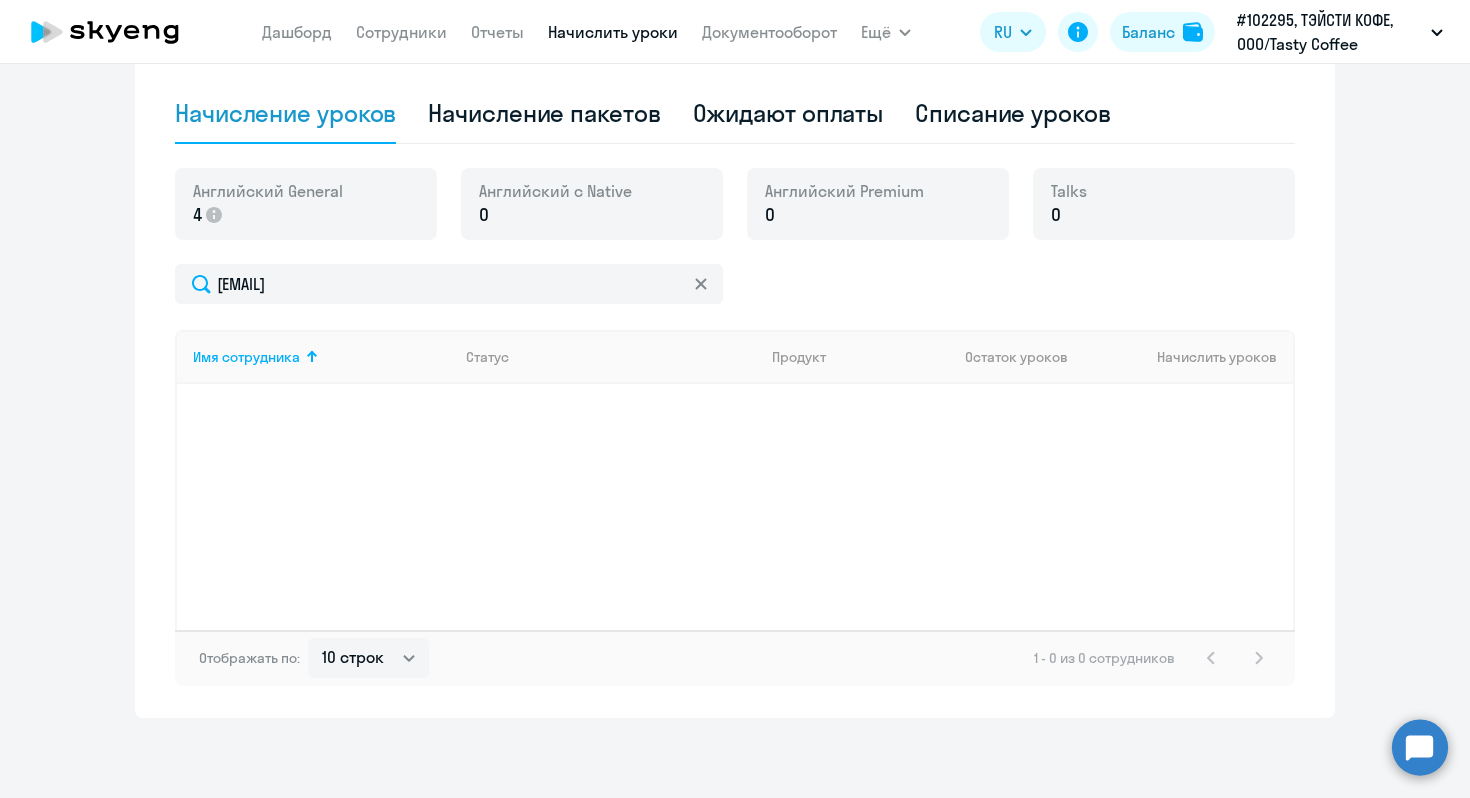 scroll, scrollTop: 637, scrollLeft: 0, axis: vertical 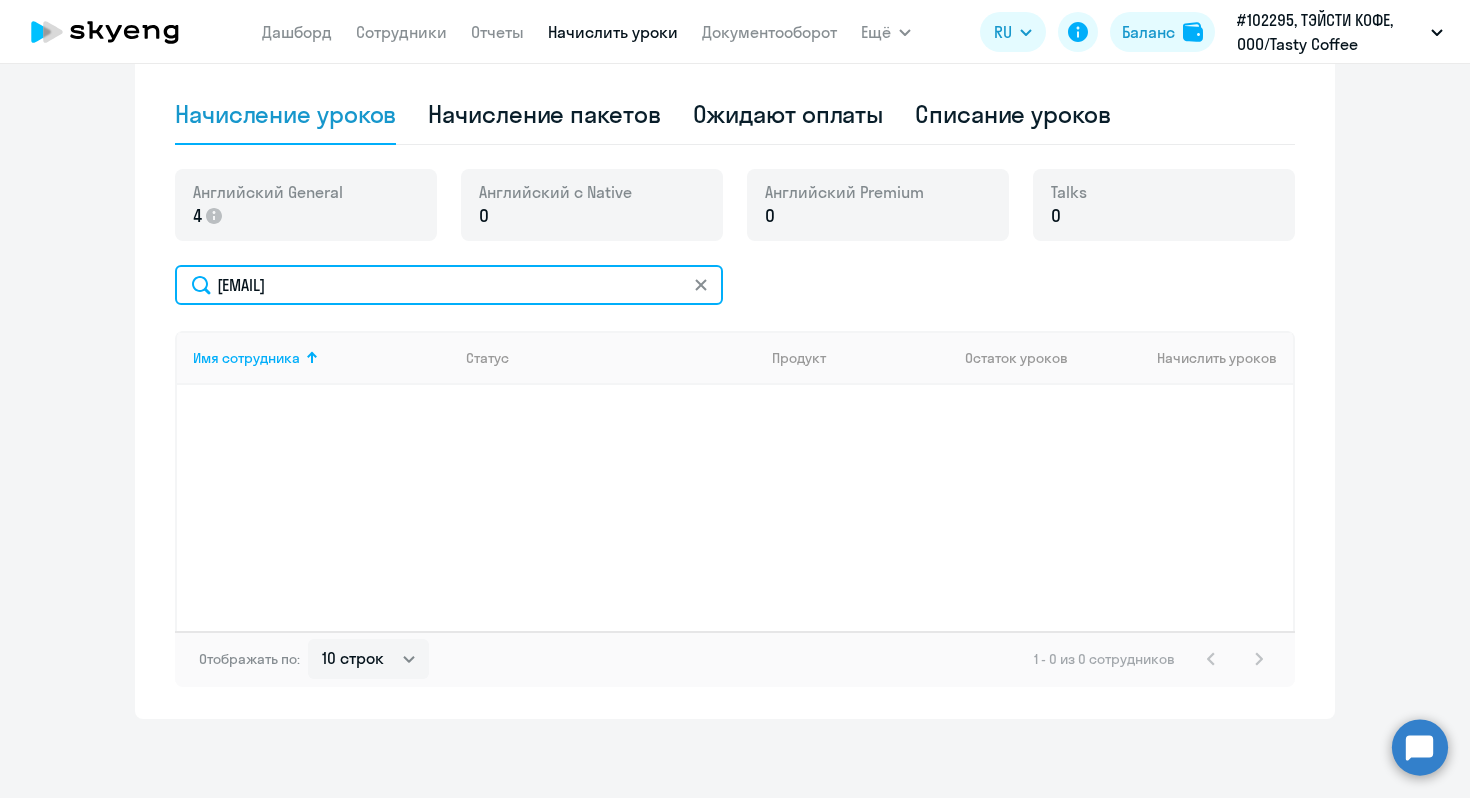 click on "[EMAIL]" 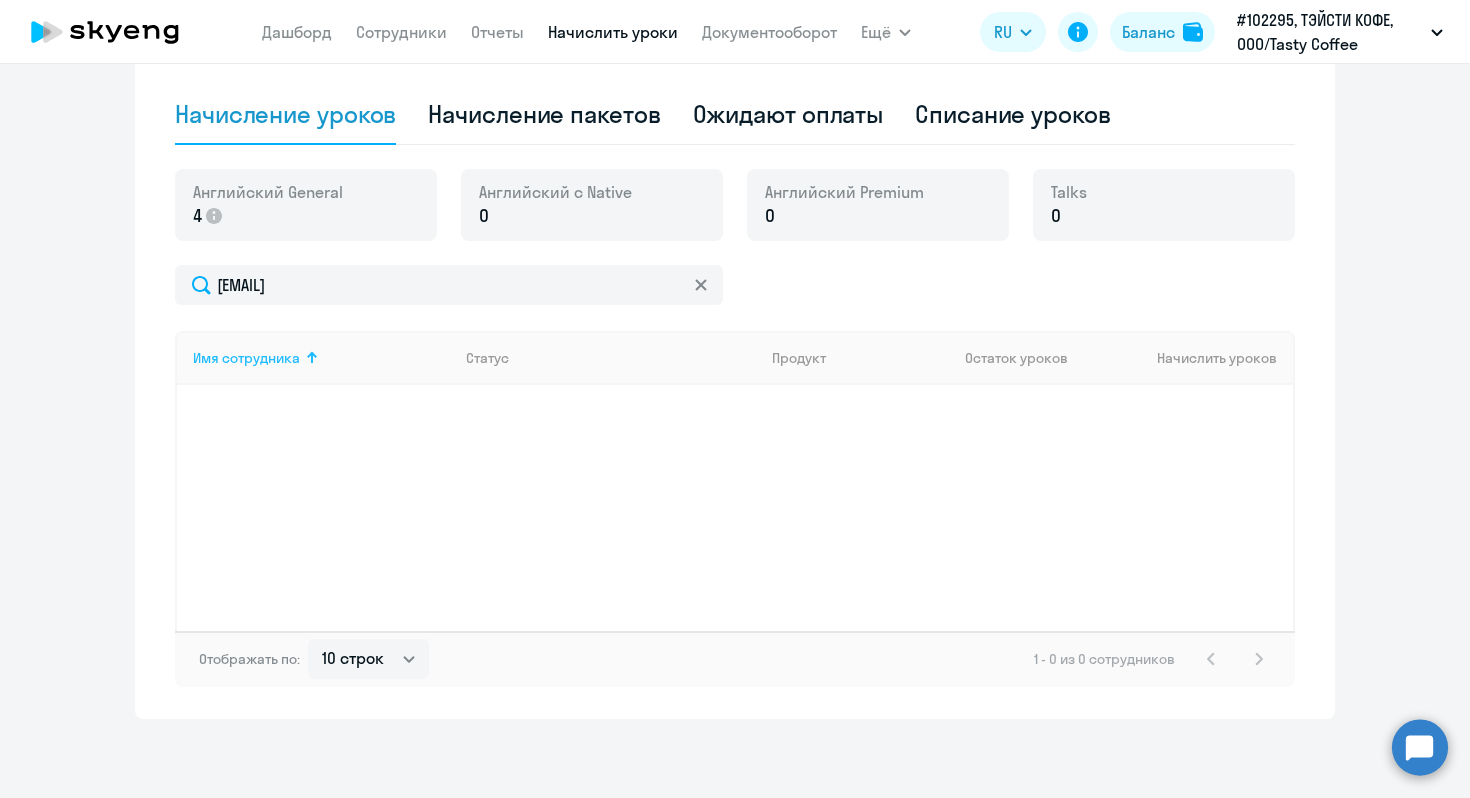 click on "Имя сотрудника" 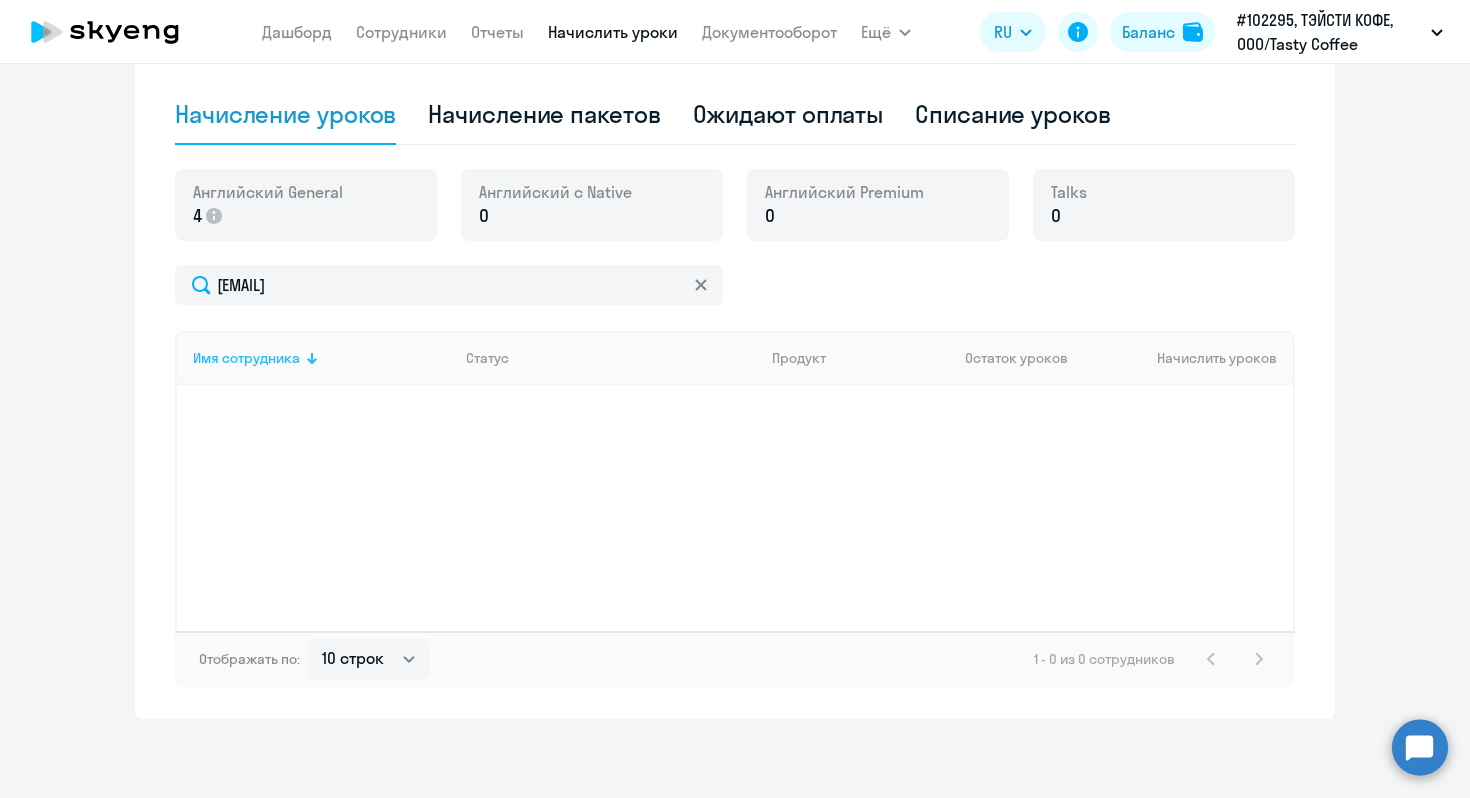 click on "Имя сотрудника" 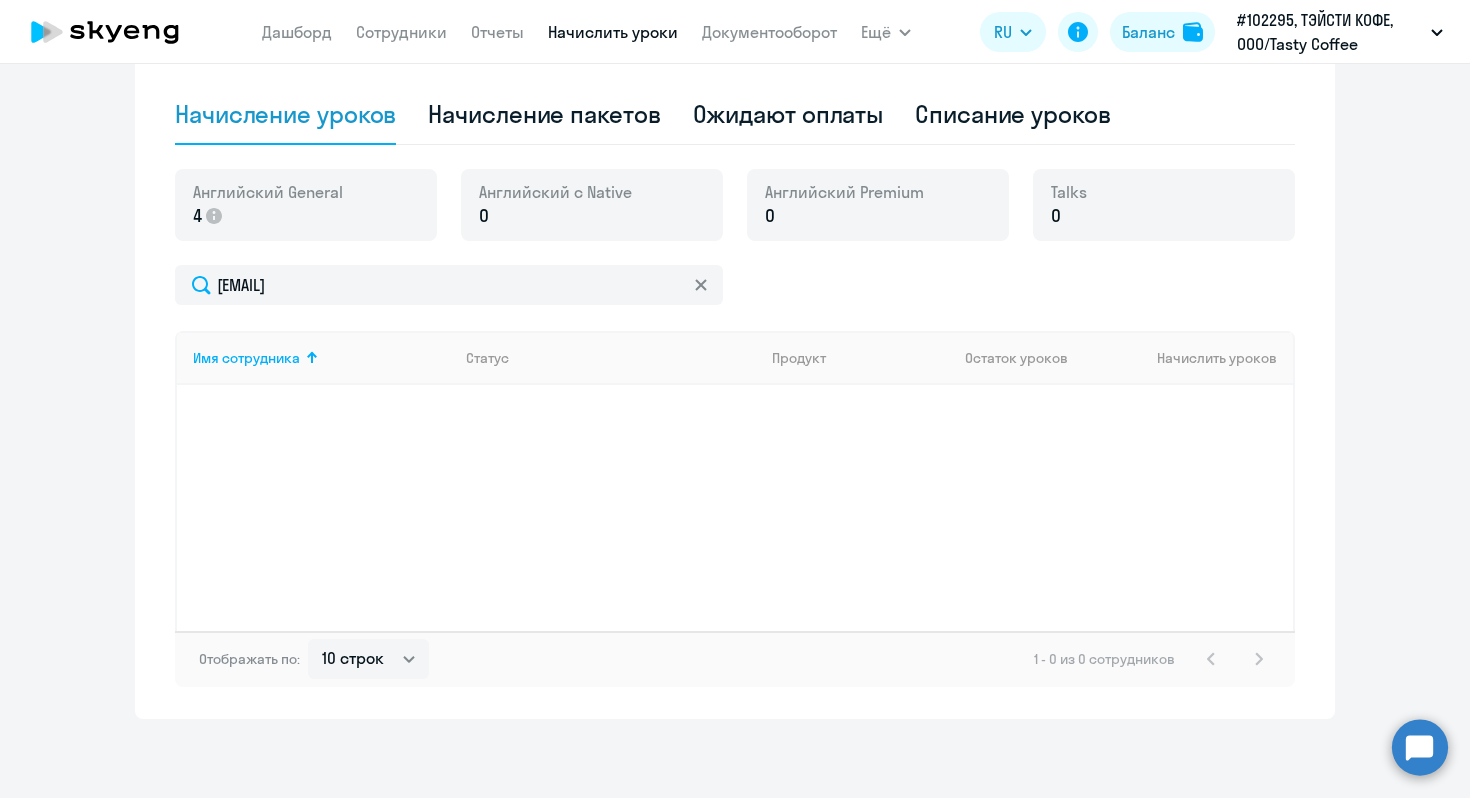 click on "4" 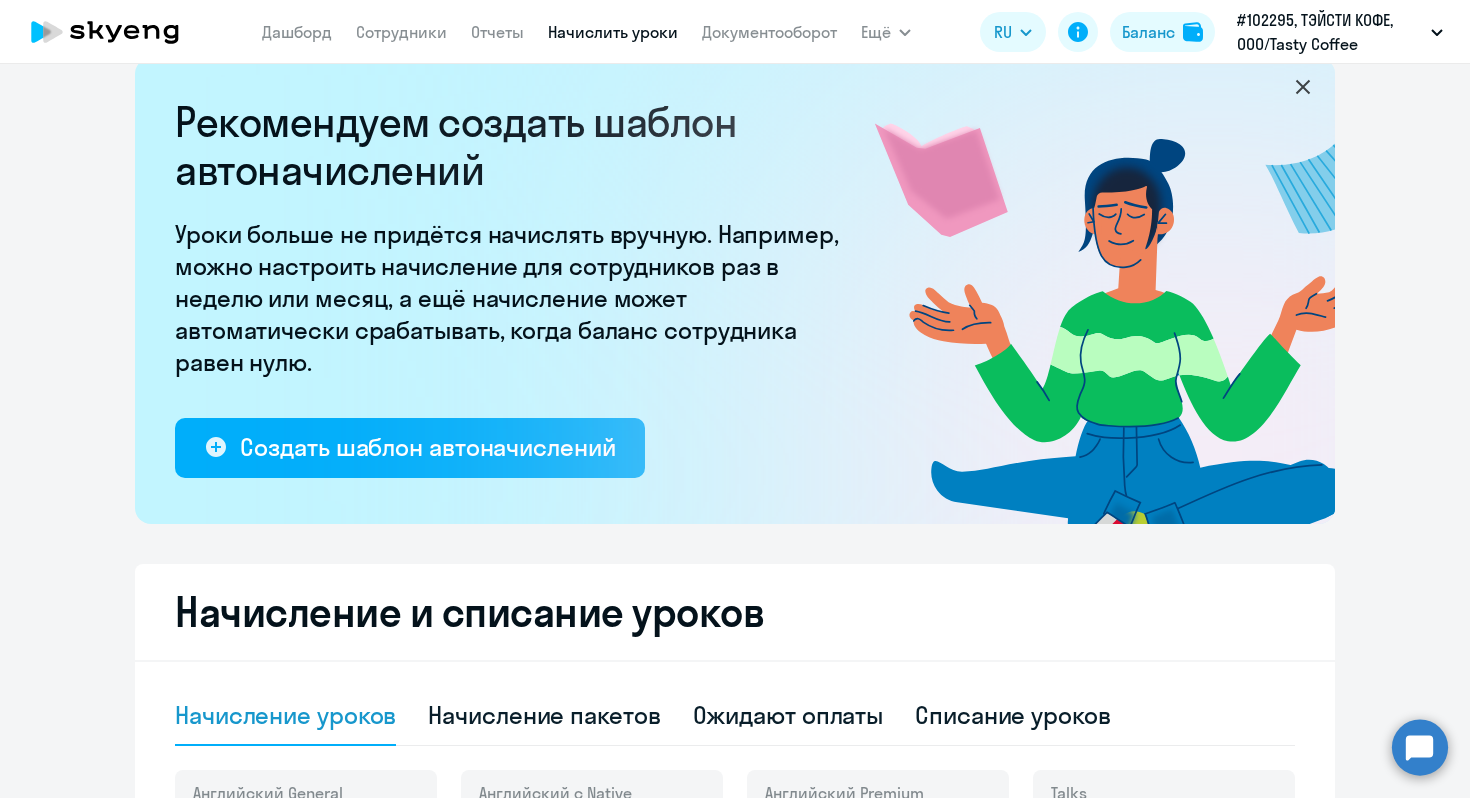 scroll, scrollTop: 0, scrollLeft: 0, axis: both 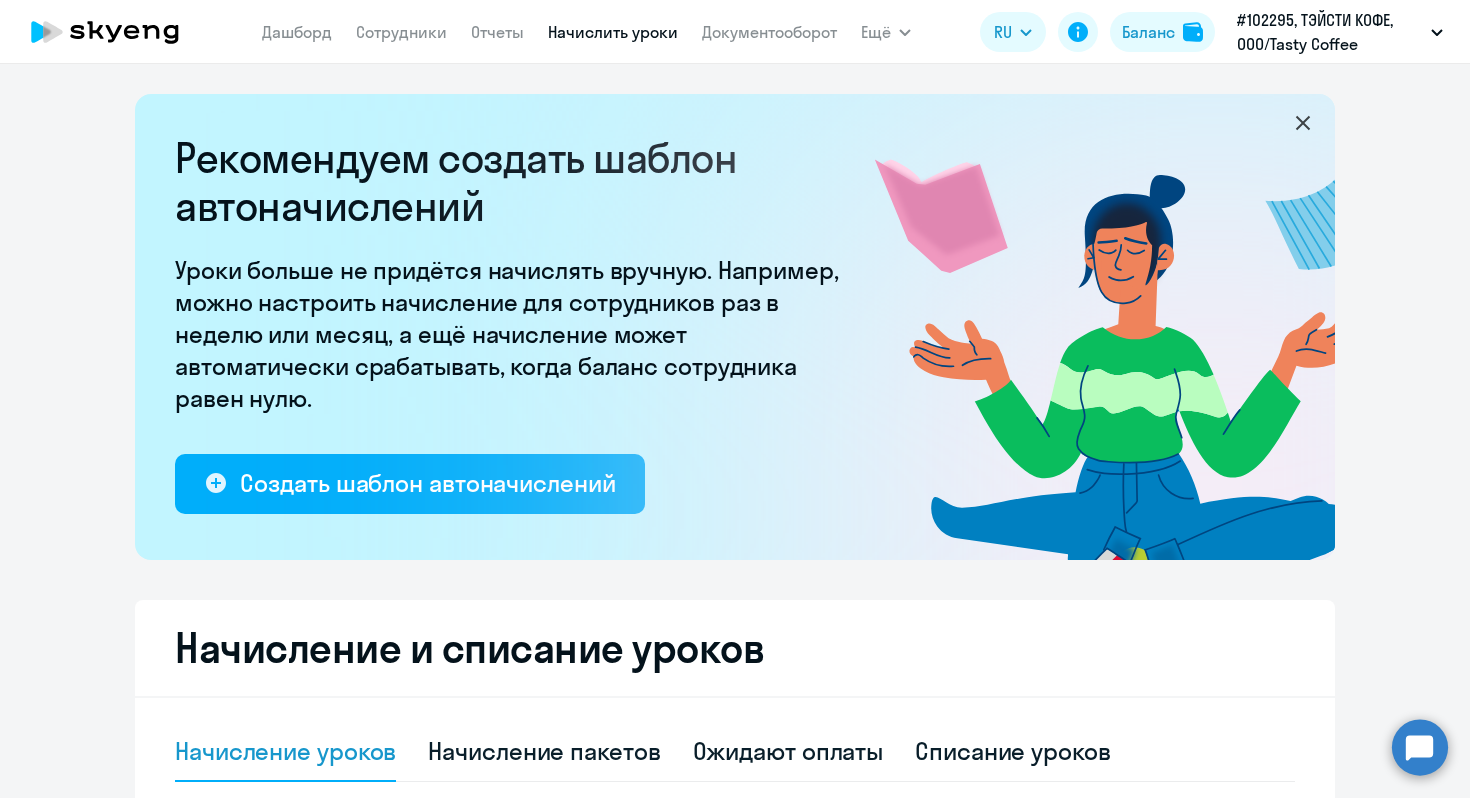 click on "Начислить уроки" at bounding box center (613, 32) 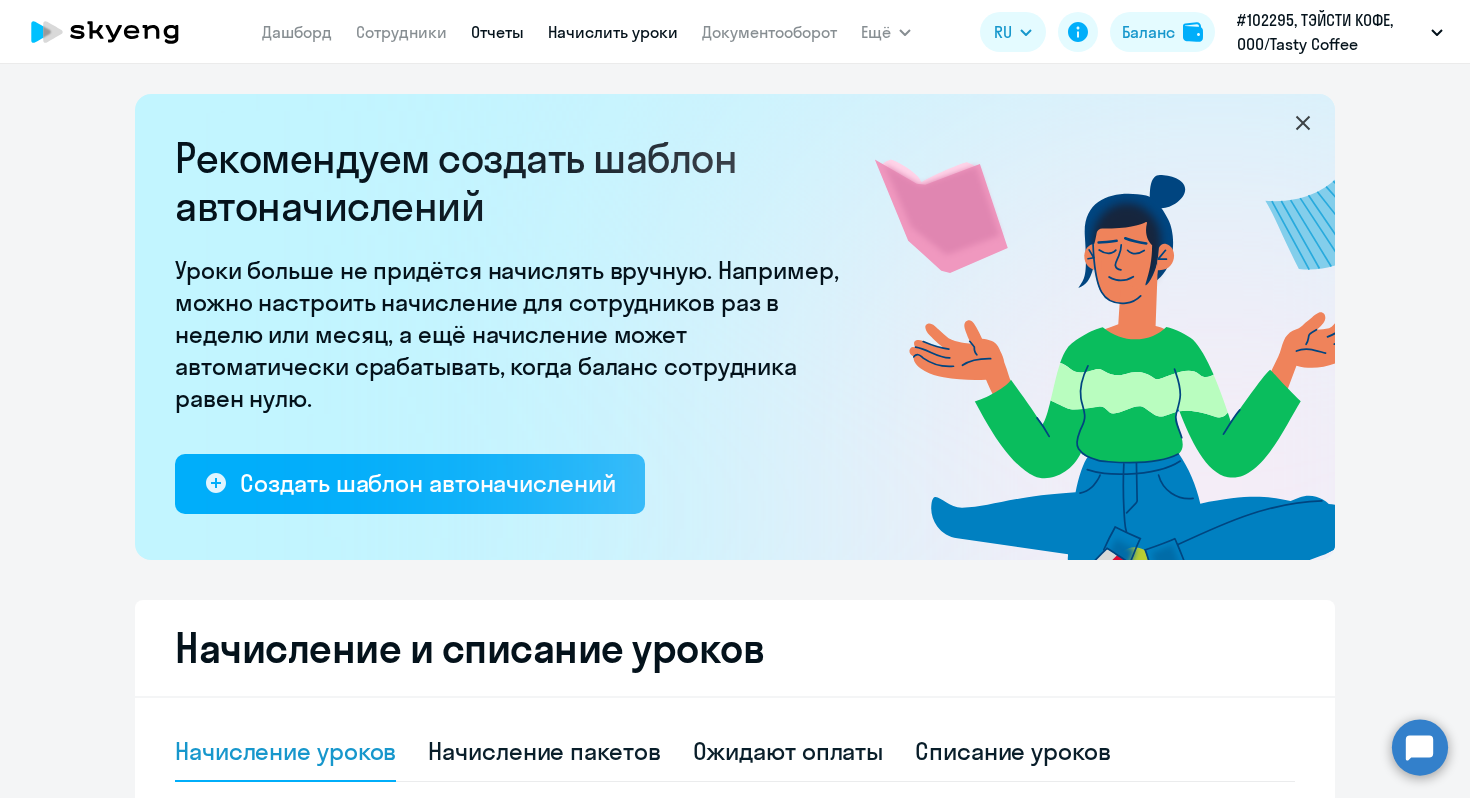 click on "Отчеты" at bounding box center [497, 32] 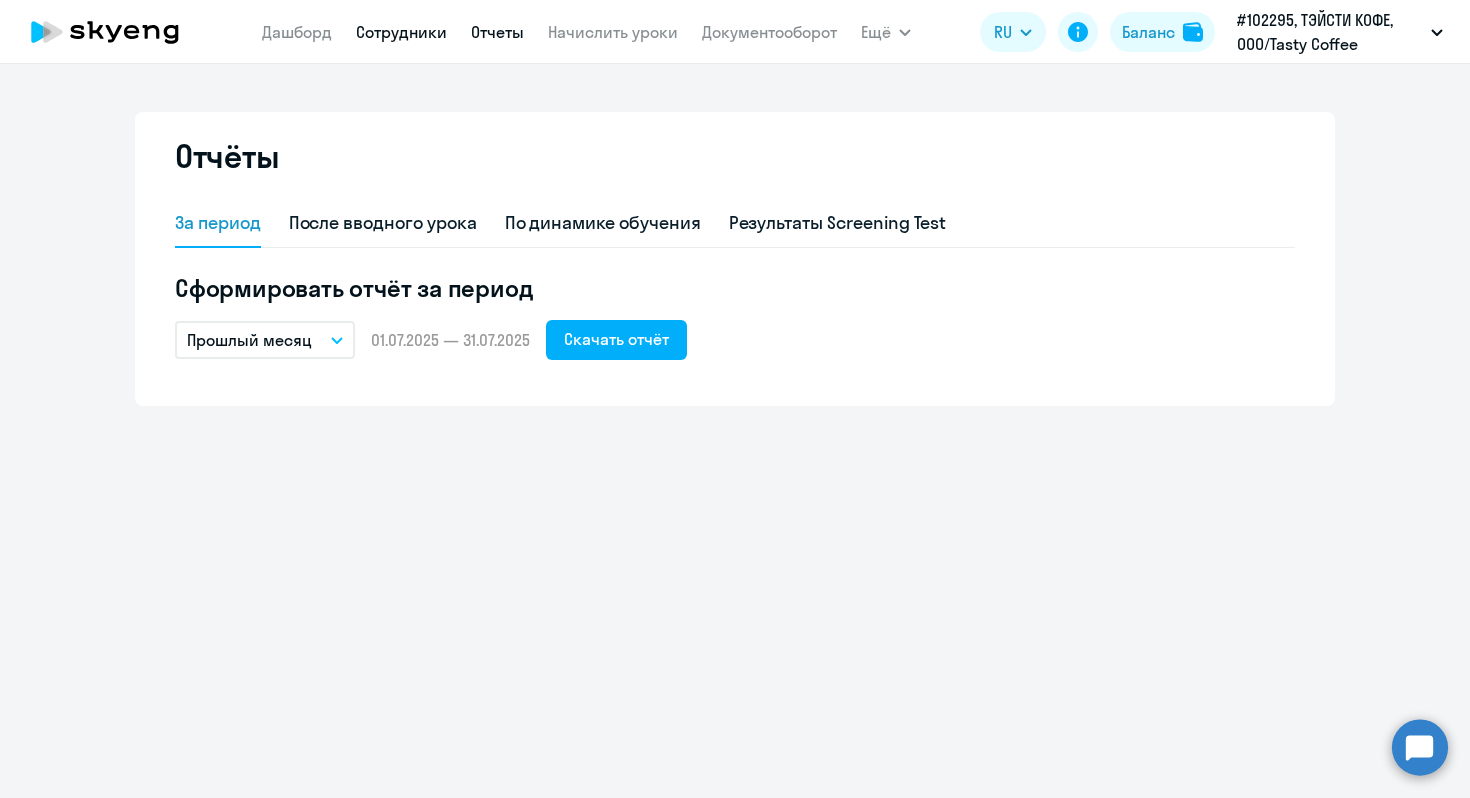 click on "Сотрудники" at bounding box center (401, 32) 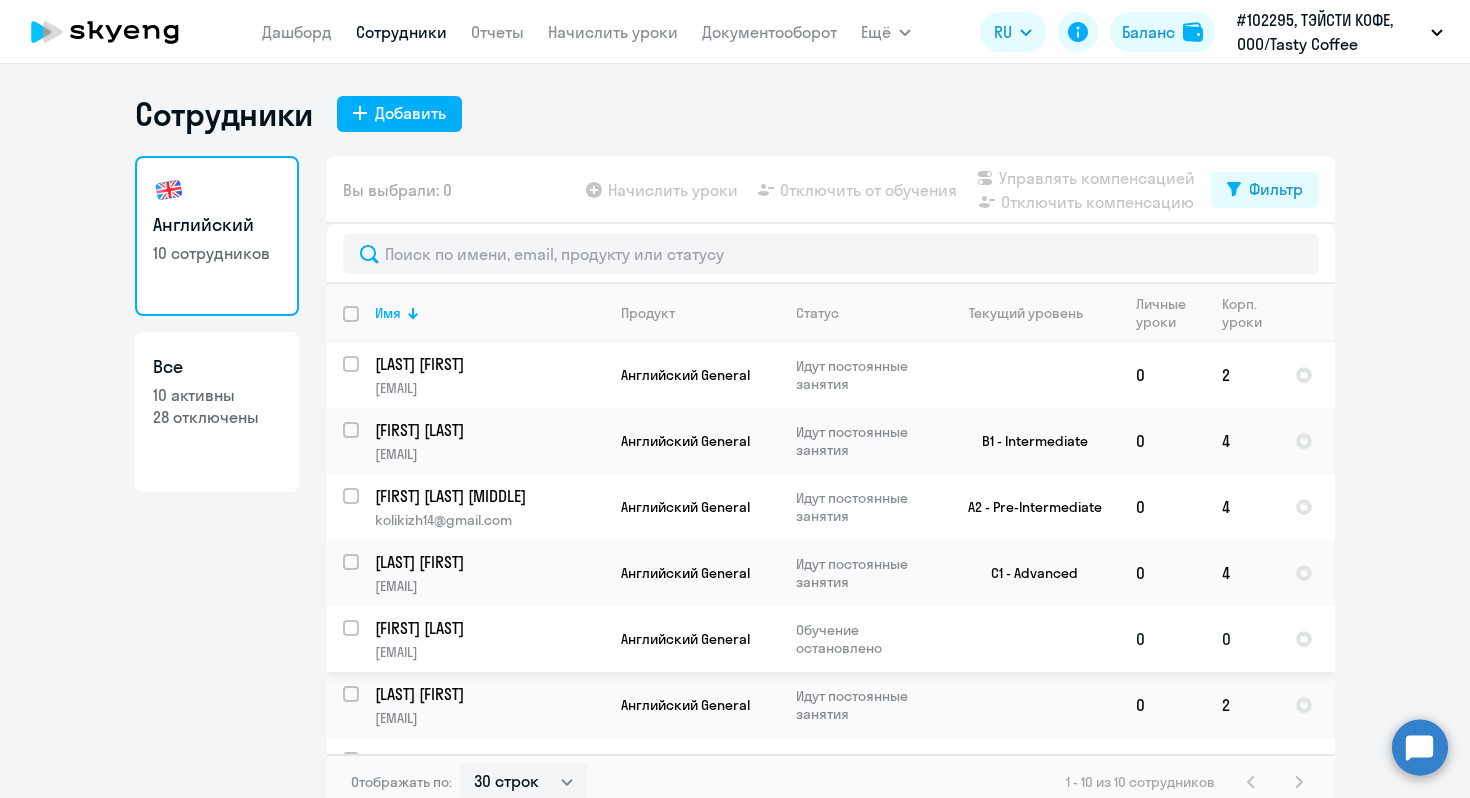 click on "[FIRST] [LAST]" 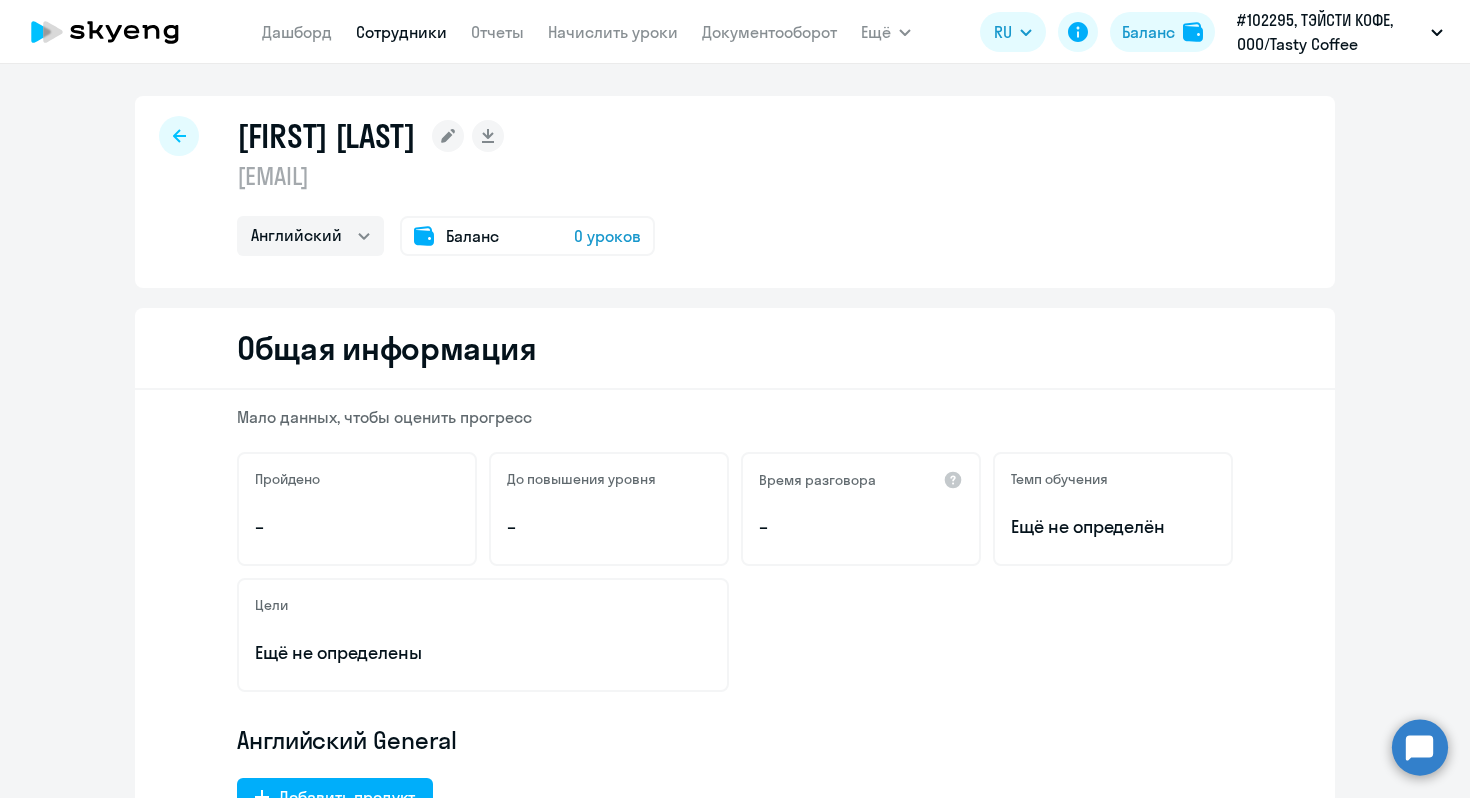 click on "0 уроков" 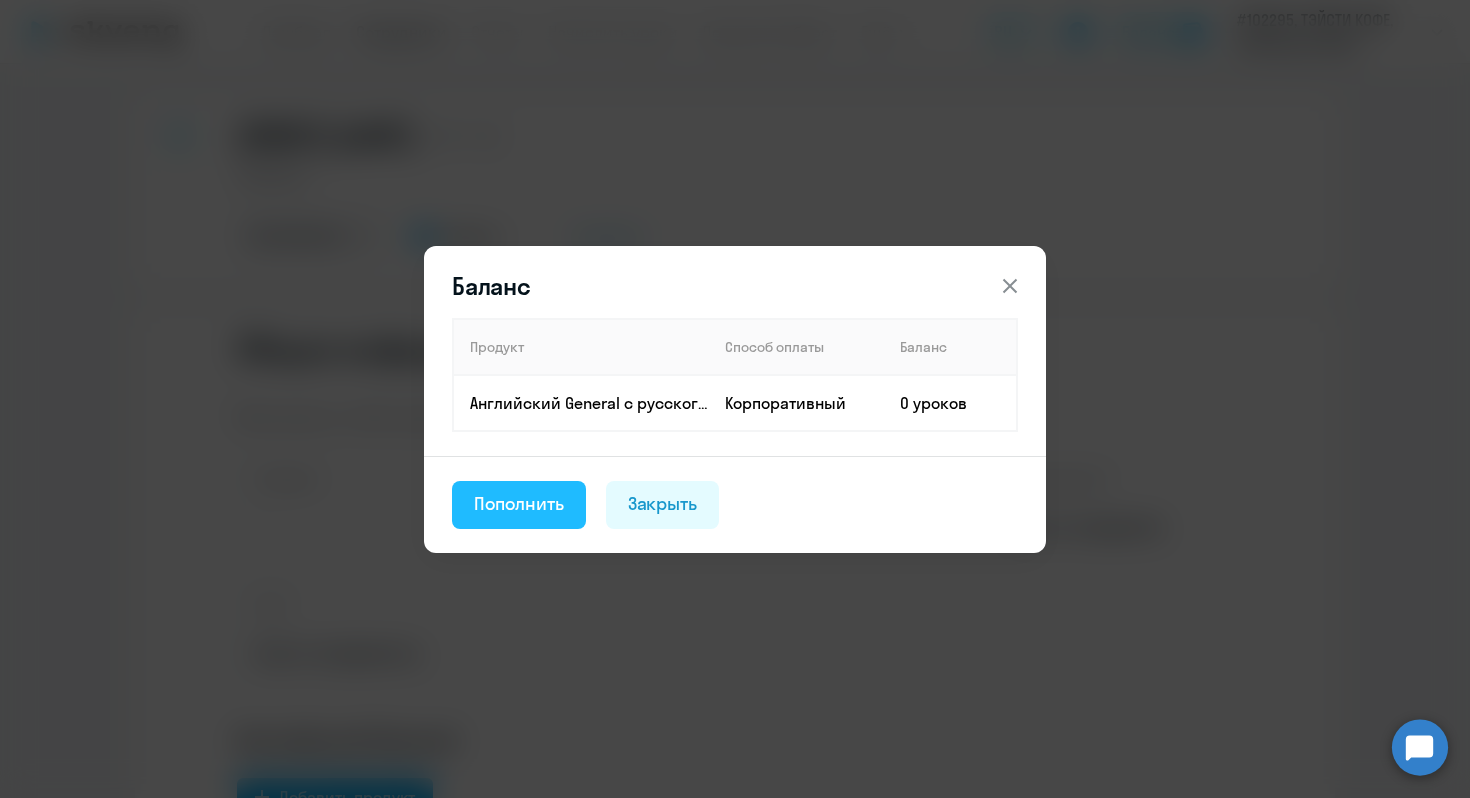 click on "Пополнить" at bounding box center [519, 504] 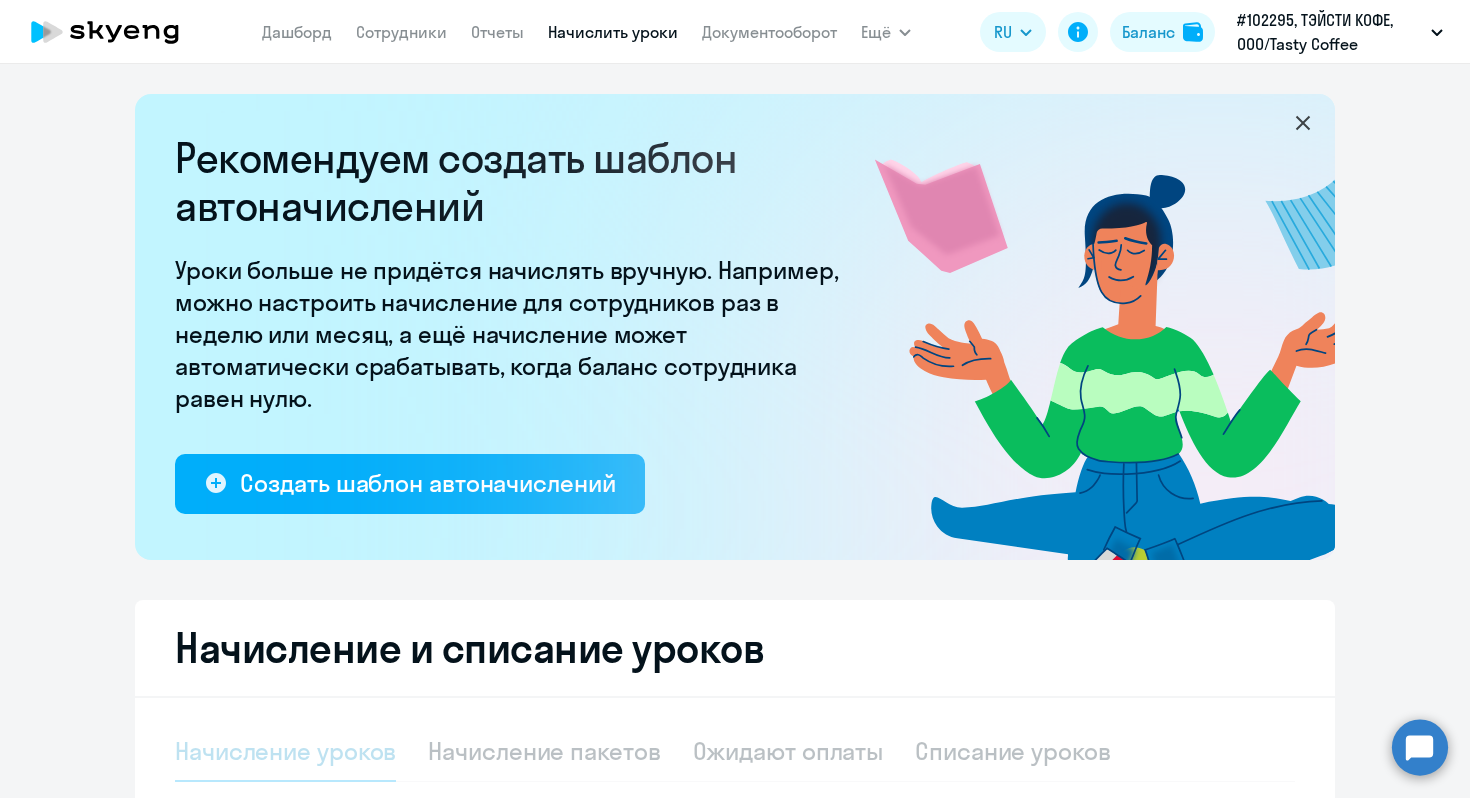 select on "10" 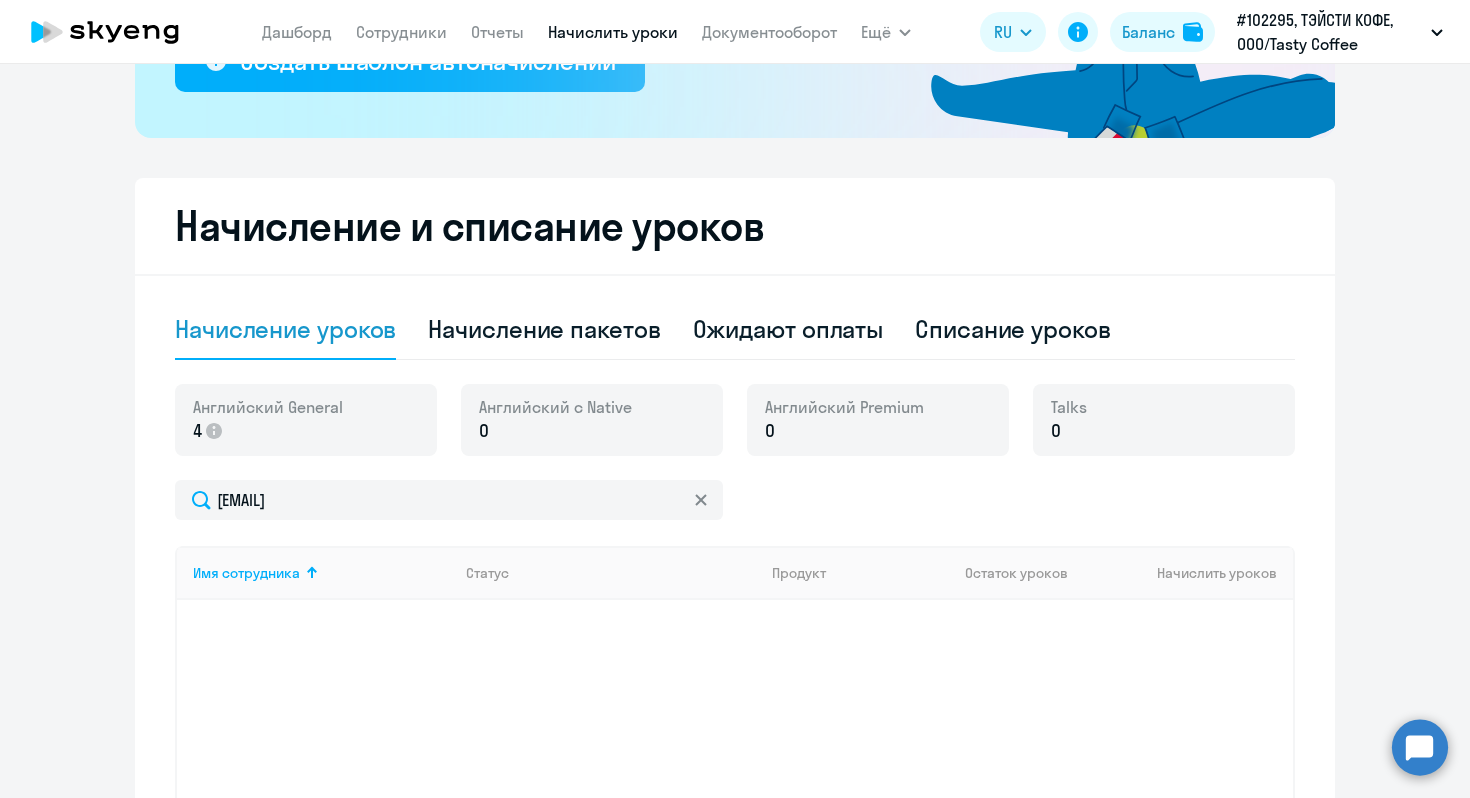 scroll, scrollTop: 0, scrollLeft: 0, axis: both 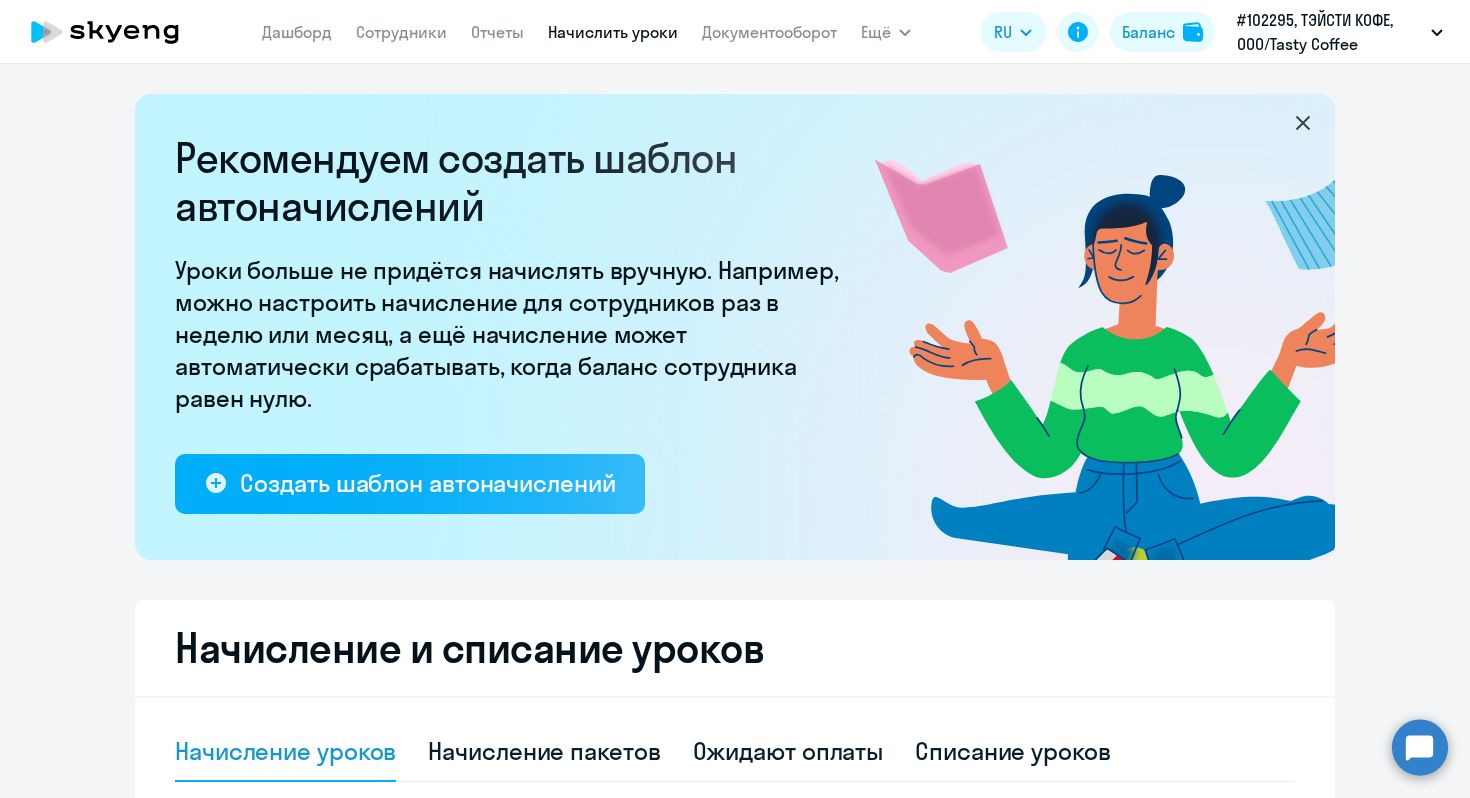click on "Начислить уроки" at bounding box center (613, 32) 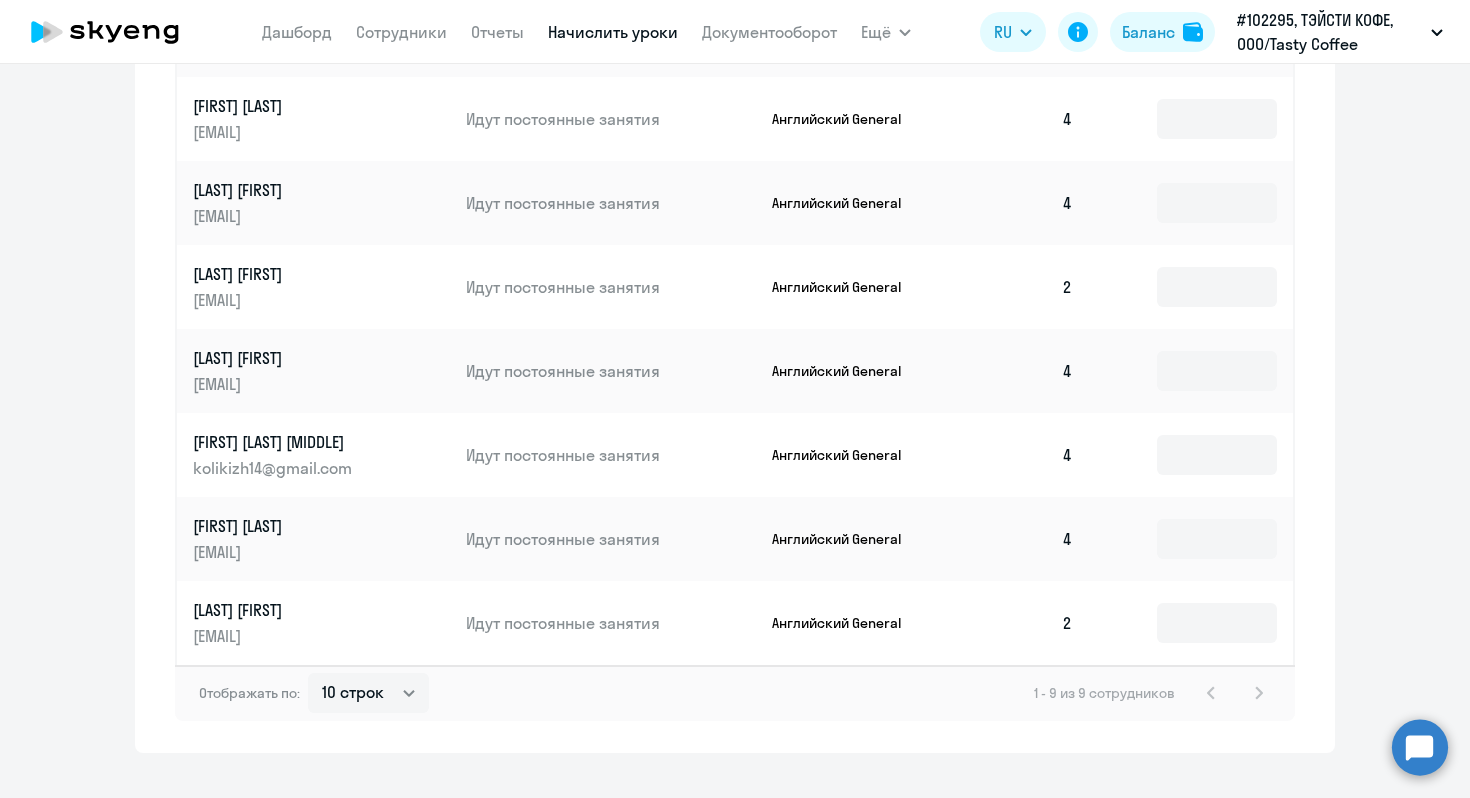 scroll, scrollTop: 1114, scrollLeft: 0, axis: vertical 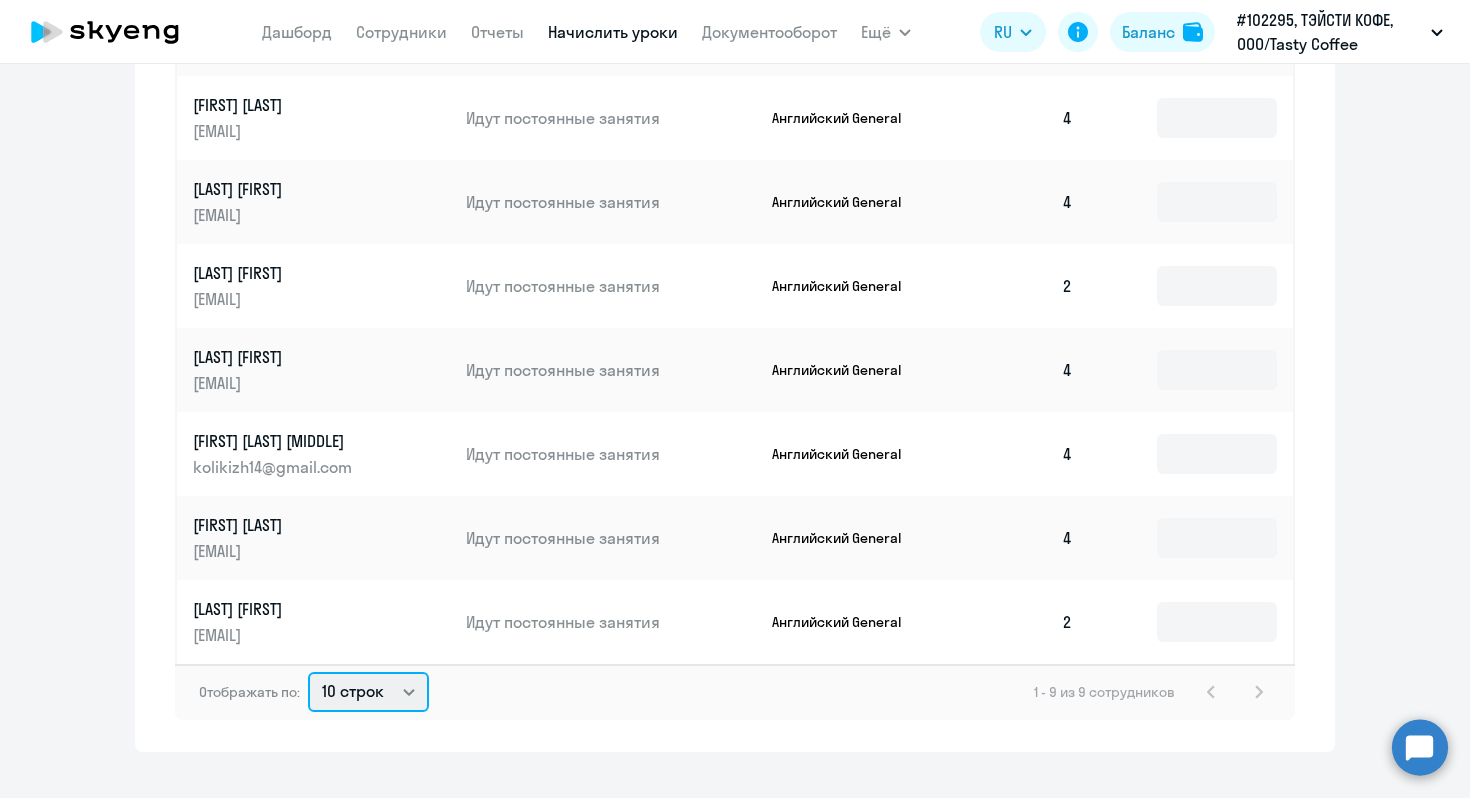 click on "10 строк   30 строк   50 строк" 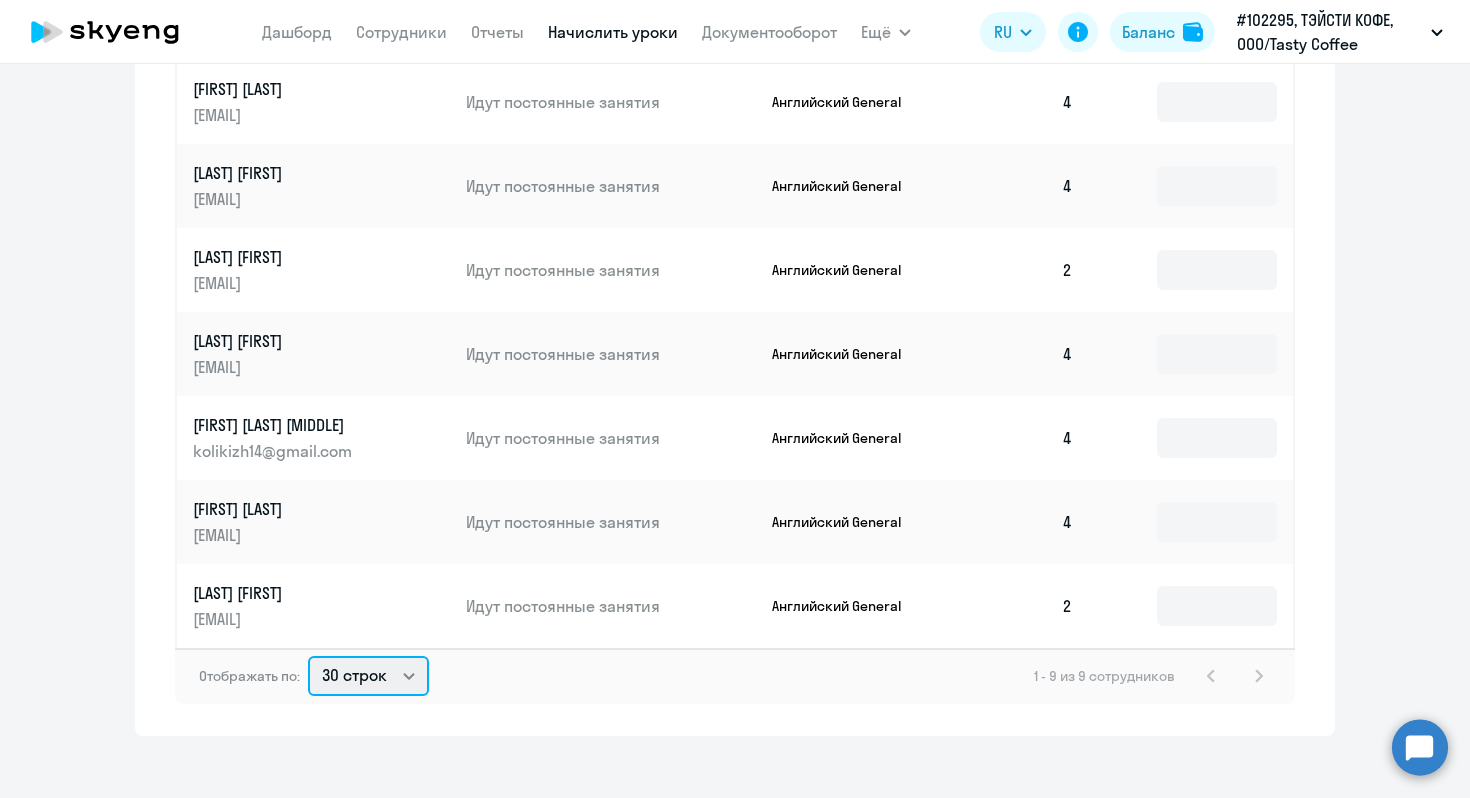 scroll, scrollTop: 1148, scrollLeft: 0, axis: vertical 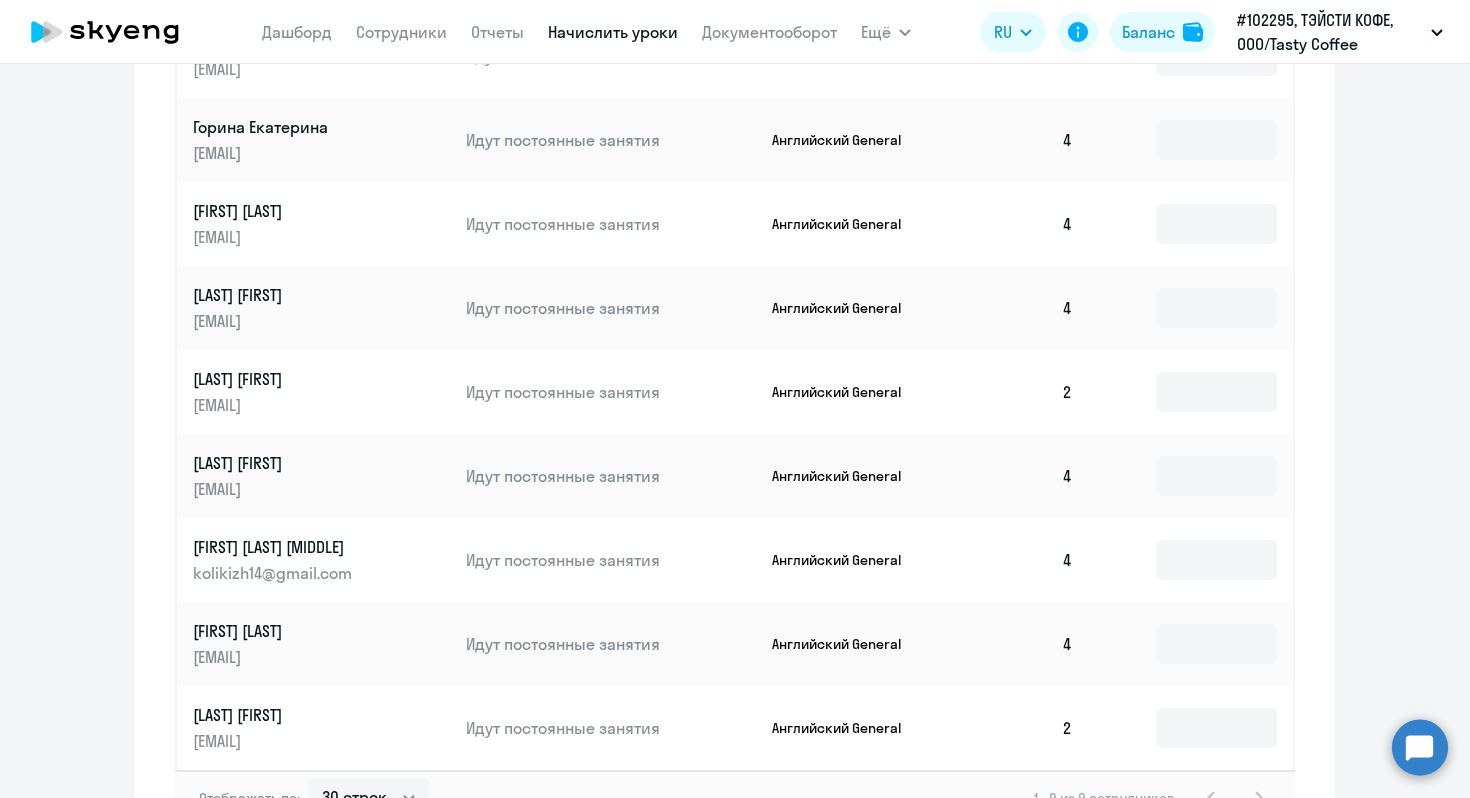 click 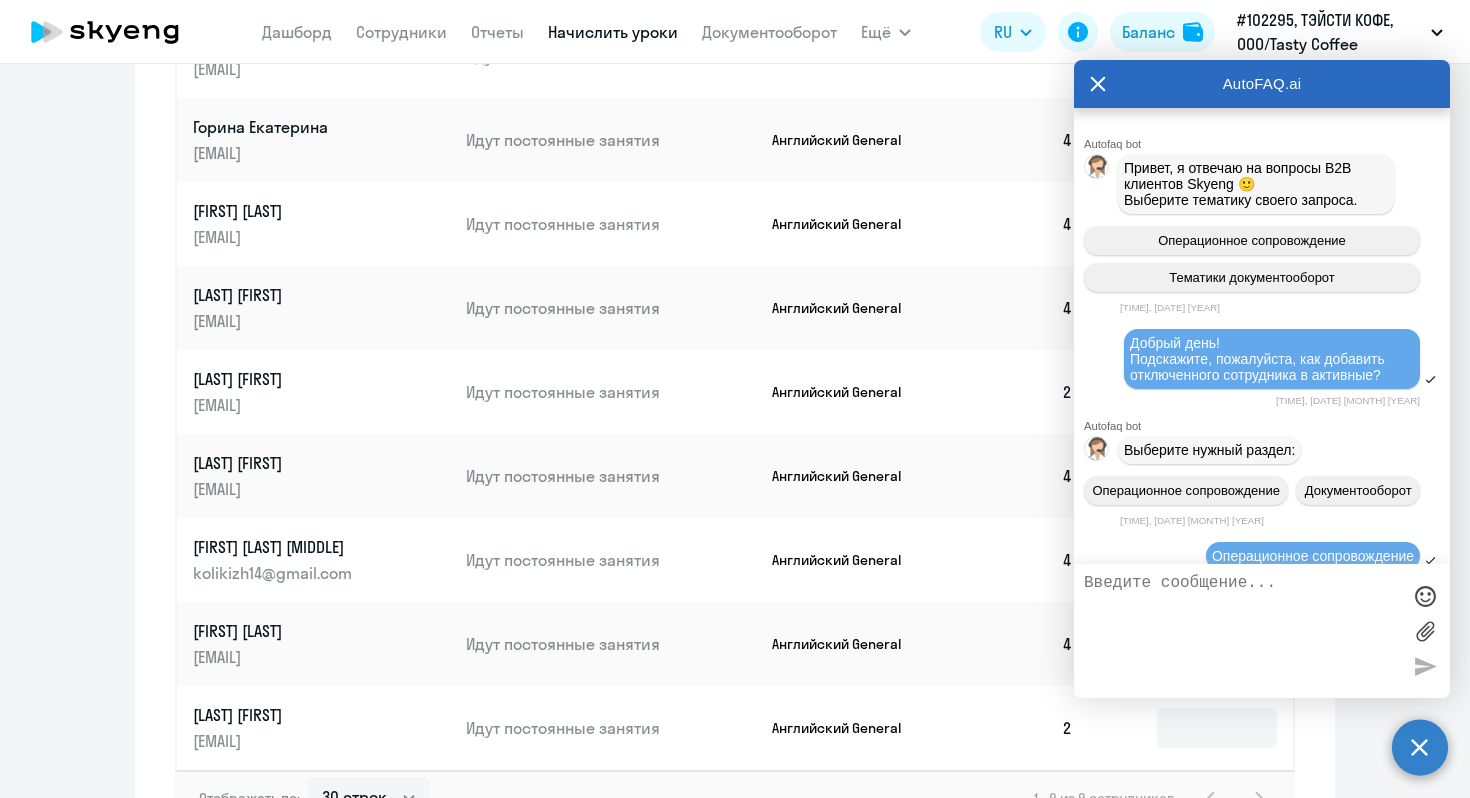 click at bounding box center (1242, 631) 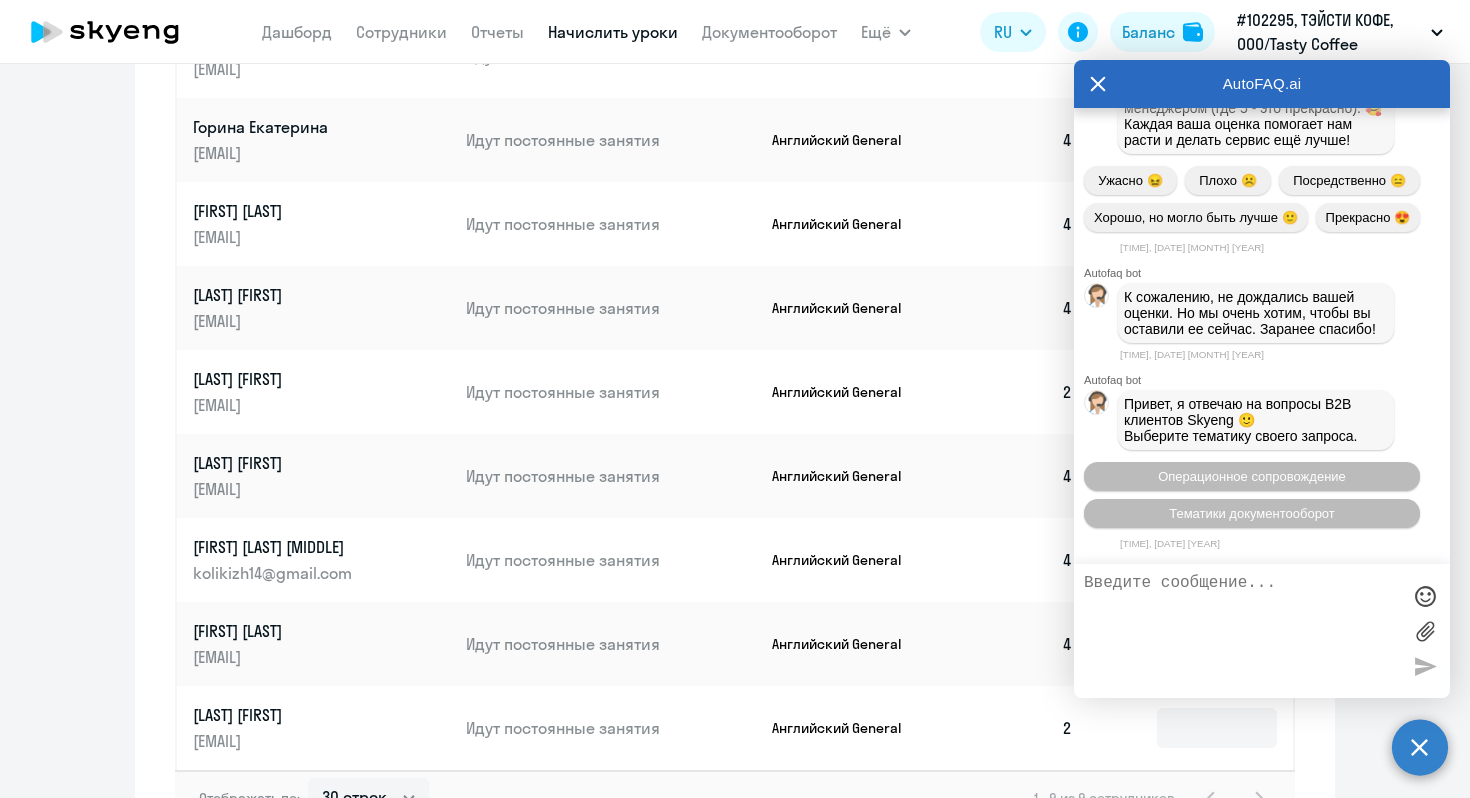 scroll, scrollTop: 19699, scrollLeft: 0, axis: vertical 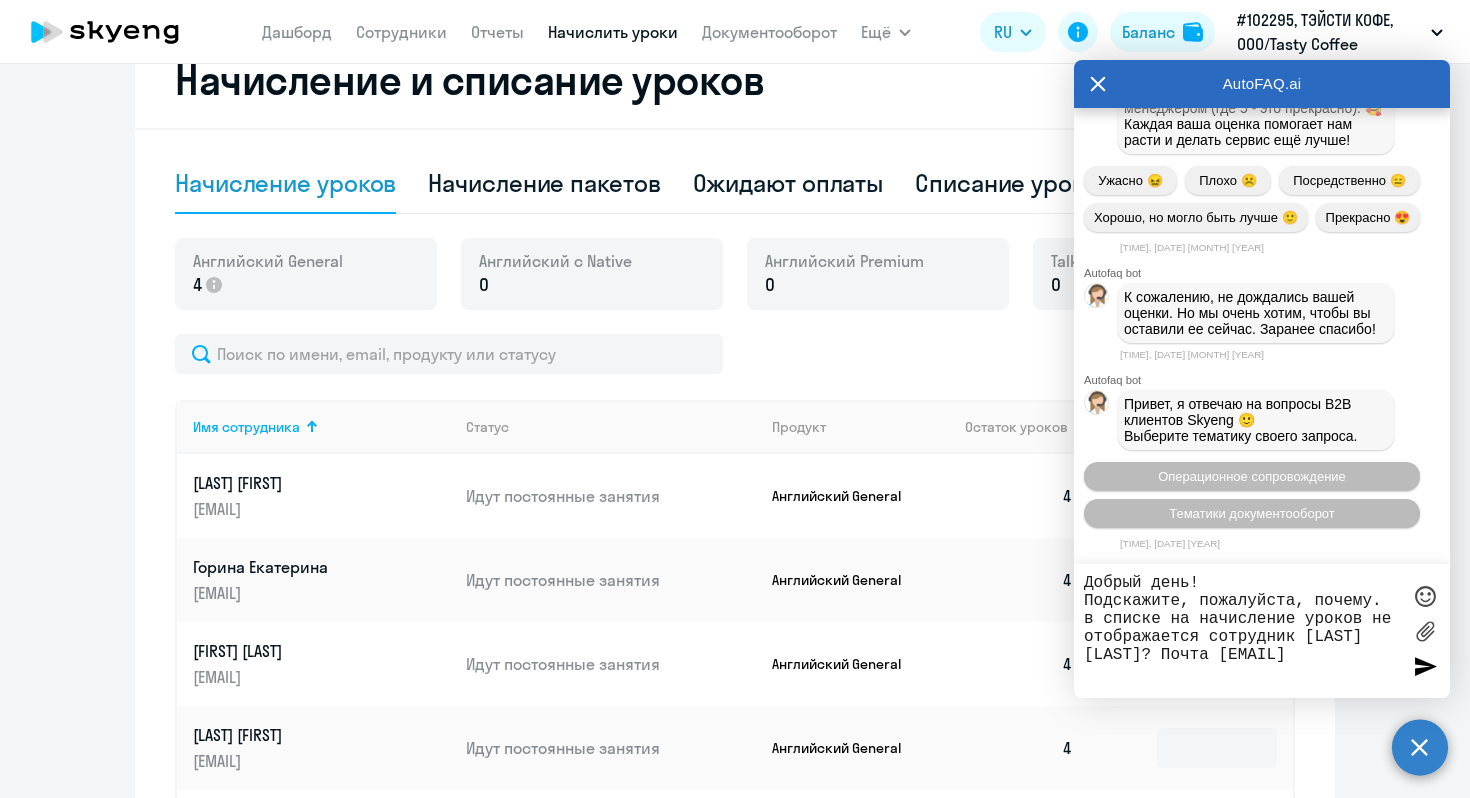 type on "Добрый день!
Подскажите, пожалуйста, почему. в списке на начисление уроков не отображается сотрудник [LAST] [LAST]? Почта [EMAIL]" 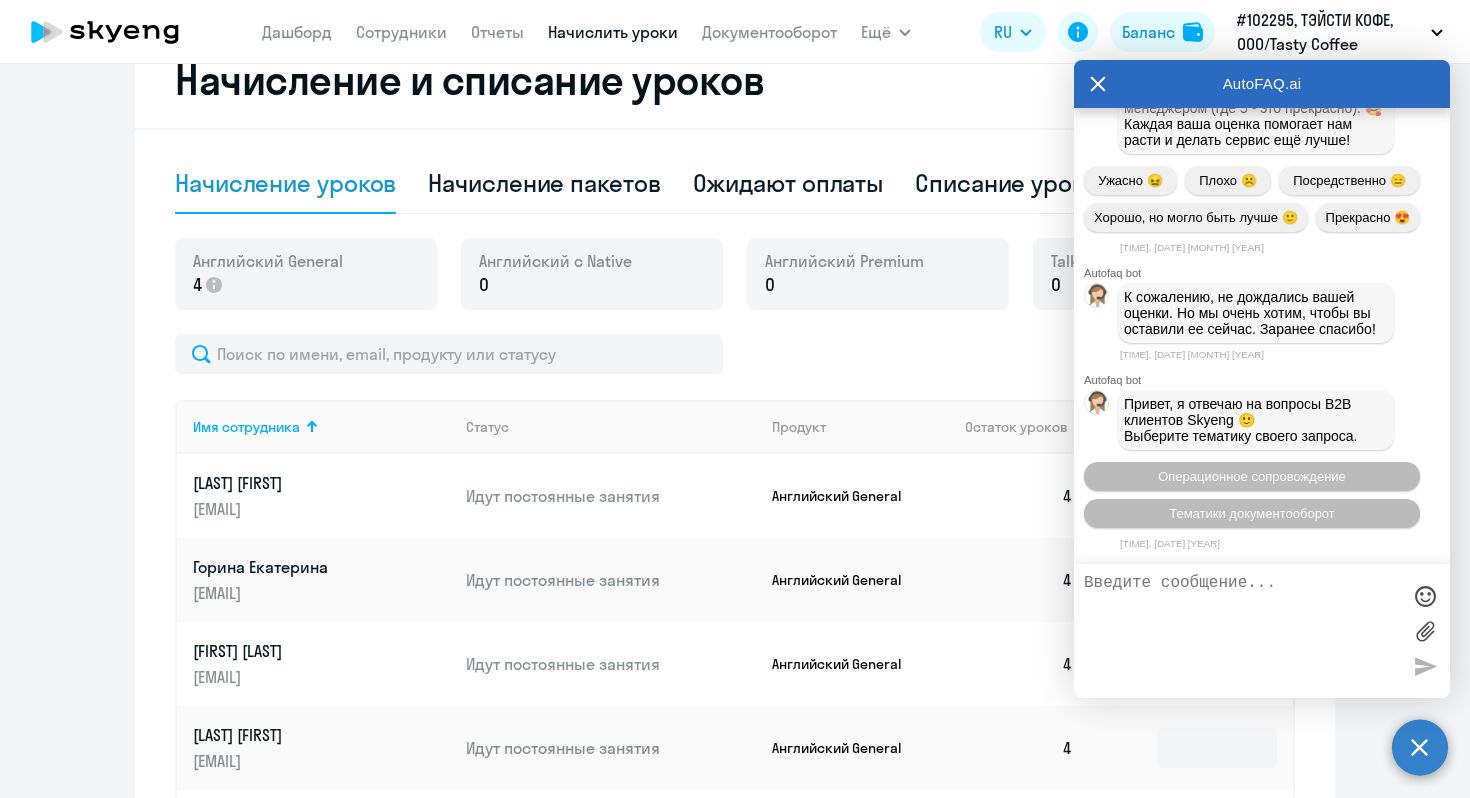 scroll, scrollTop: 19830, scrollLeft: 0, axis: vertical 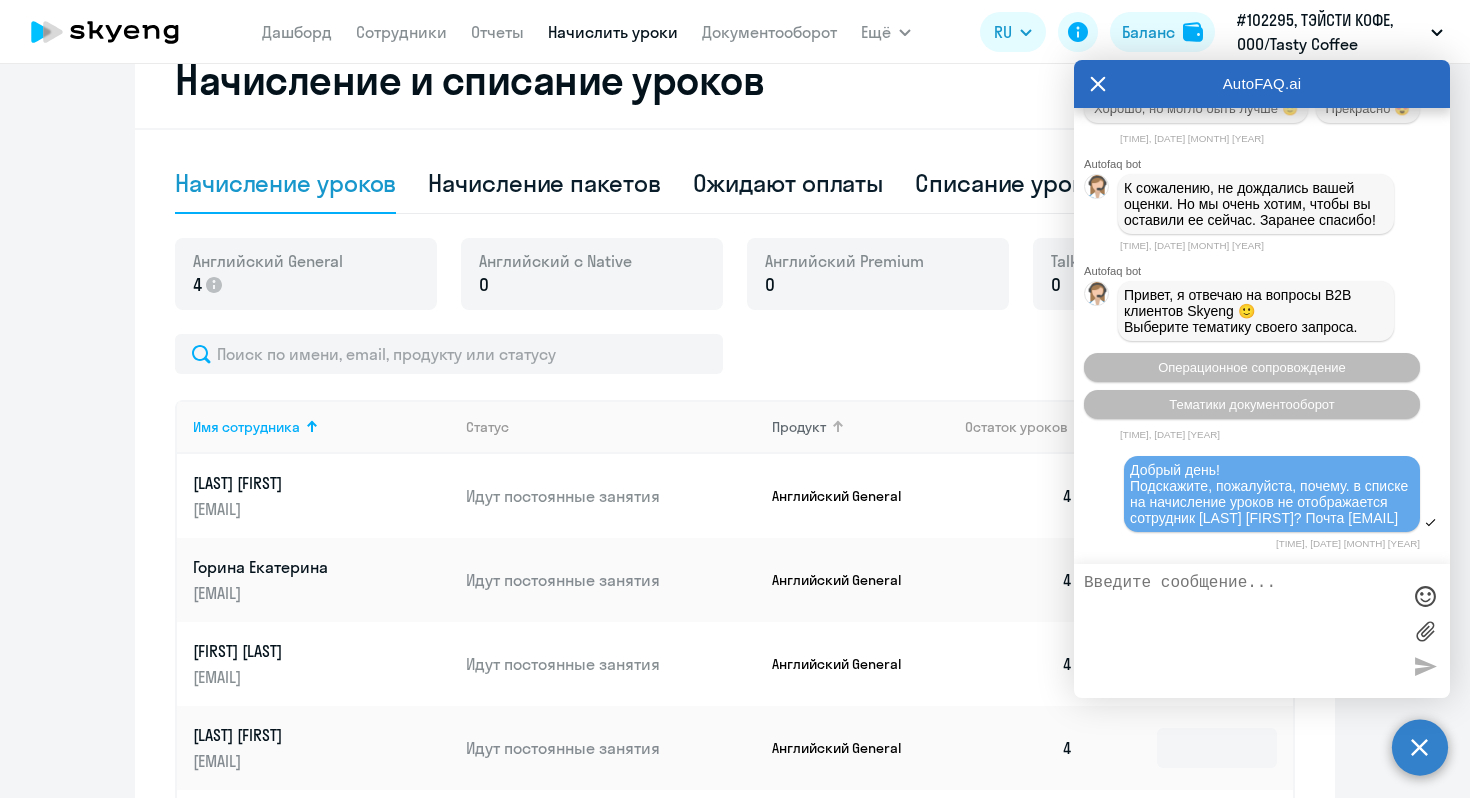 click on "Продукт" 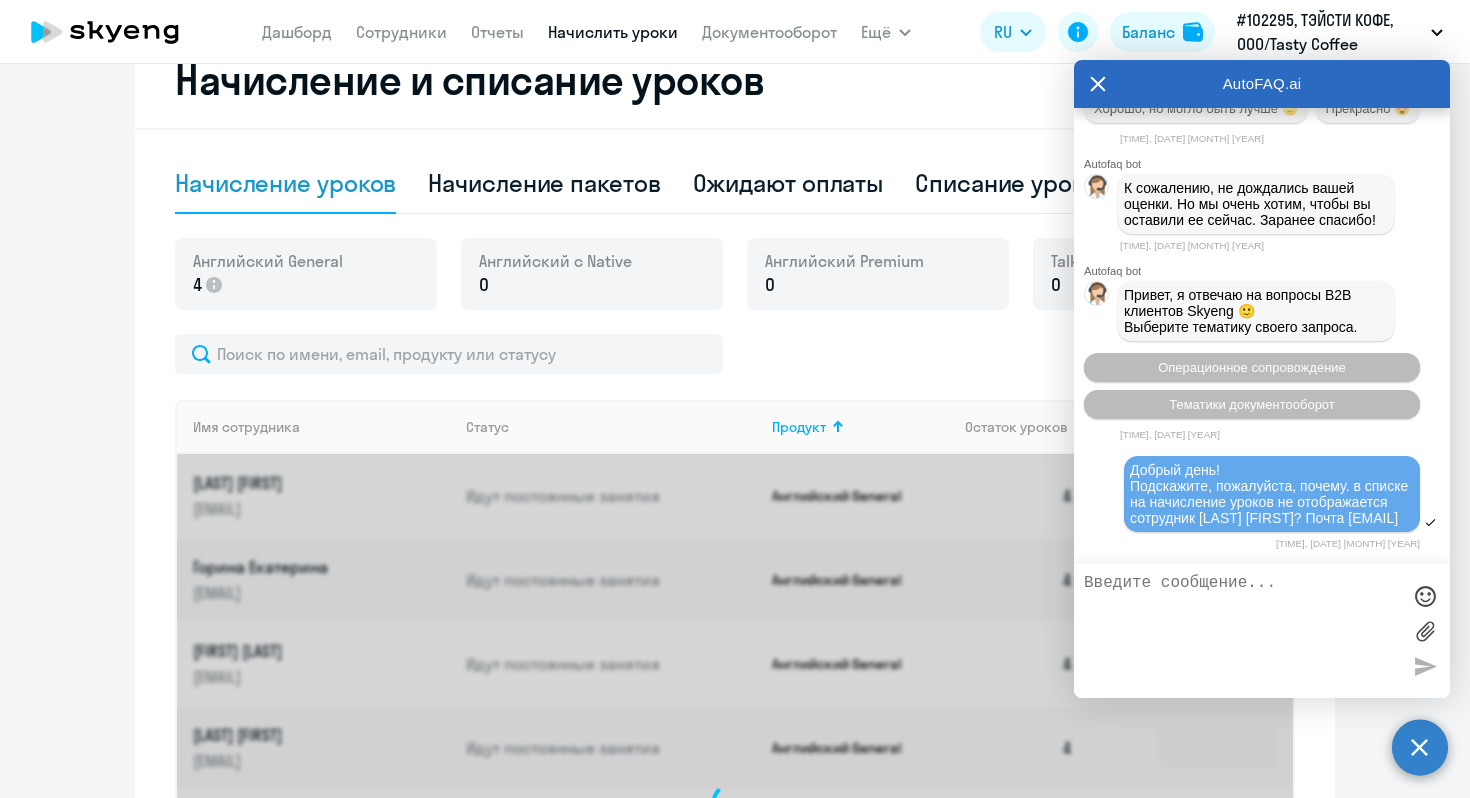 scroll, scrollTop: 19992, scrollLeft: 0, axis: vertical 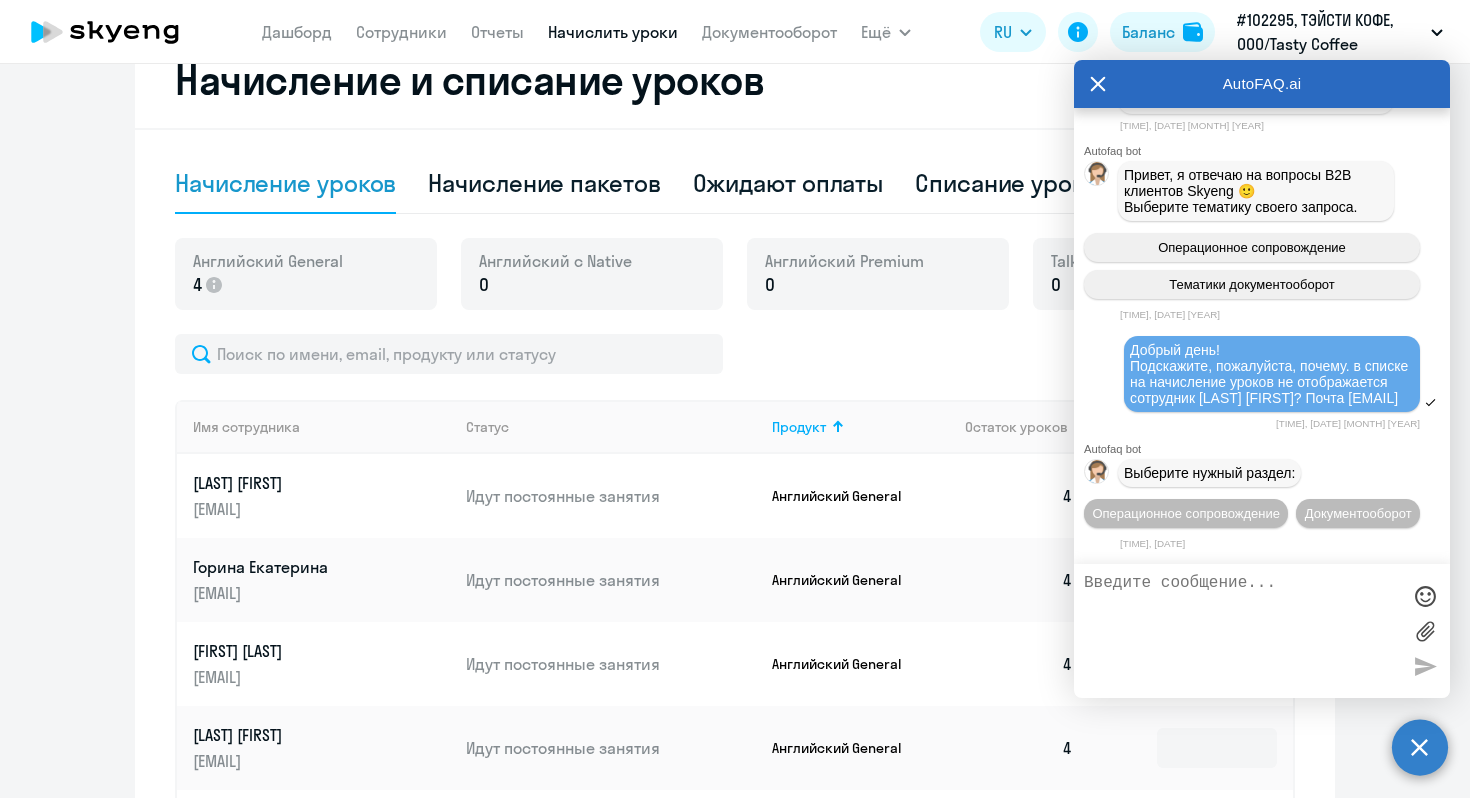 click on "AutoFAQ.ai" at bounding box center [1262, 84] 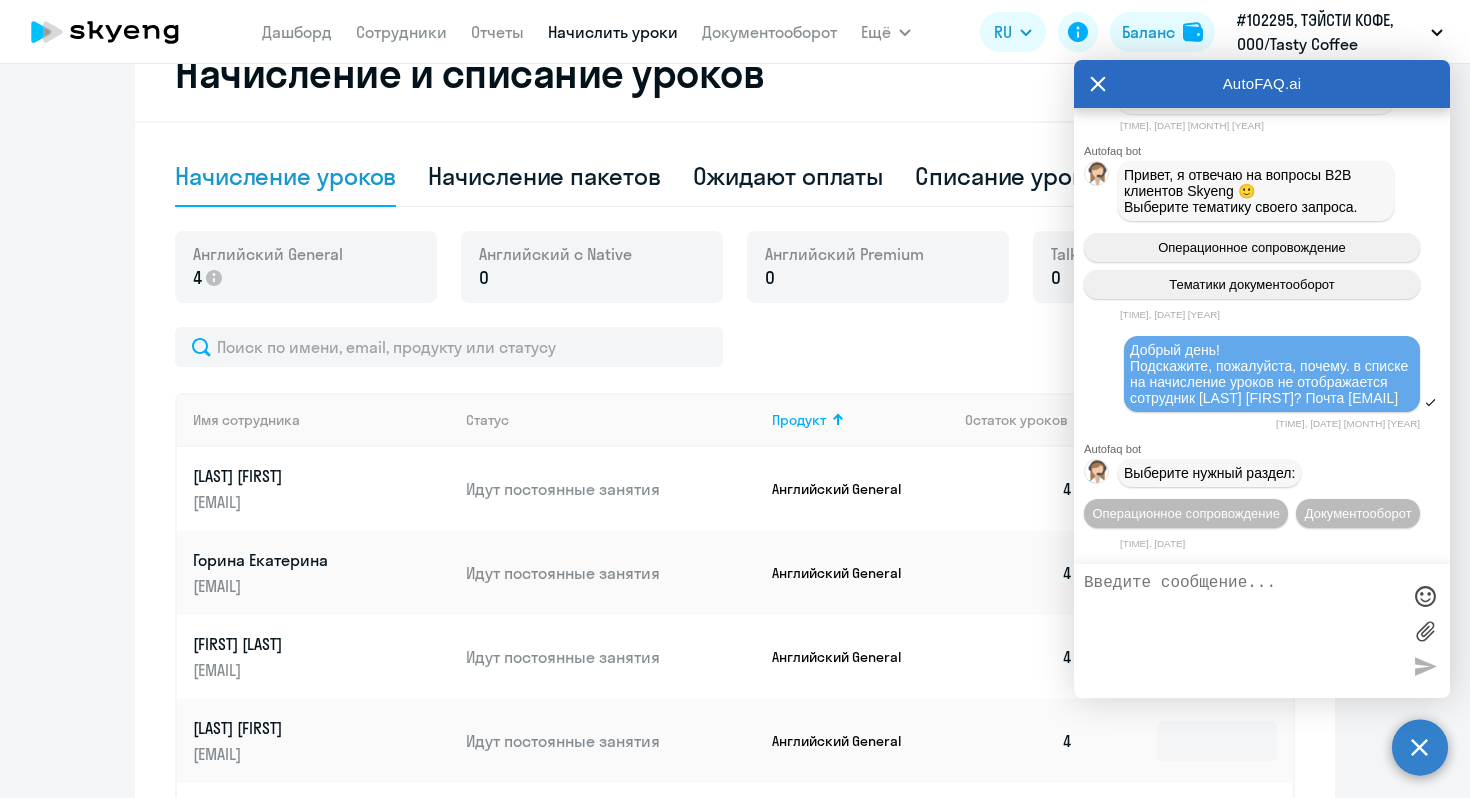 scroll, scrollTop: 502, scrollLeft: 0, axis: vertical 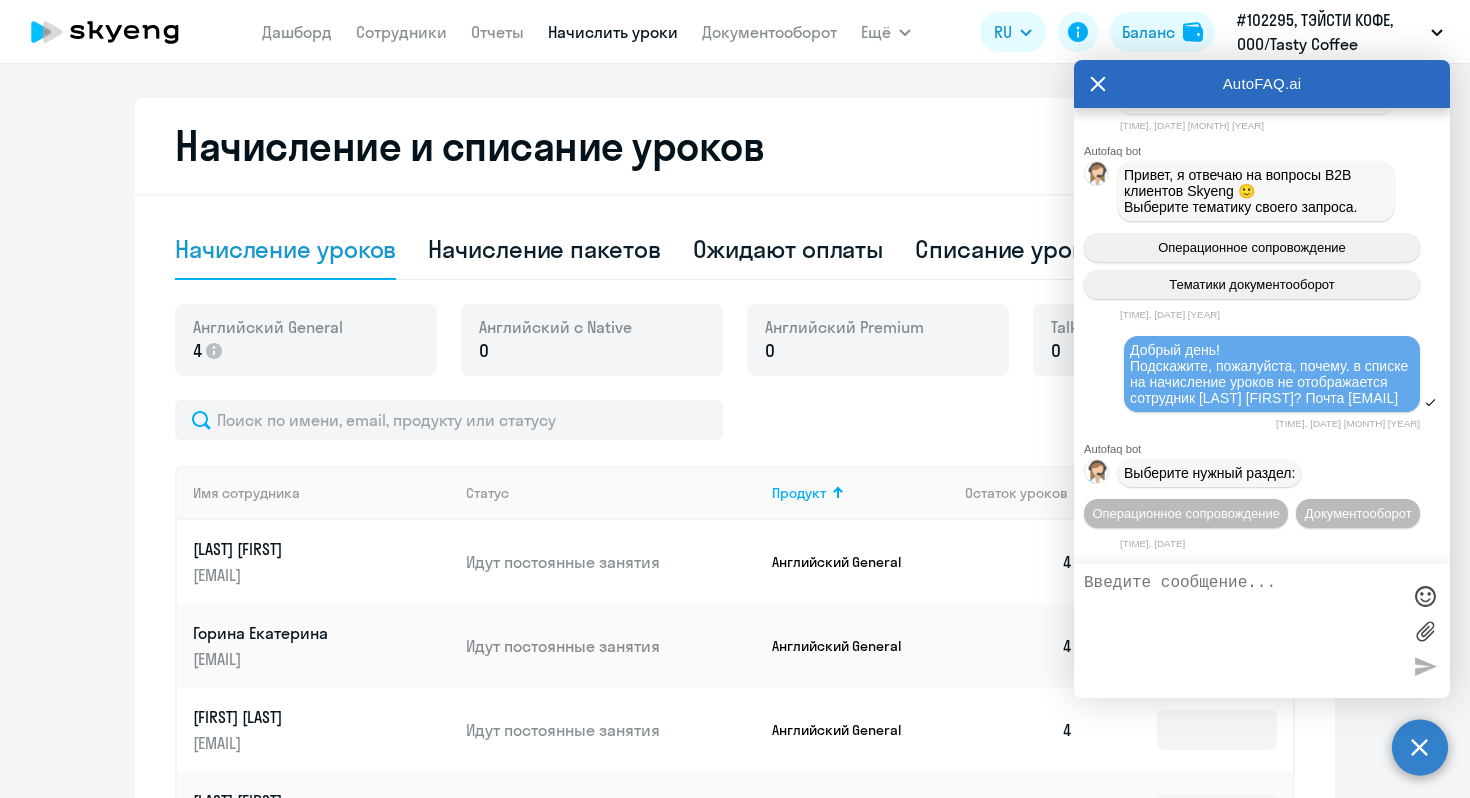 click on "Баланс   #102295, ТЭЙСТИ КОФЕ, ООО/Tasty Coffee
2025 ПОСТОПЛАТА, СТМ КОФЕ, ООО   2025 новый Постоплата, ИП Шаров Михаил Николаевич   #102295, ТЭЙСТИ КОФЕ, ООО/Tasty Coffee   #102311, КОФЕ С ДОСТАВКОЙ, ООО" at bounding box center [735, 32] 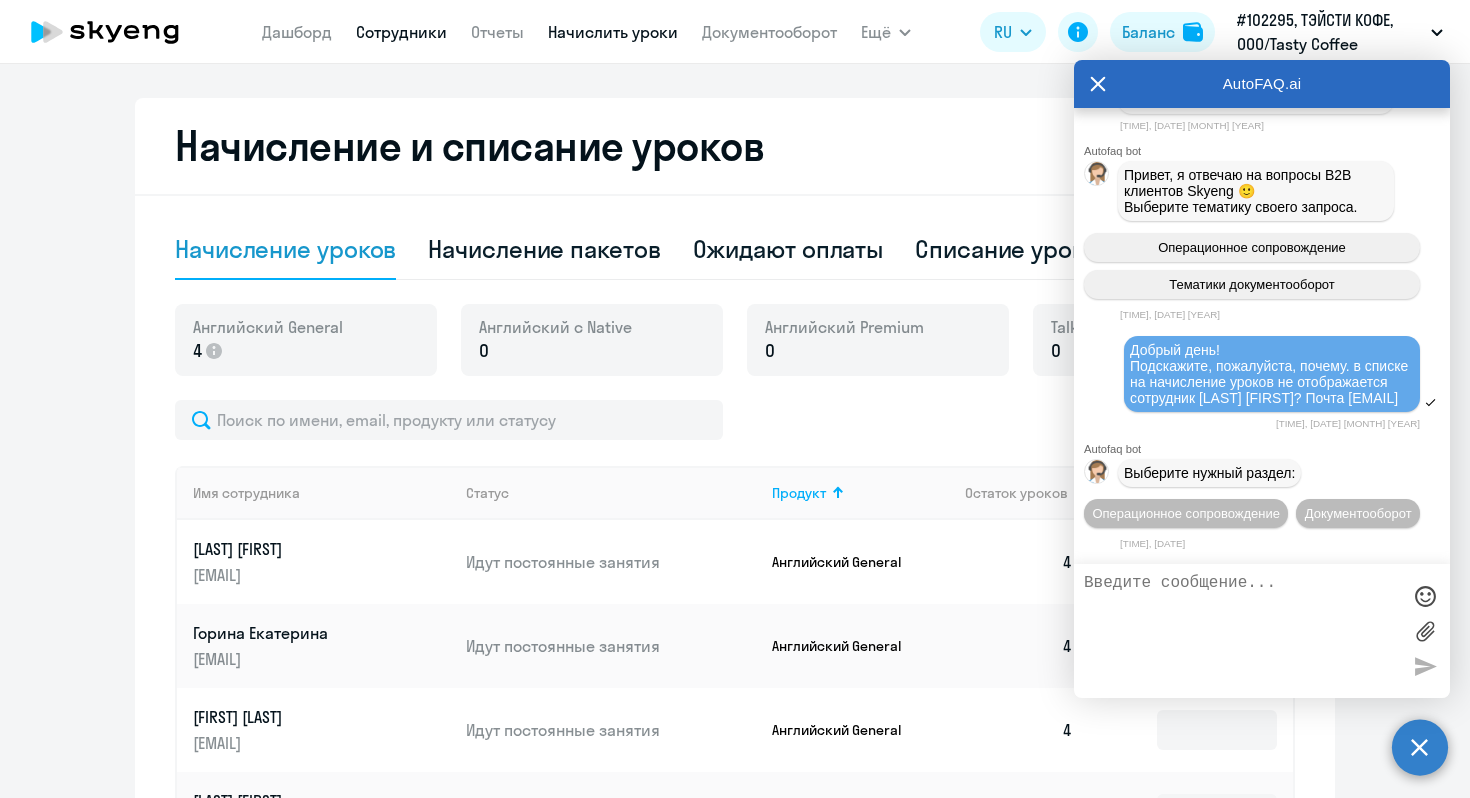 click on "Сотрудники" at bounding box center [401, 32] 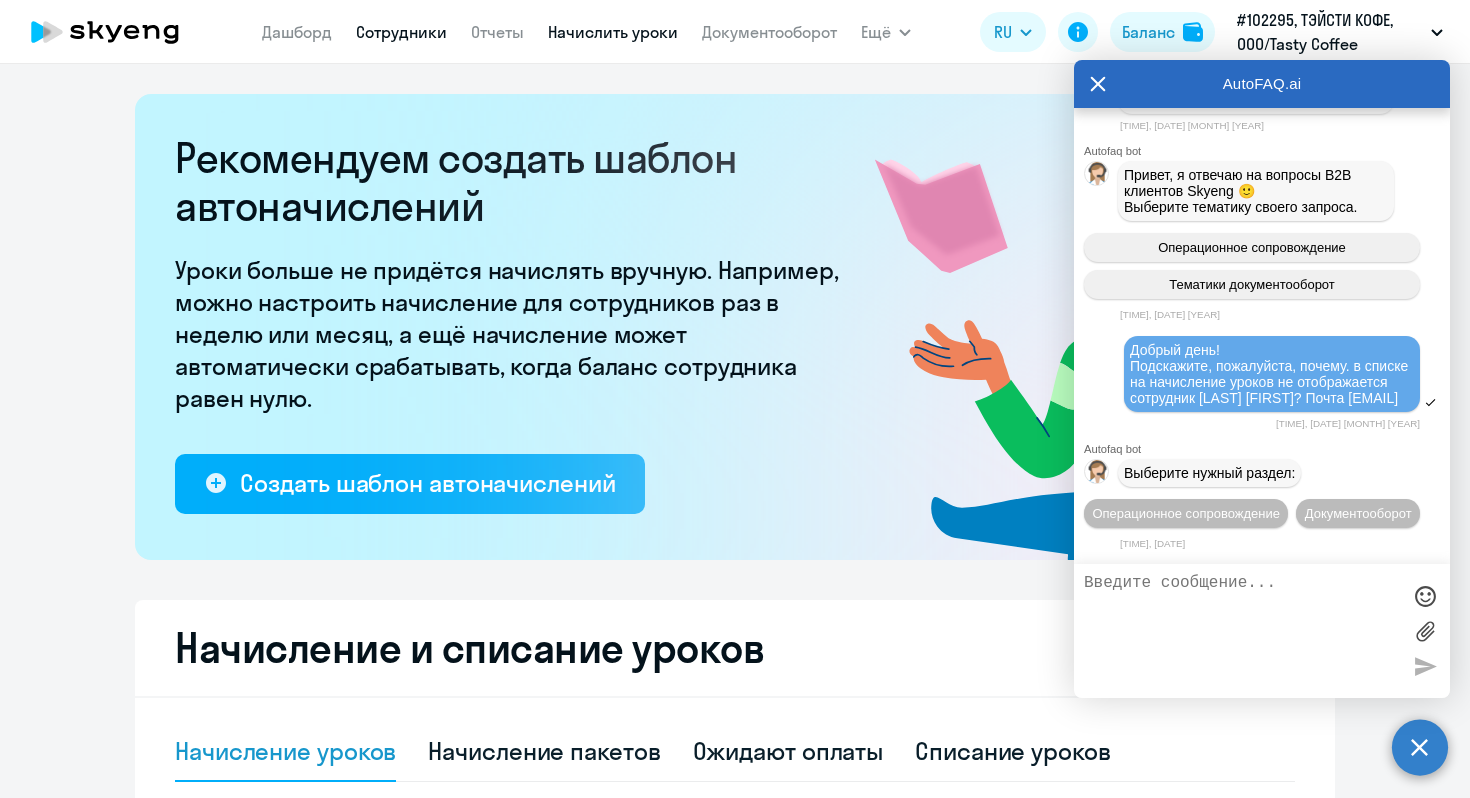 select on "30" 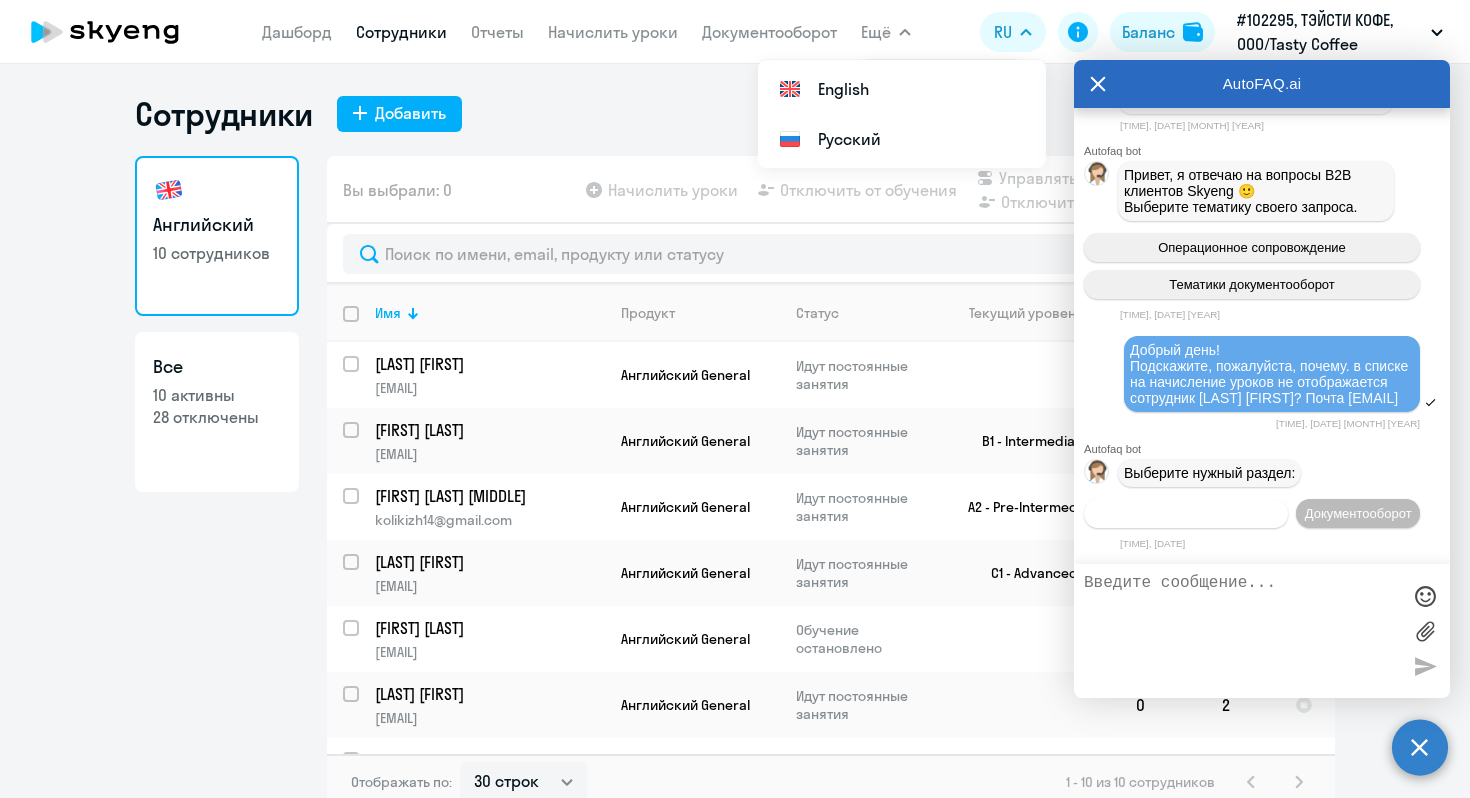 click on "Операционное сопровождение" at bounding box center [1186, 513] 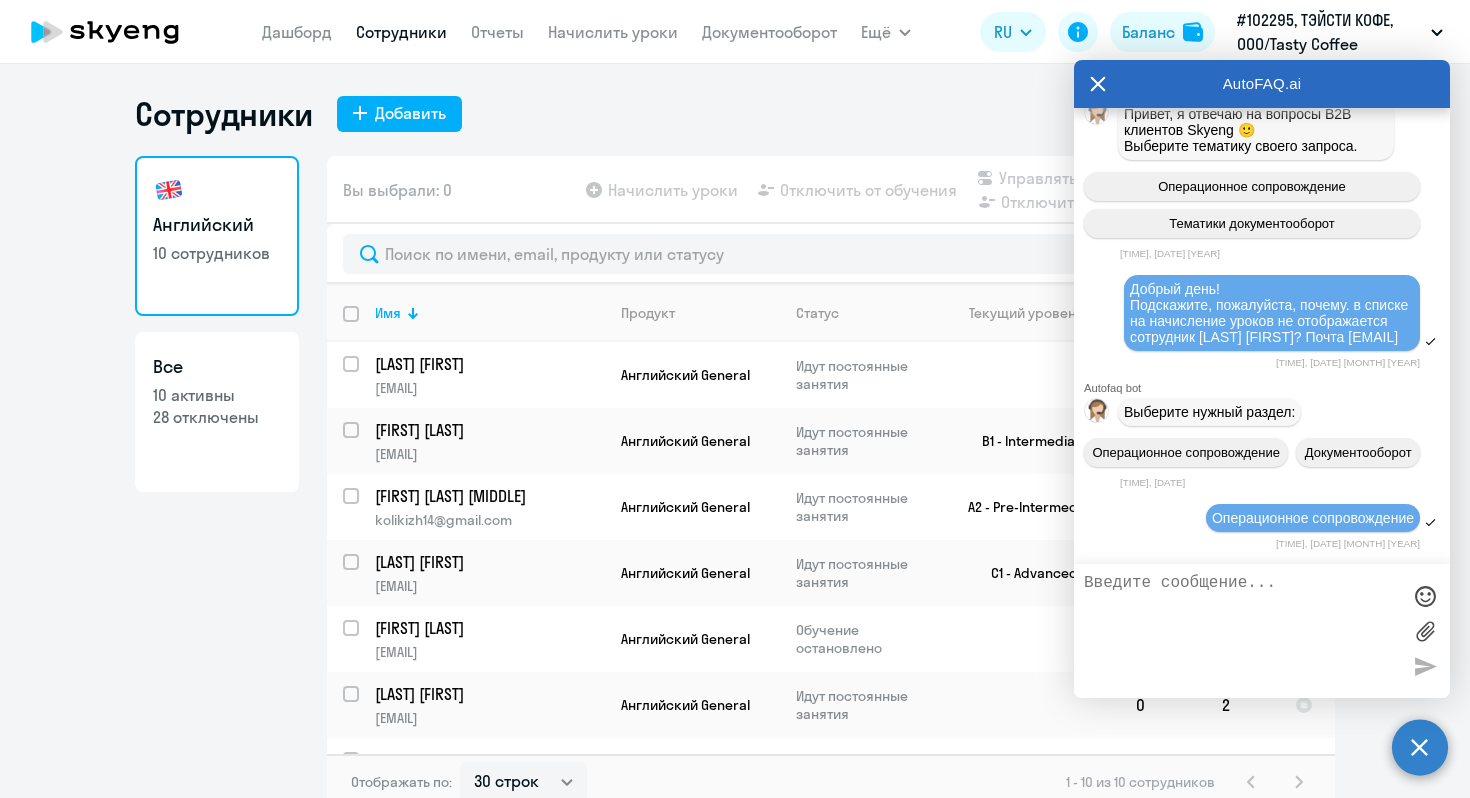 scroll, scrollTop: 20180, scrollLeft: 0, axis: vertical 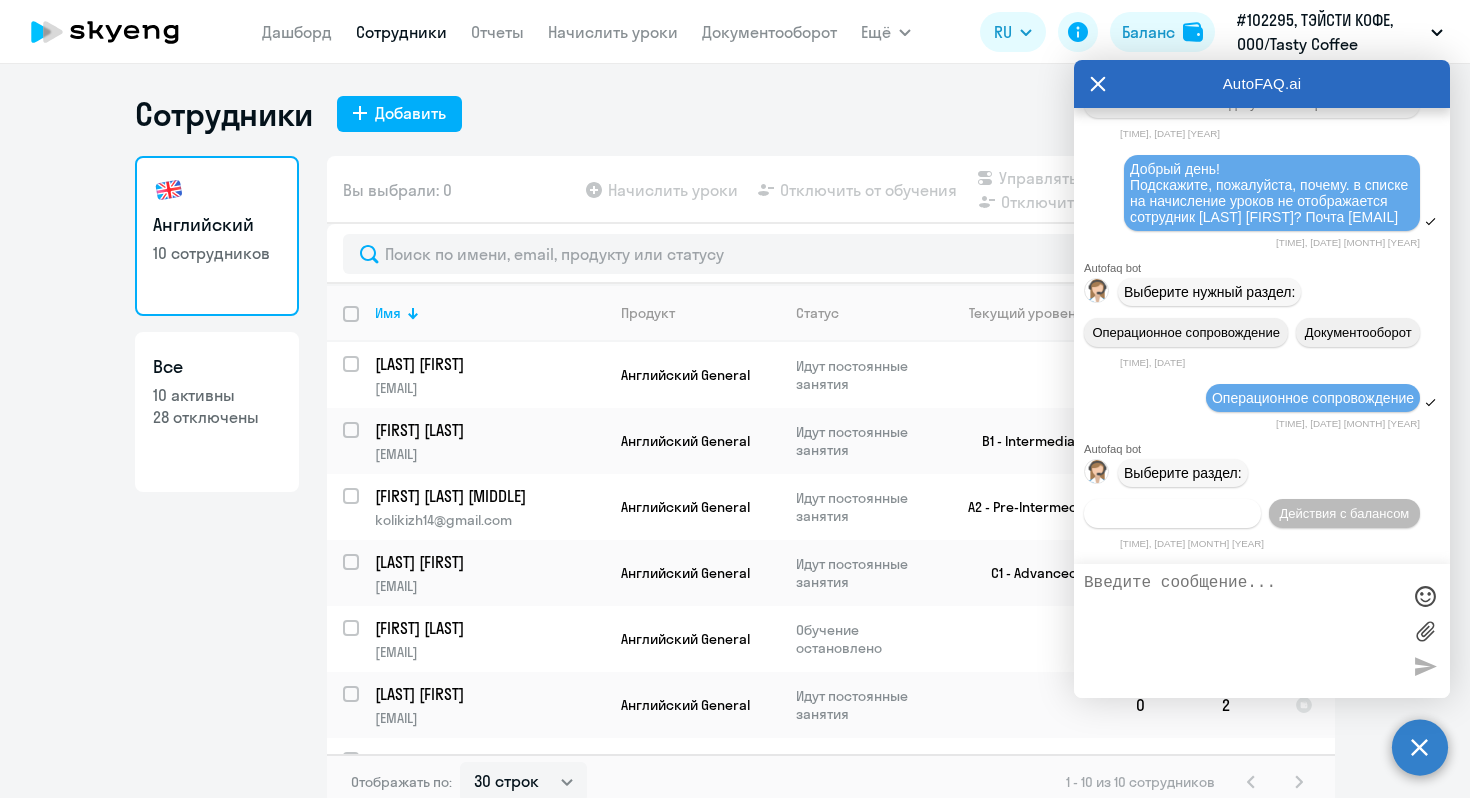 click on "Действия по сотрудникам" at bounding box center [1172, 513] 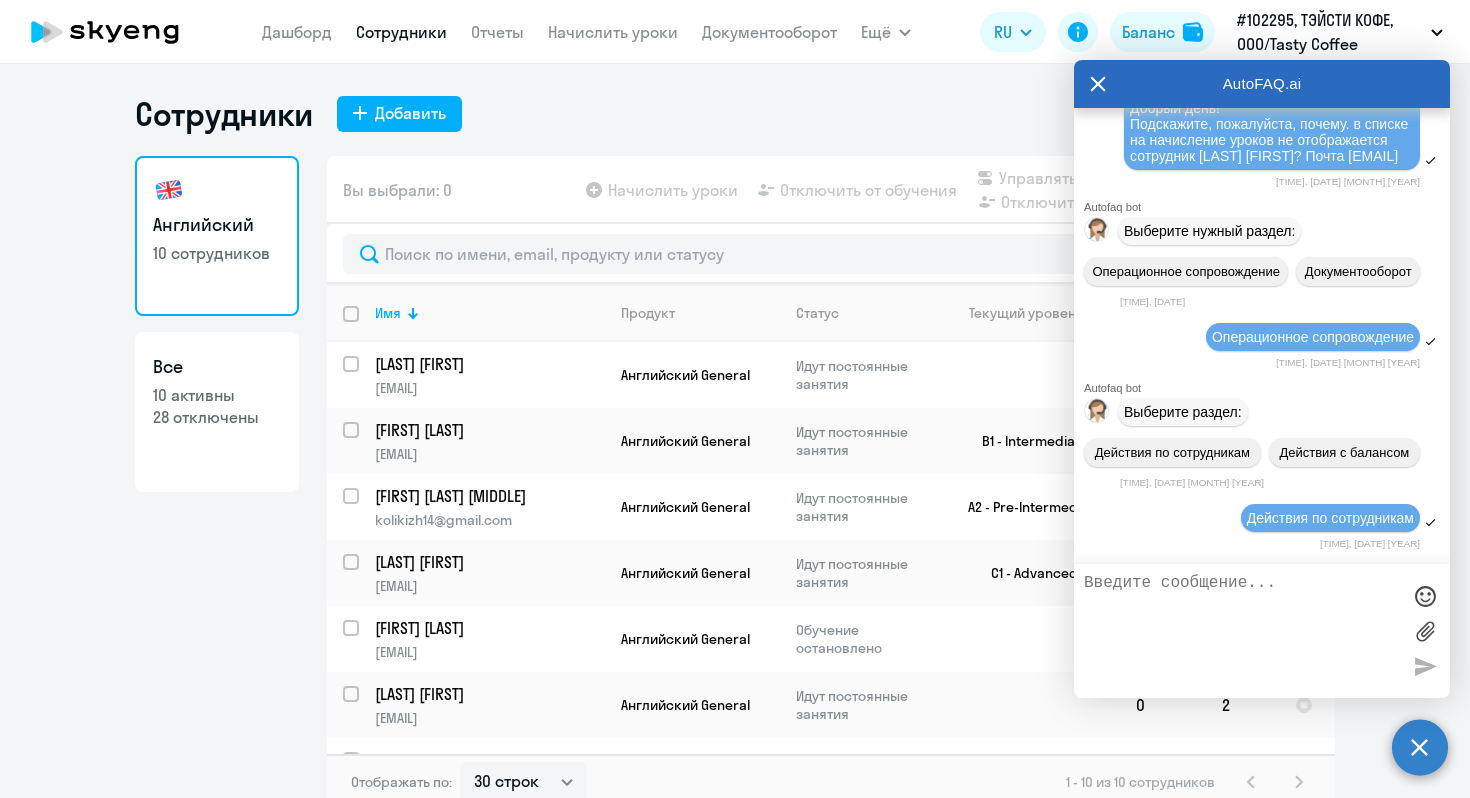 scroll, scrollTop: 20445, scrollLeft: 0, axis: vertical 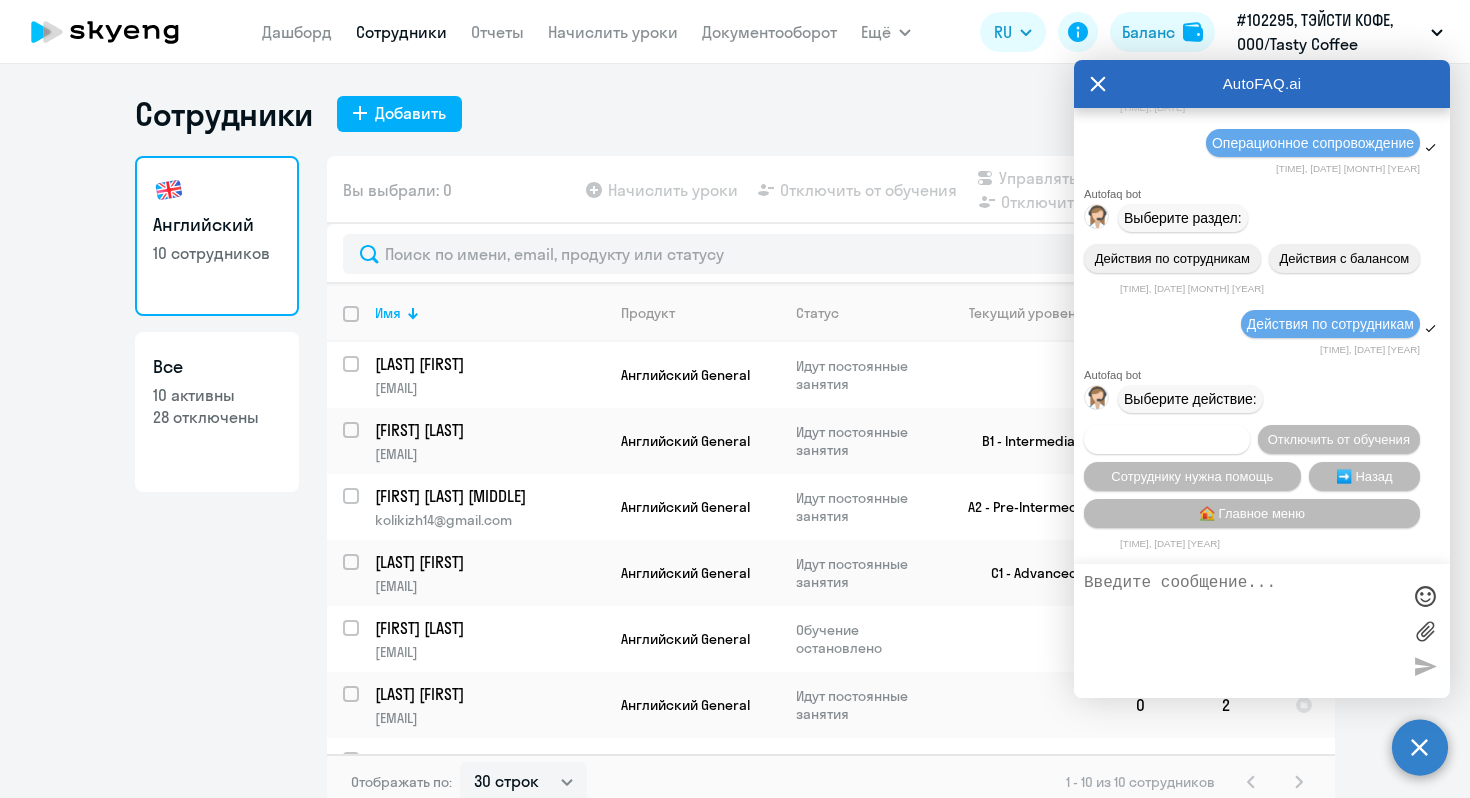 click on "Подключить к обучению" at bounding box center (1167, 439) 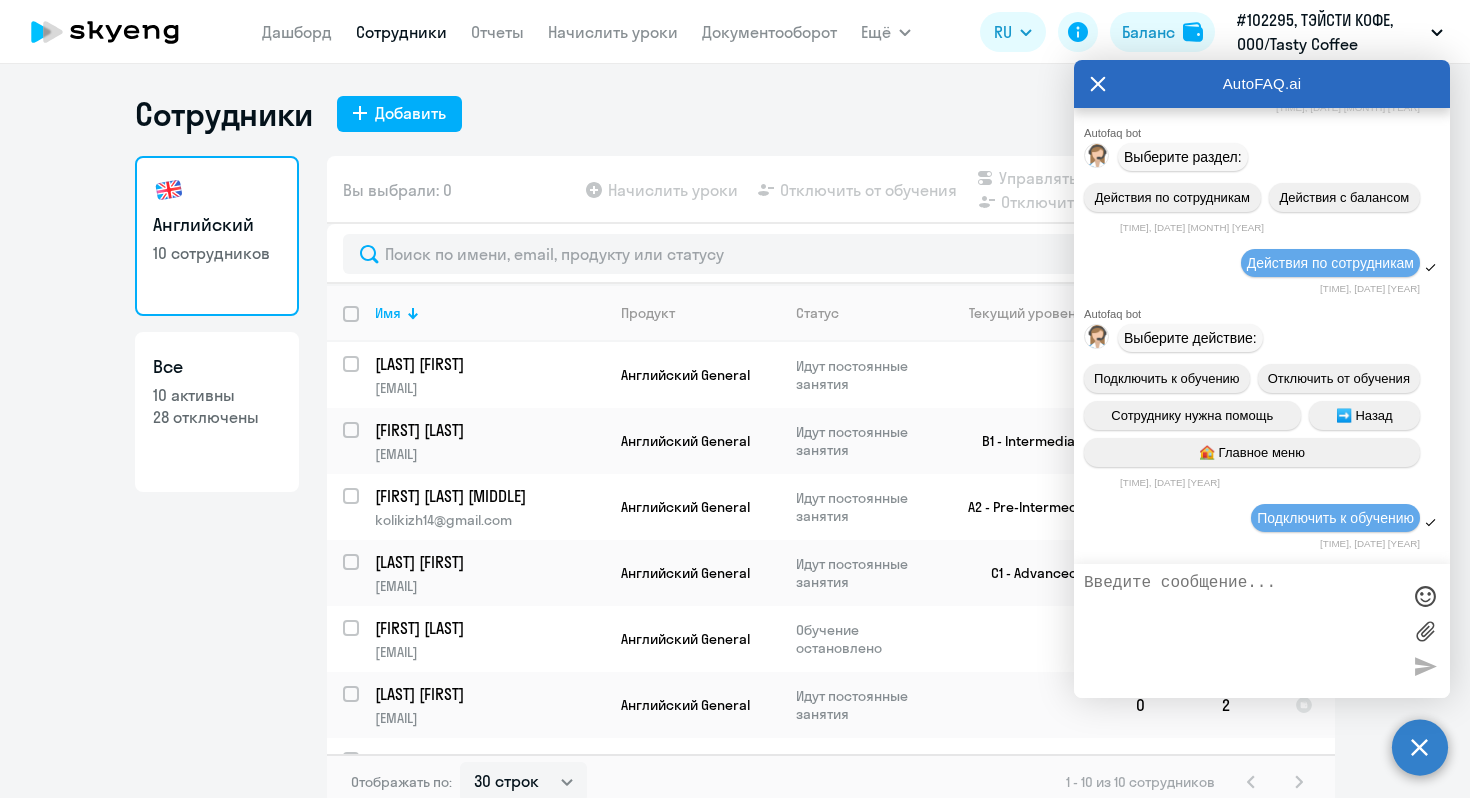 scroll, scrollTop: 20711, scrollLeft: 0, axis: vertical 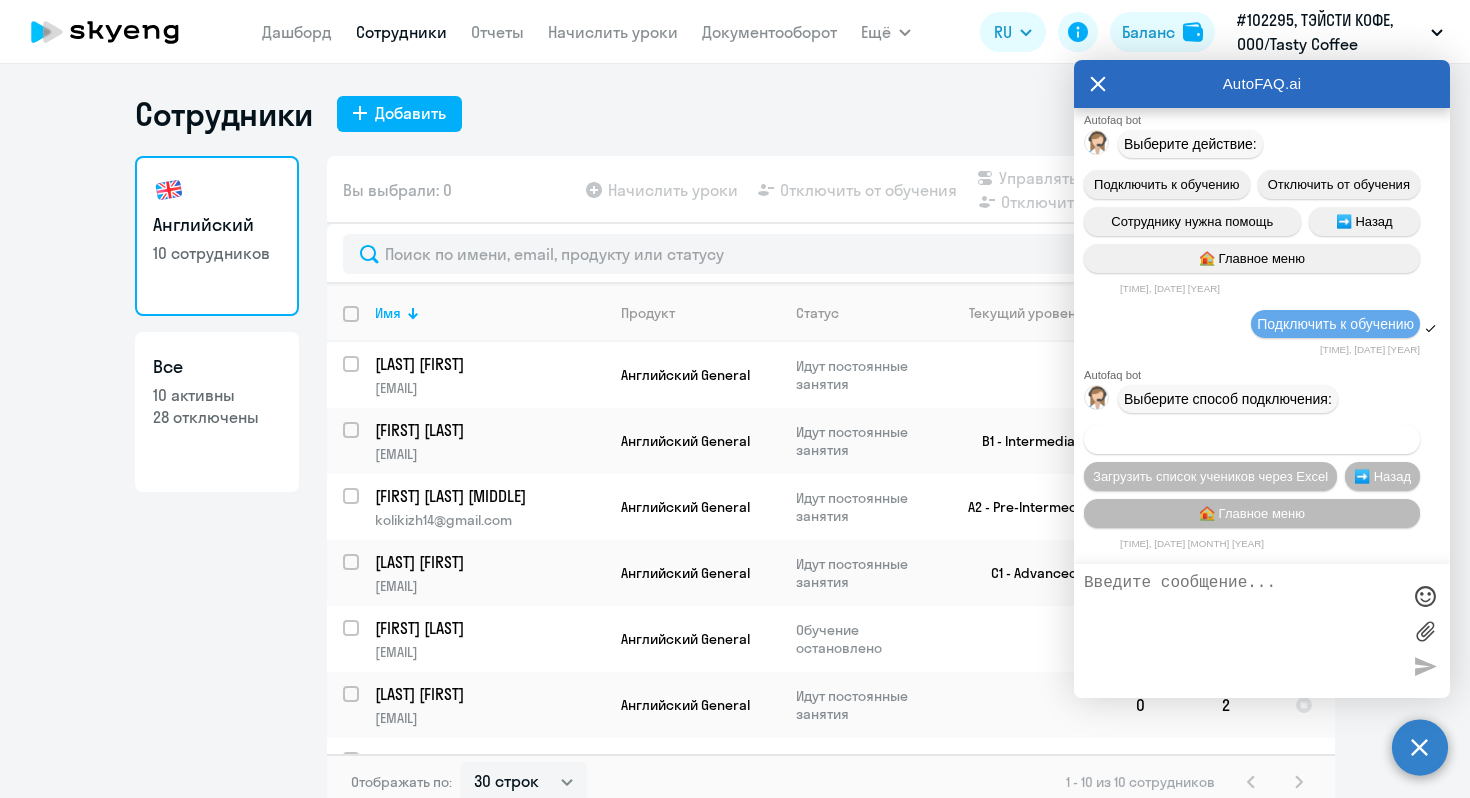 click on "Добавить учеников вручную" at bounding box center [1252, 439] 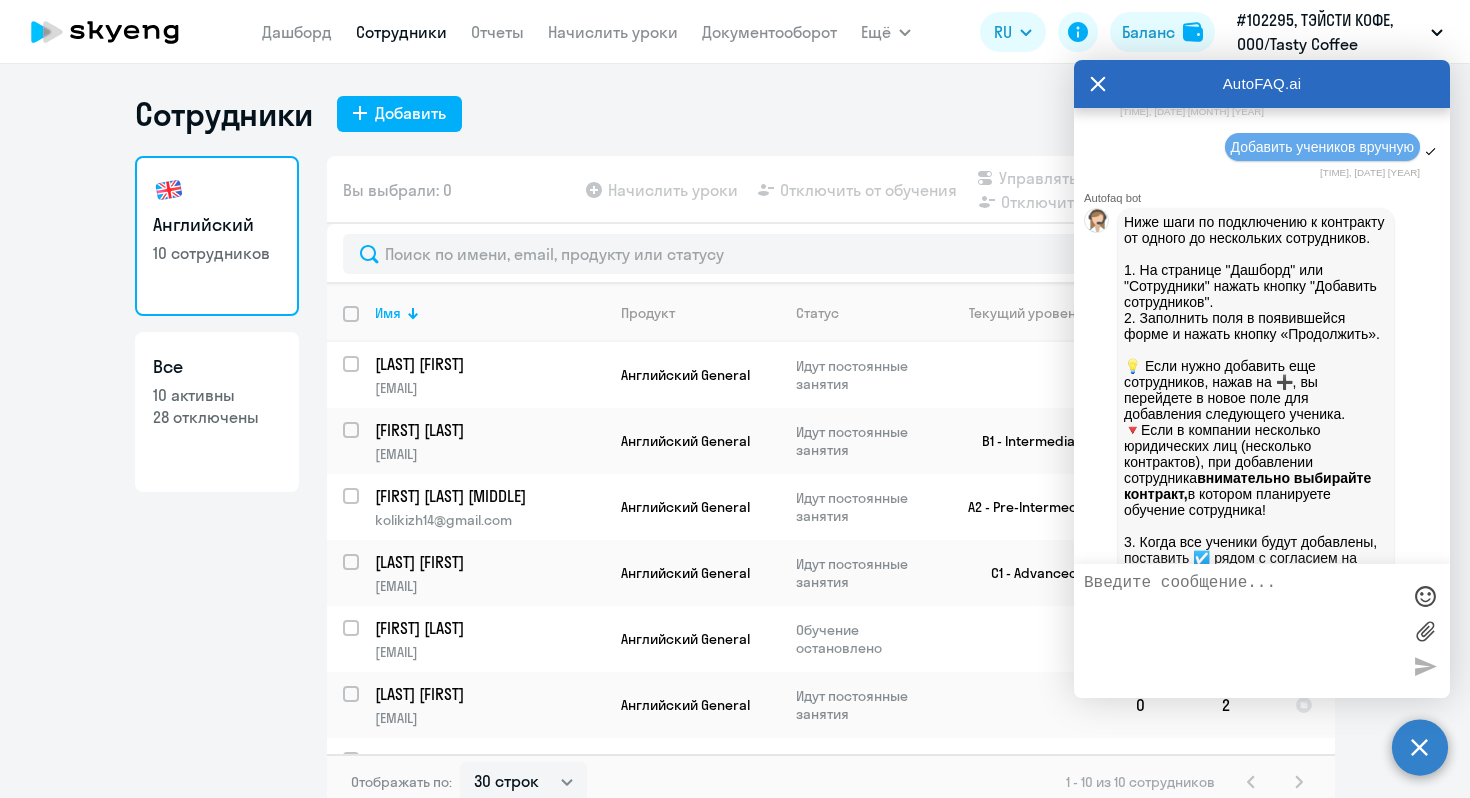 scroll, scrollTop: 20050, scrollLeft: 0, axis: vertical 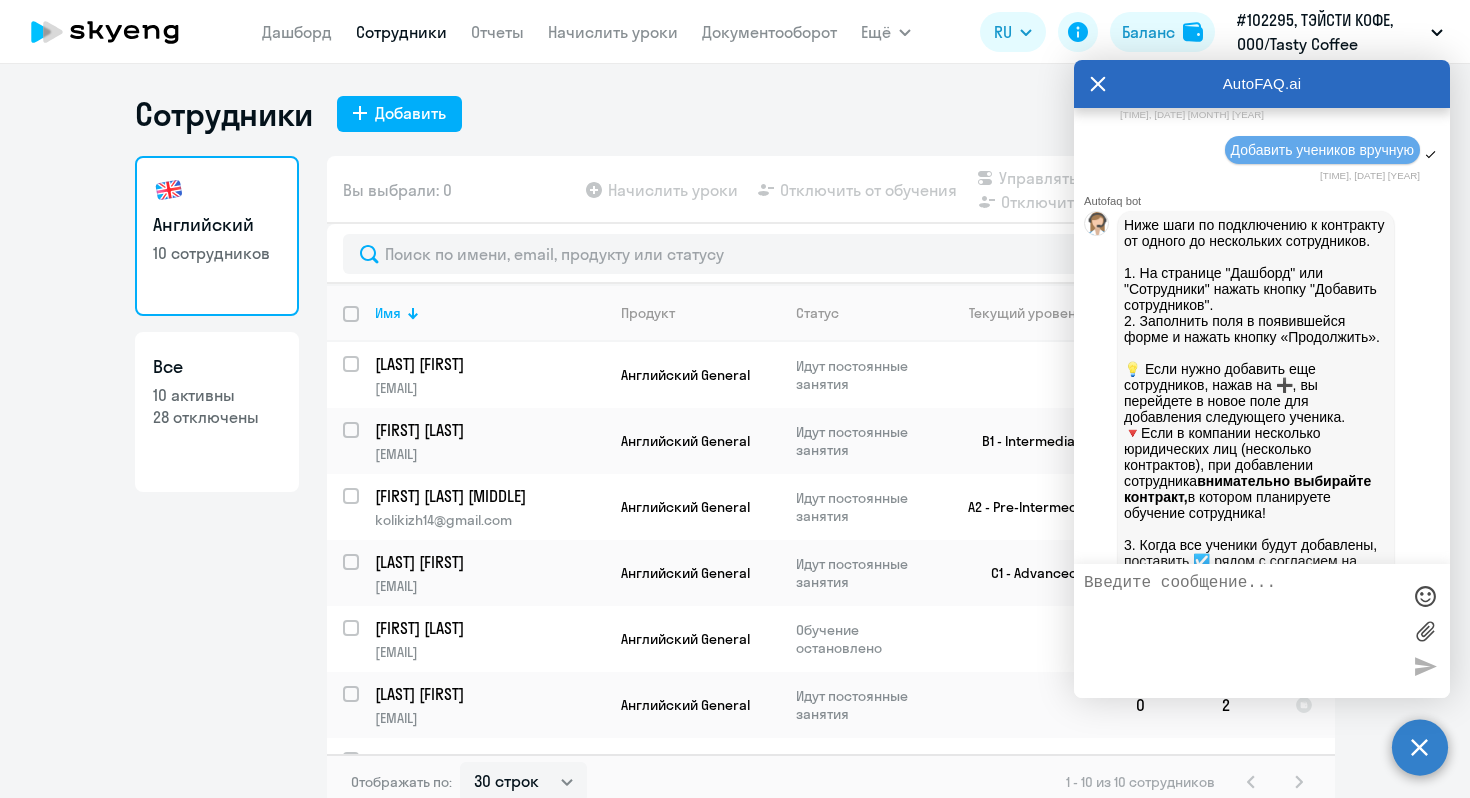 drag, startPoint x: 1134, startPoint y: 233, endPoint x: 1384, endPoint y: 292, distance: 256.86768 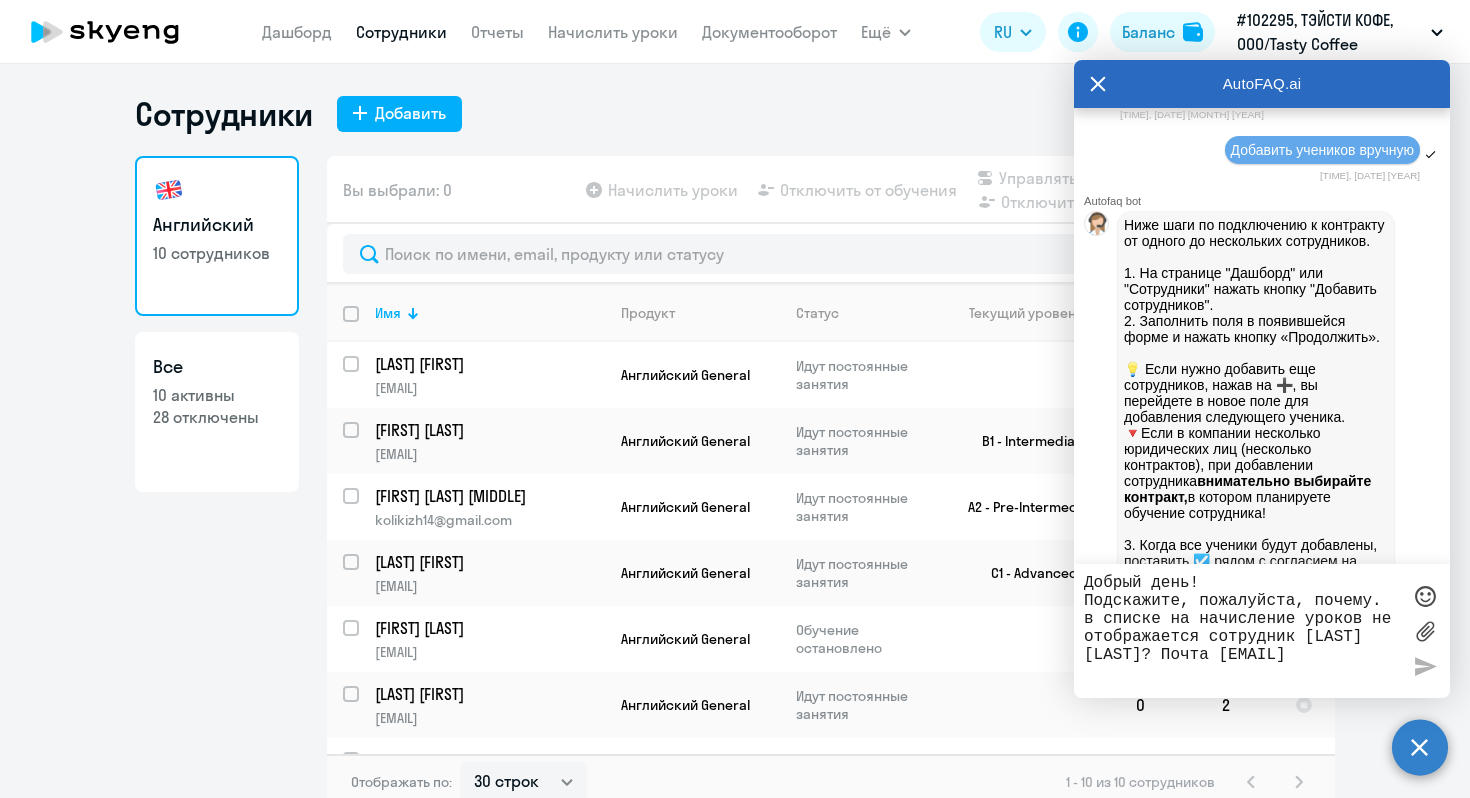 type 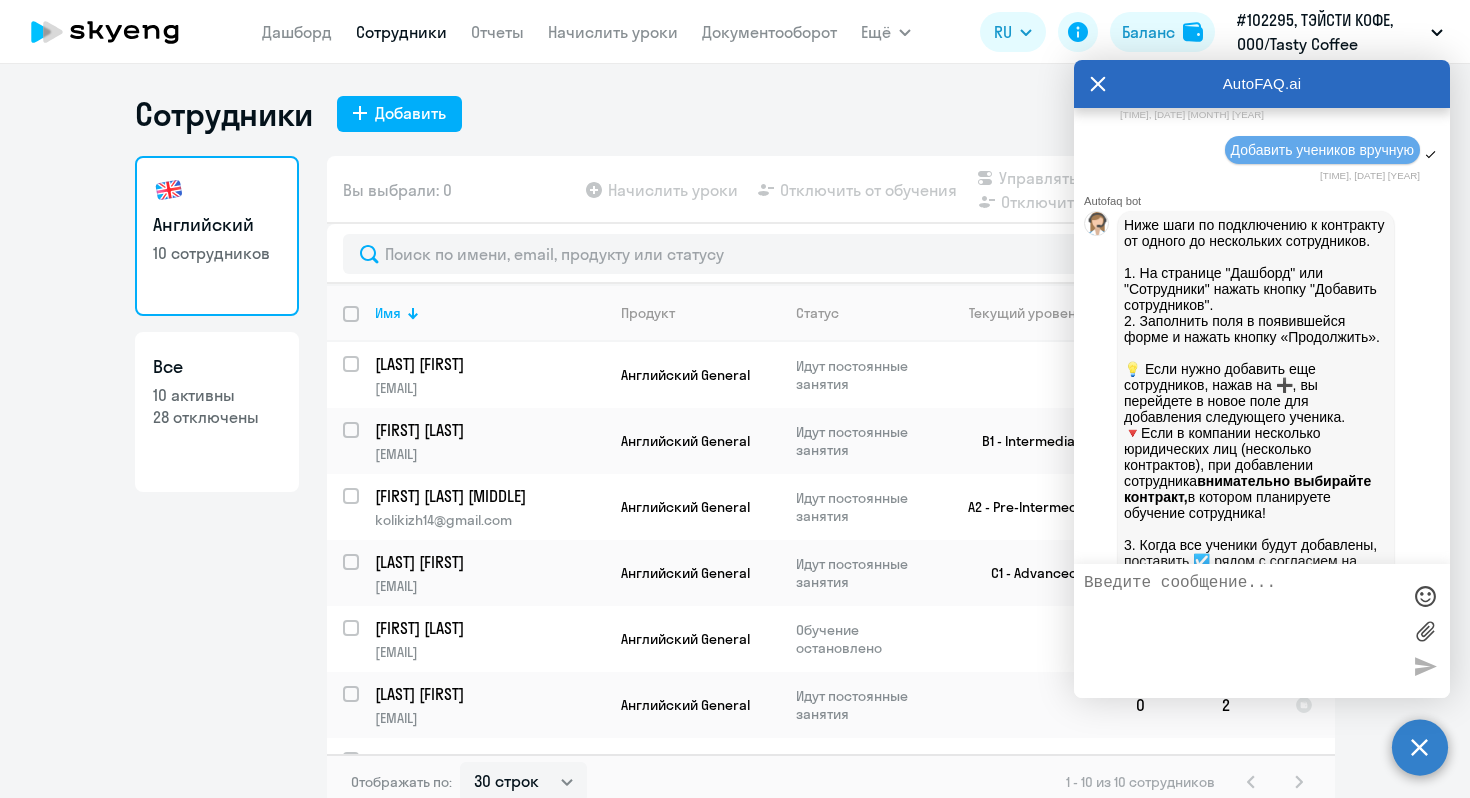 scroll, scrollTop: 21810, scrollLeft: 0, axis: vertical 